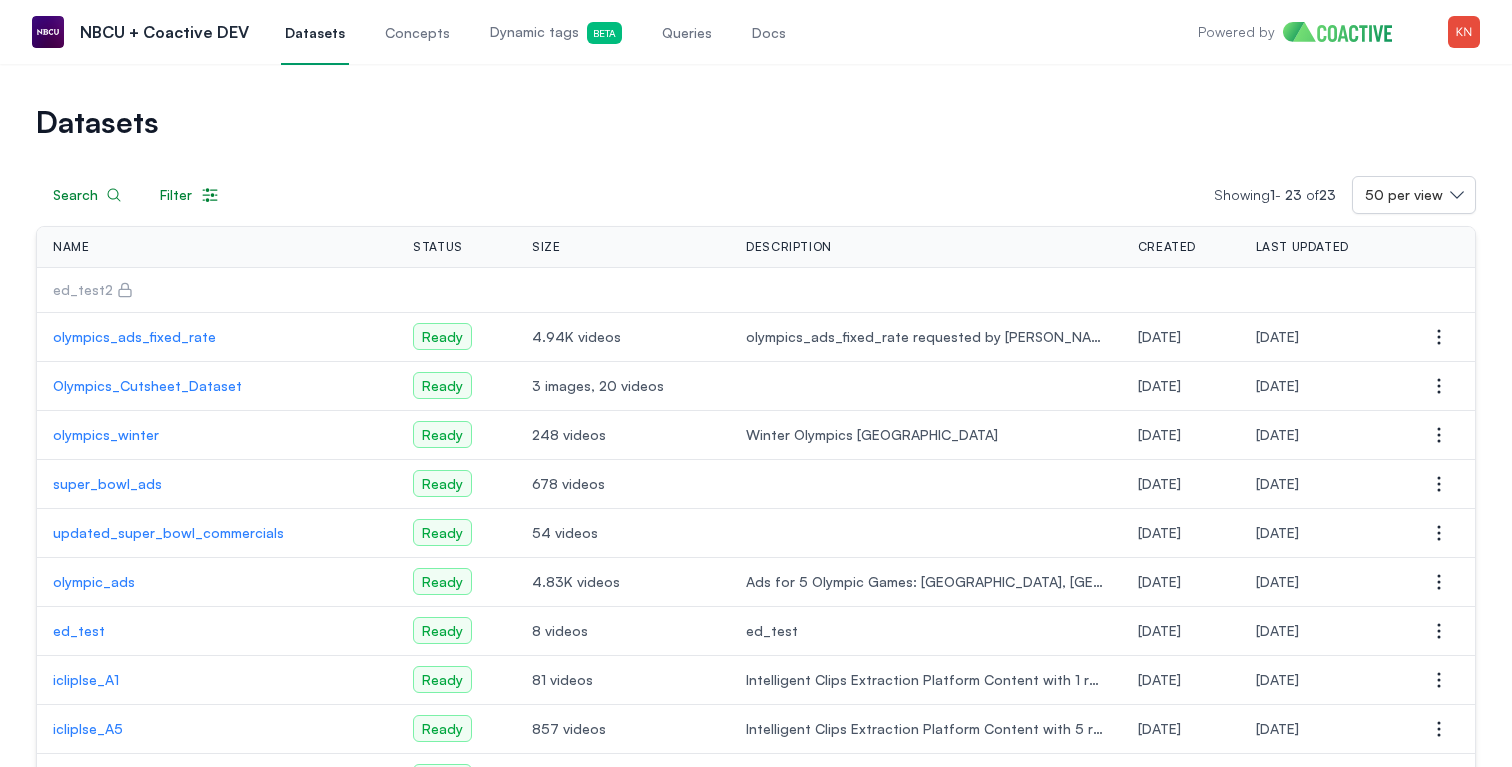 scroll, scrollTop: 0, scrollLeft: 0, axis: both 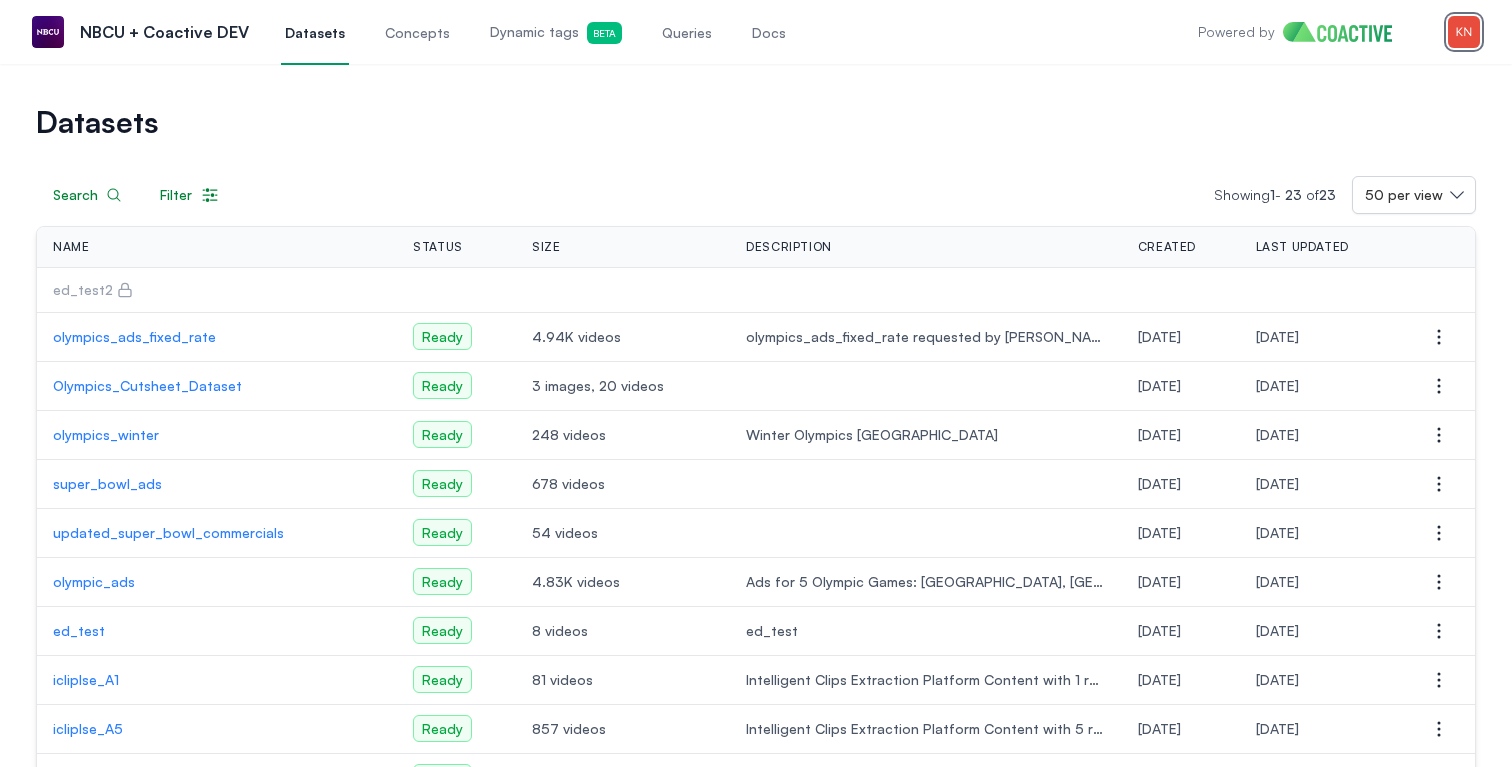click at bounding box center (1464, 32) 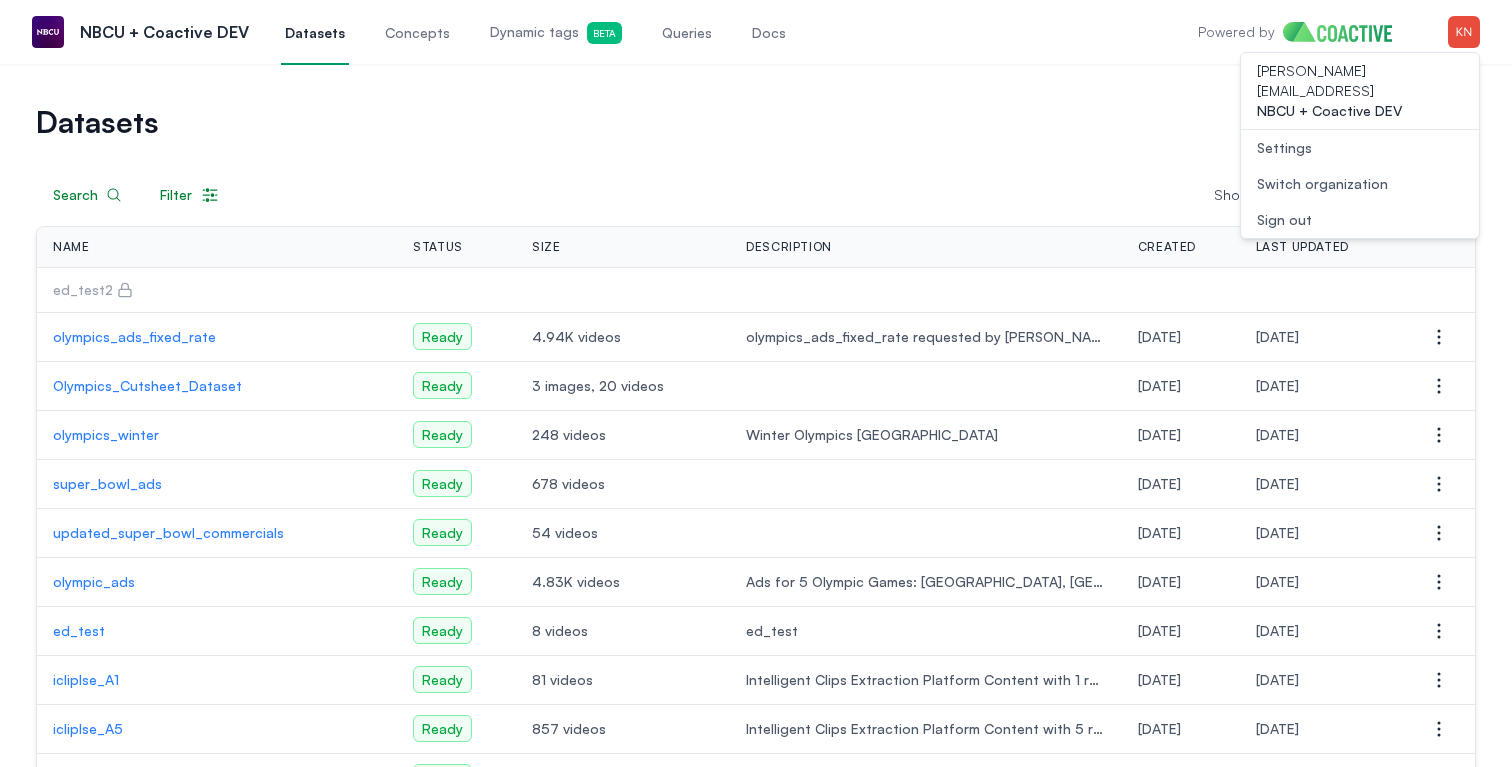 click on "Switch organization" at bounding box center [1322, 184] 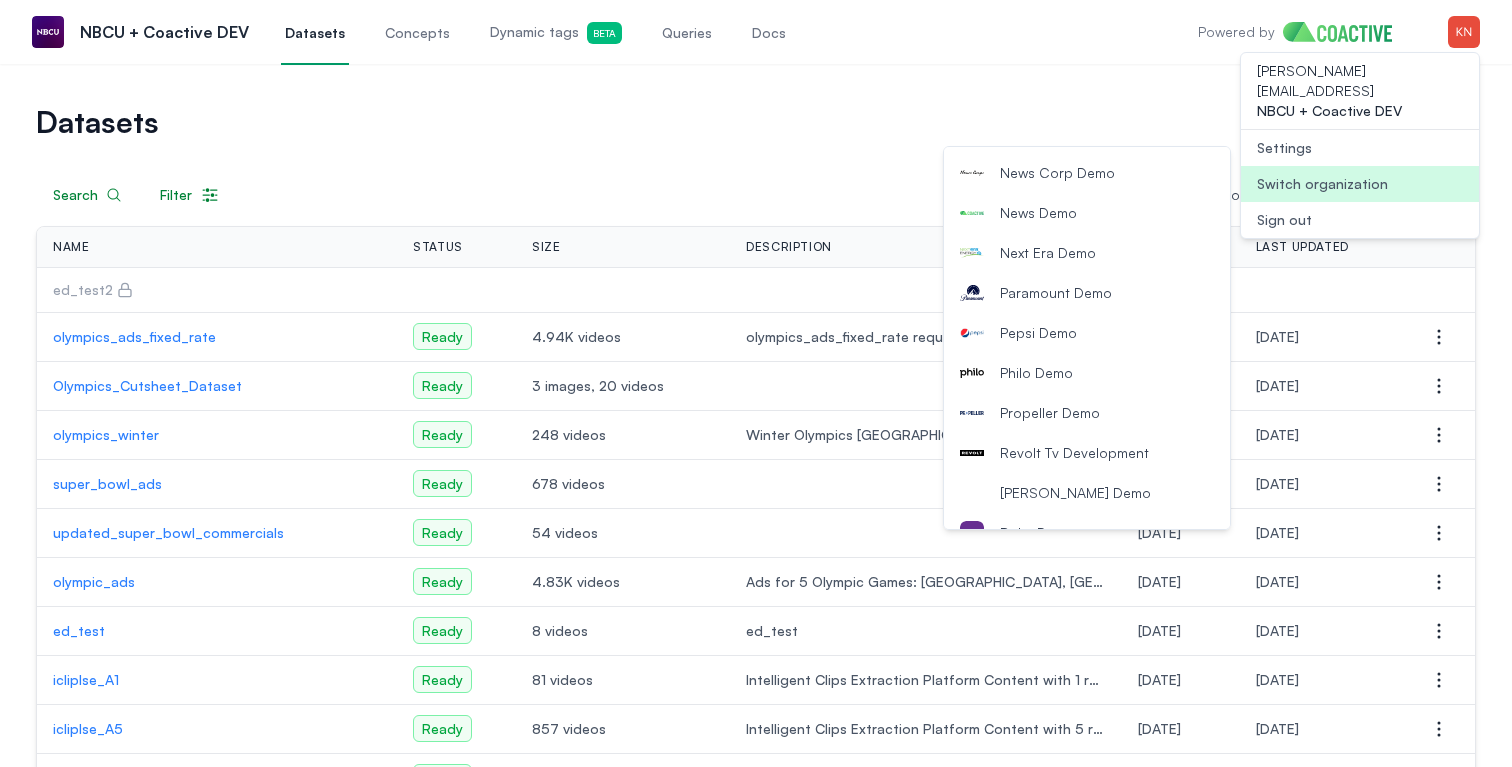 scroll, scrollTop: 2014, scrollLeft: 0, axis: vertical 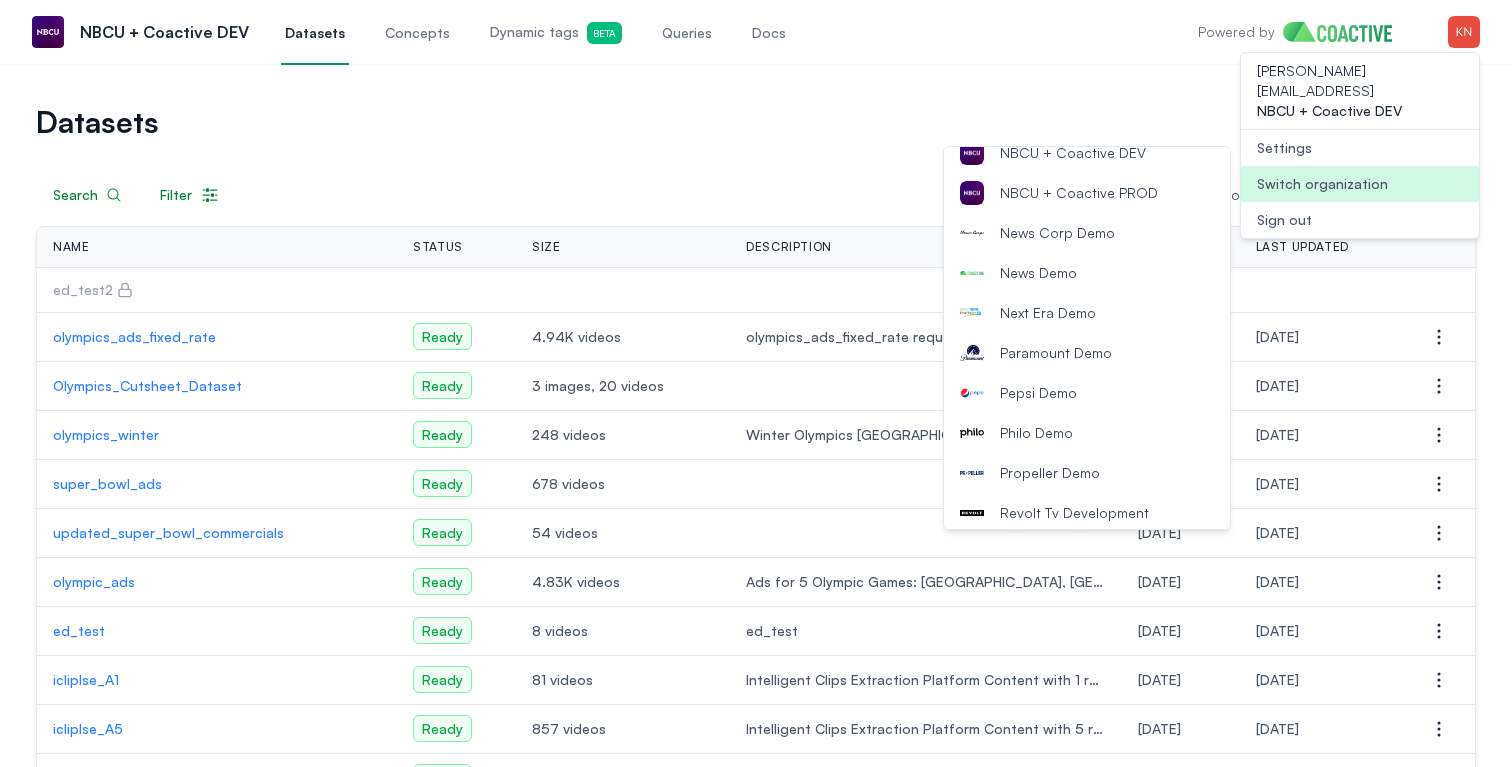 click on "News Corp Demo" at bounding box center [1057, 233] 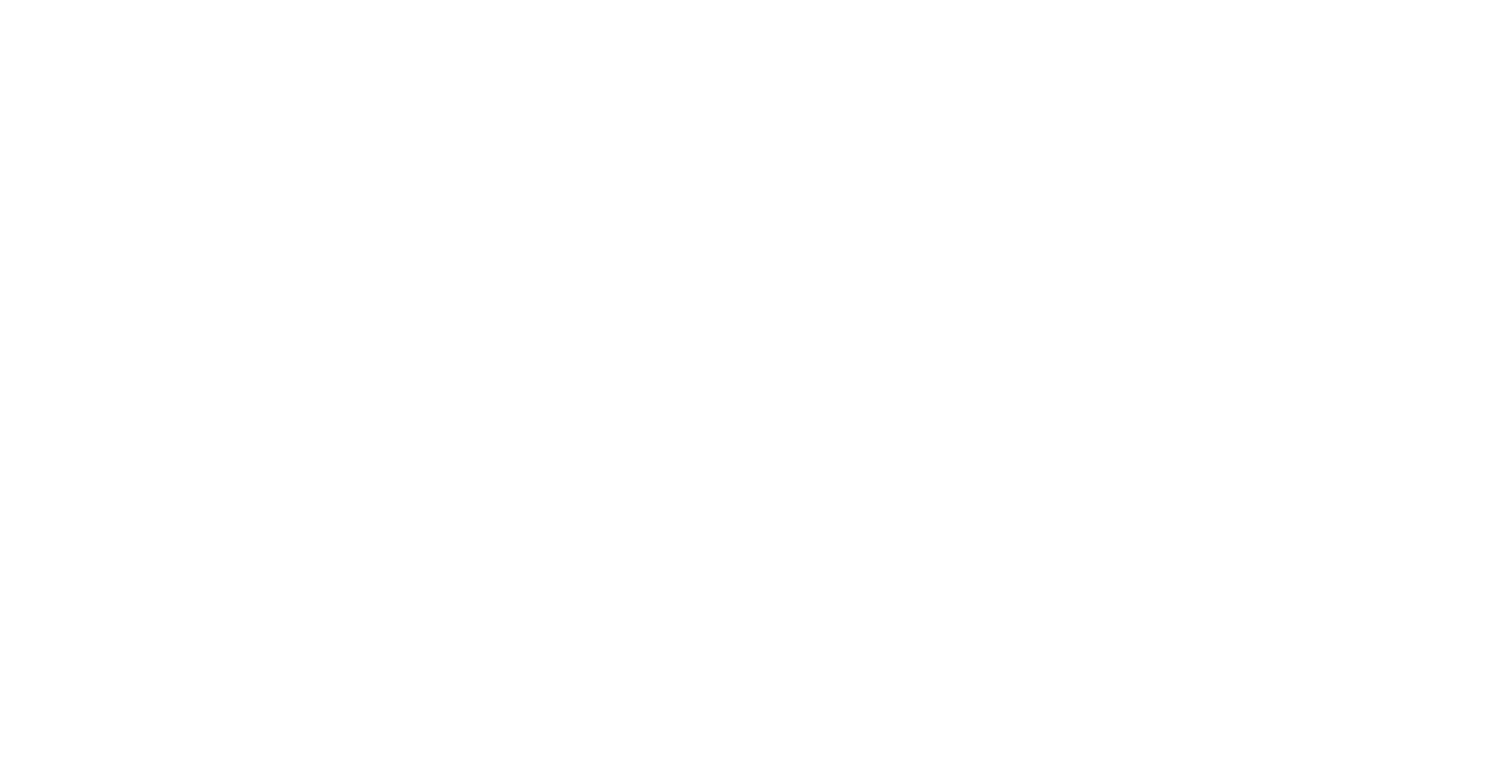 scroll, scrollTop: 0, scrollLeft: 0, axis: both 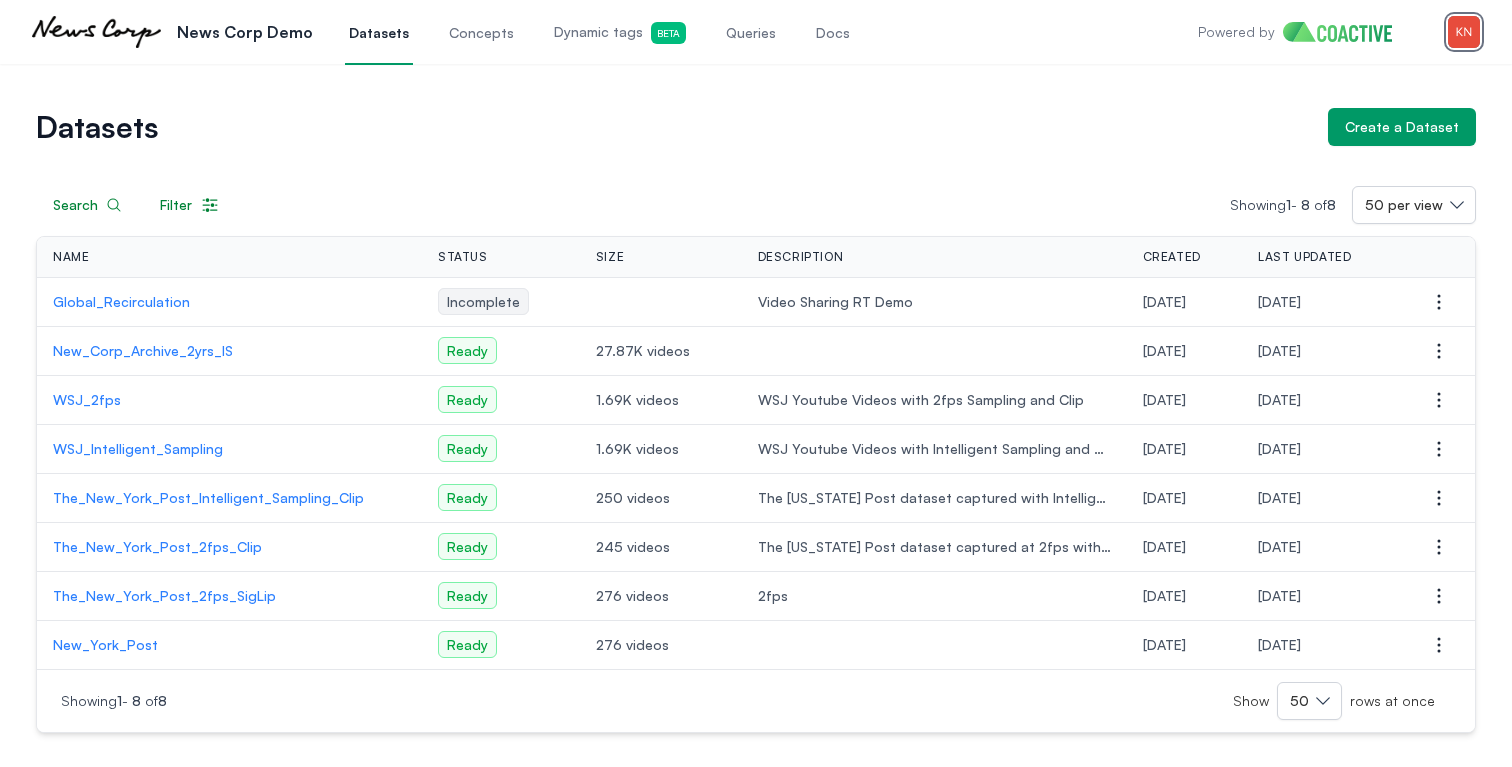 click at bounding box center (1464, 32) 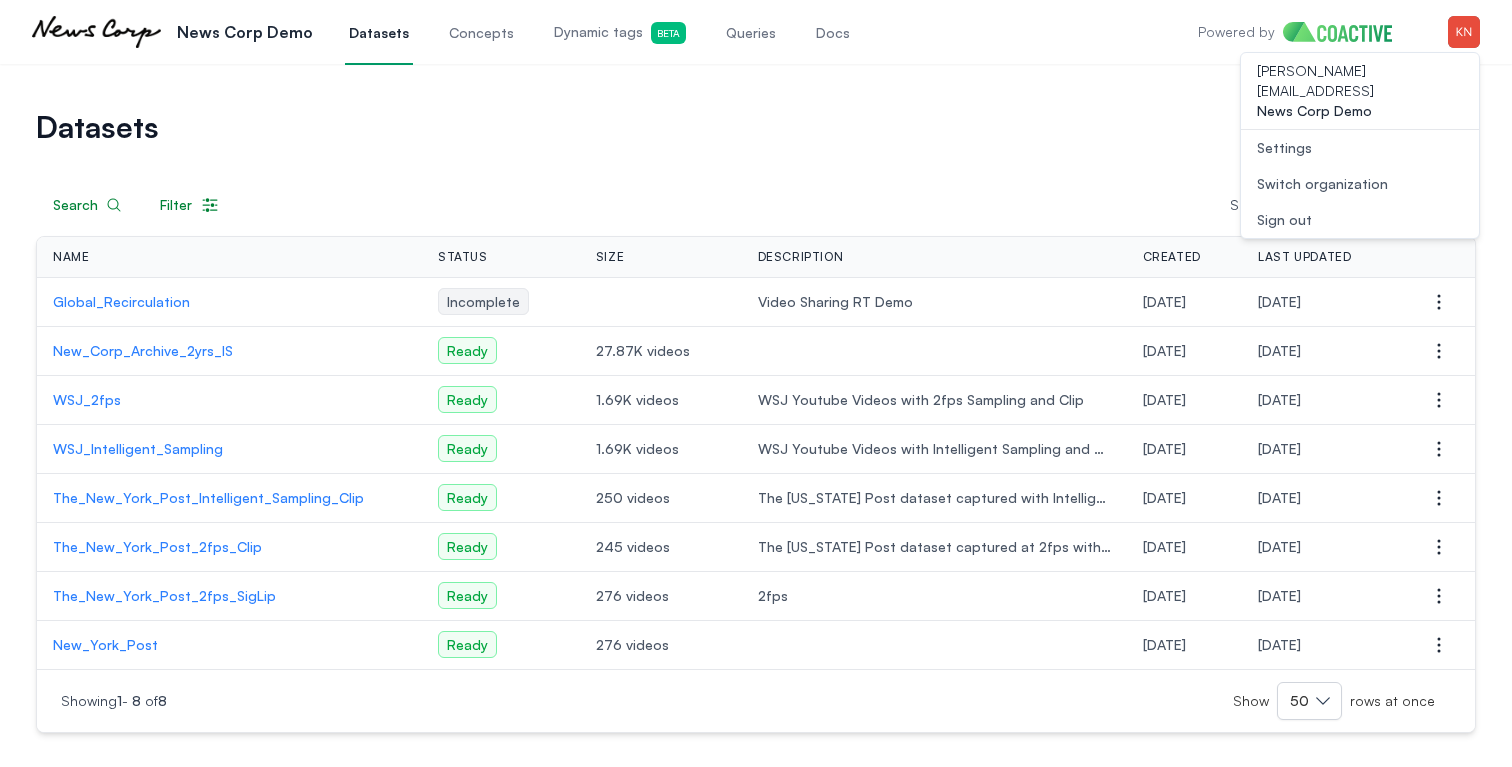 click on "Settings" at bounding box center [1360, 148] 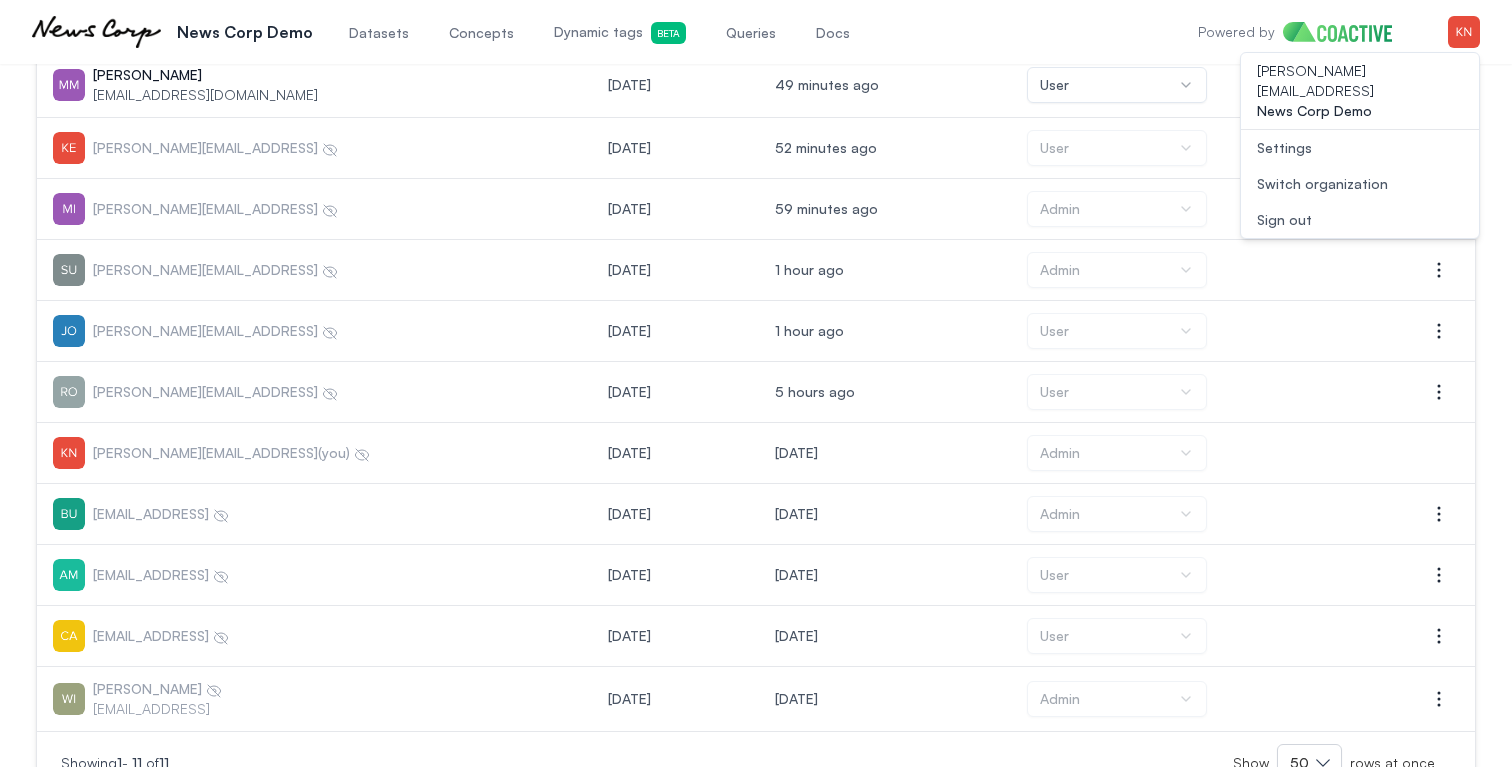scroll, scrollTop: 355, scrollLeft: 0, axis: vertical 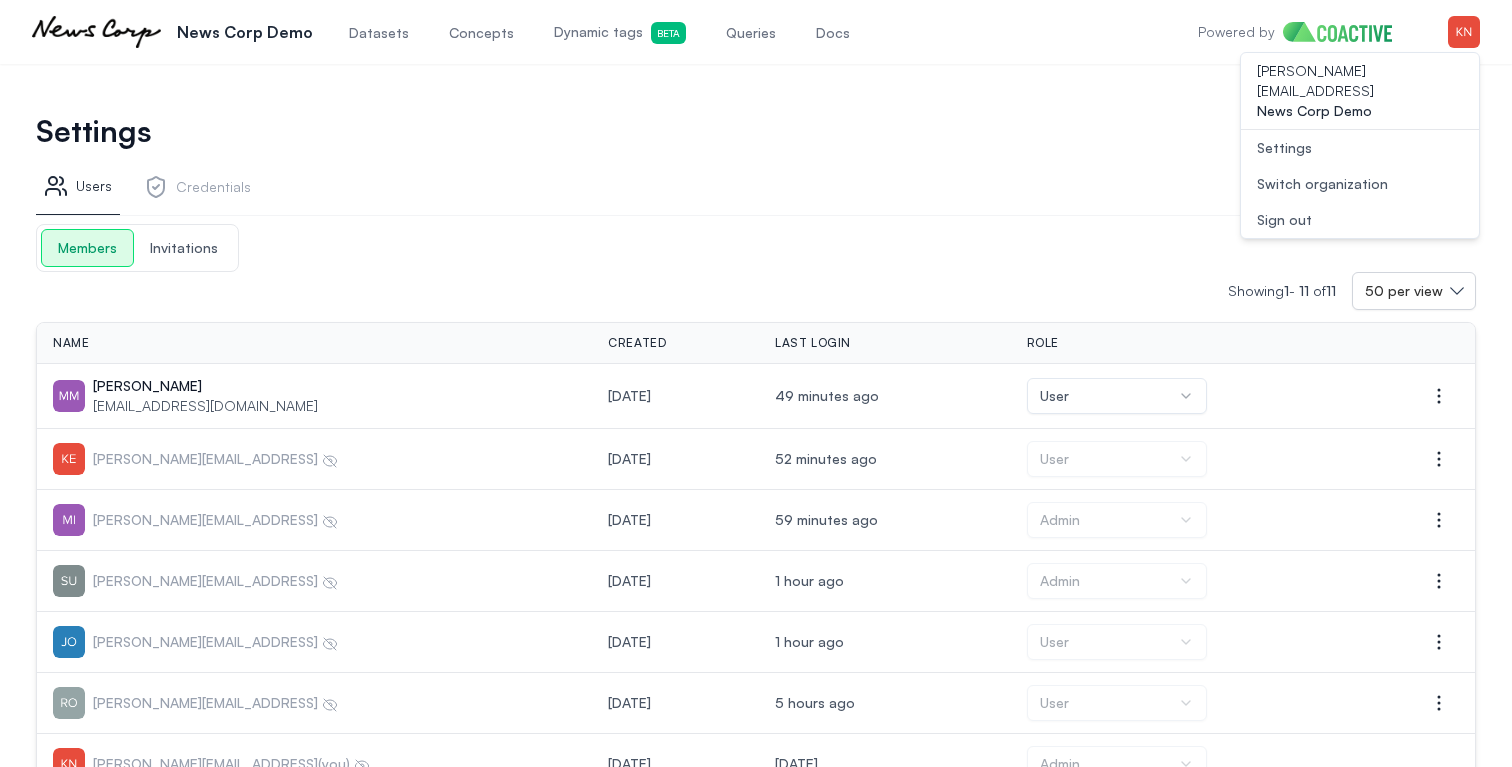 click on "Settings Invite your team Users Credentials Members Invitations Showing  1  -   11   of  11 50 per view Name Created Last login Role Actions Monica Mina   mmina@newscorp.com 3 days ago 49 minutes ago User Open options kevin@coactive.ai     1 year ago 52 minutes ago User Open options michael@coactive.ai     9 months ago 59 minutes ago Admin Open options suzanne@coactive.ai     2 years ago 1 hour ago Admin Open options josh@coactive.ai     10 months ago 1 hour ago User Open options ross@coactive.ai     10 months ago 5 hours ago User Open options jeffreyk@coactive.ai  (you)     9 months ago 1 day ago Admin burhan@coactive.ai     7 months ago 2 days ago Admin Open options amin@coactive.ai     1 month ago 2 days ago User Open options caitlin@coactive.ai     1 year ago 8 days ago User Open options Will Gaviria Rojas     will@coactive.ai 3 years ago 13 days ago Admin Open options Showing  1  -   11   of  11 Show 50 rows at once" at bounding box center (756, 593) 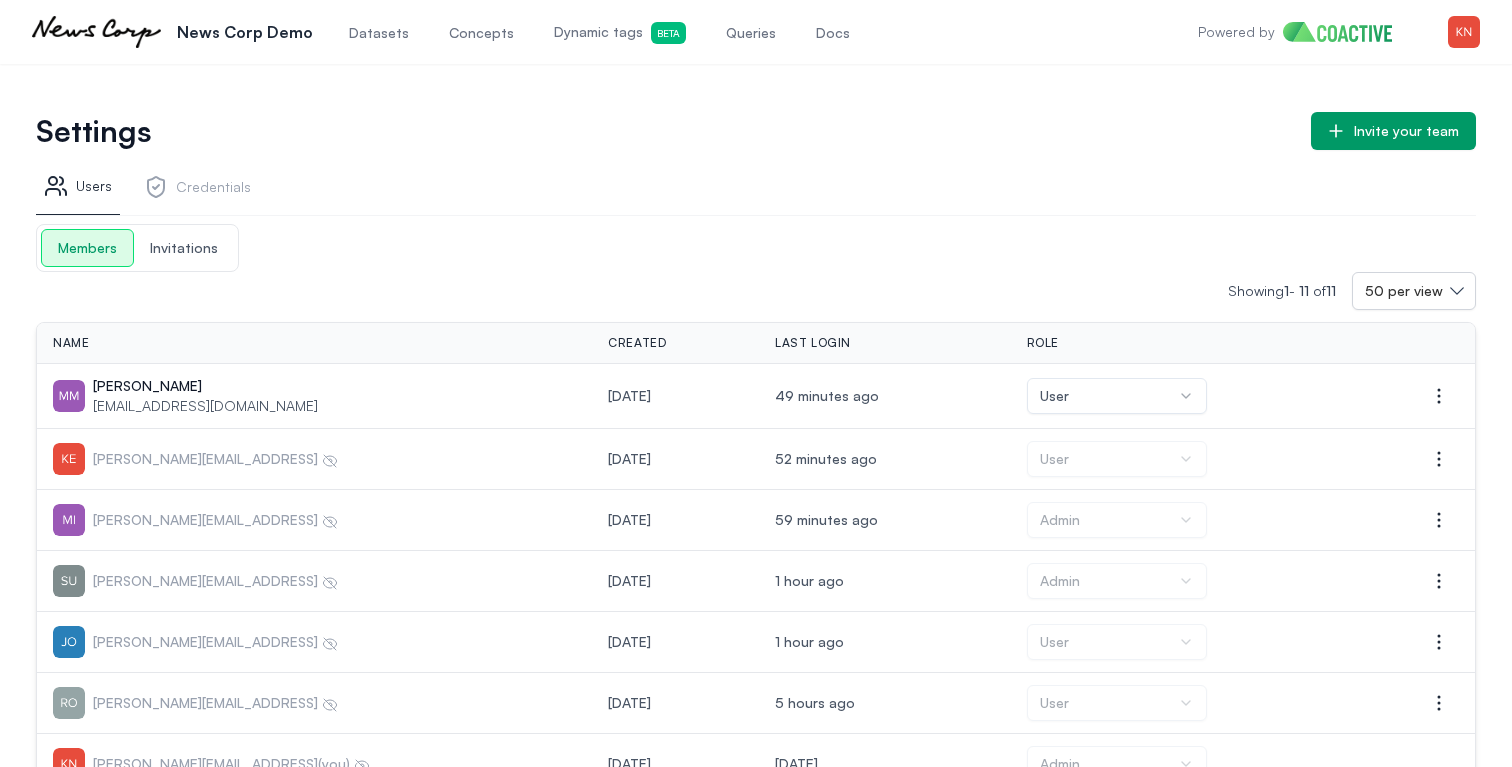 click on "Invitations" at bounding box center (184, 248) 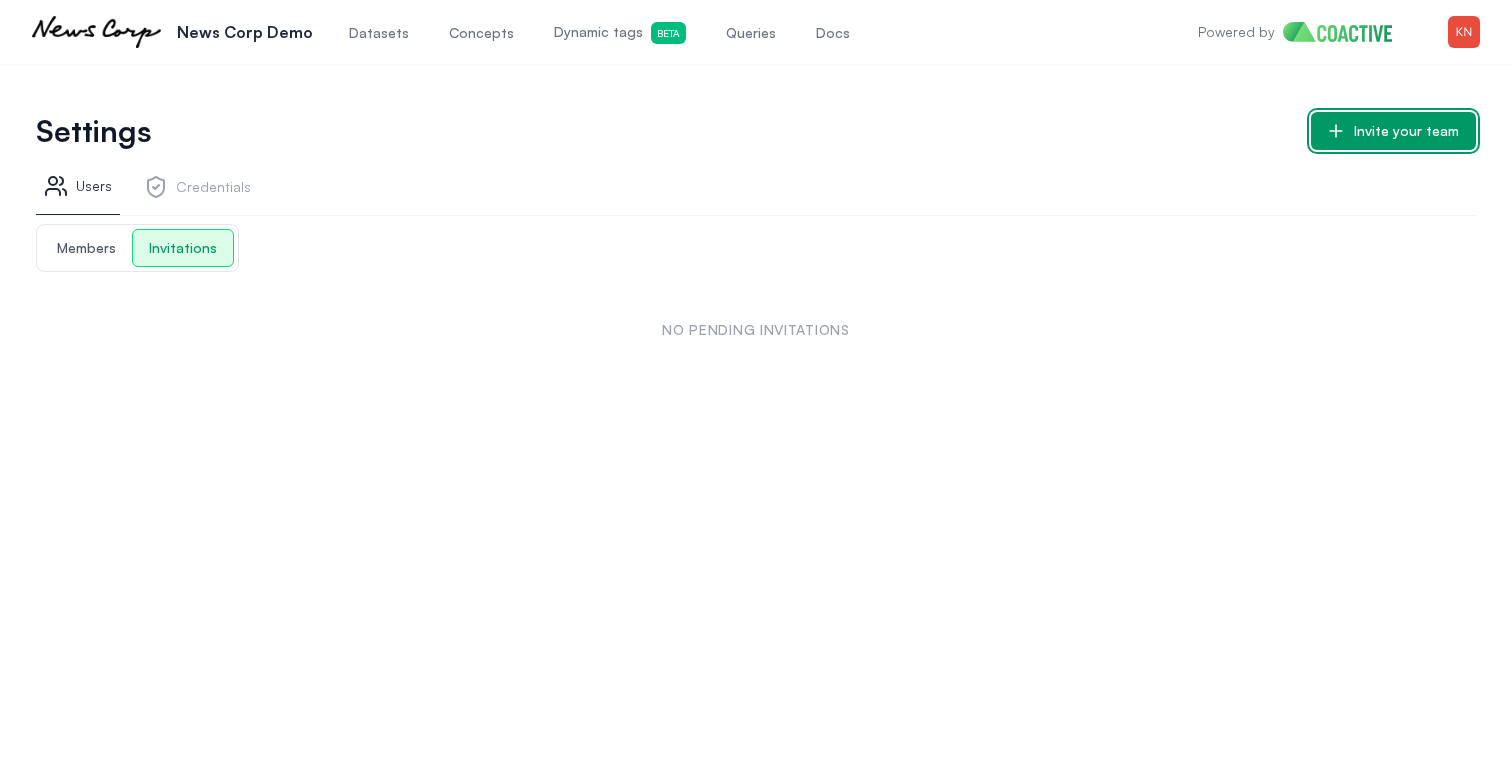click on "Invite your team" at bounding box center (1406, 131) 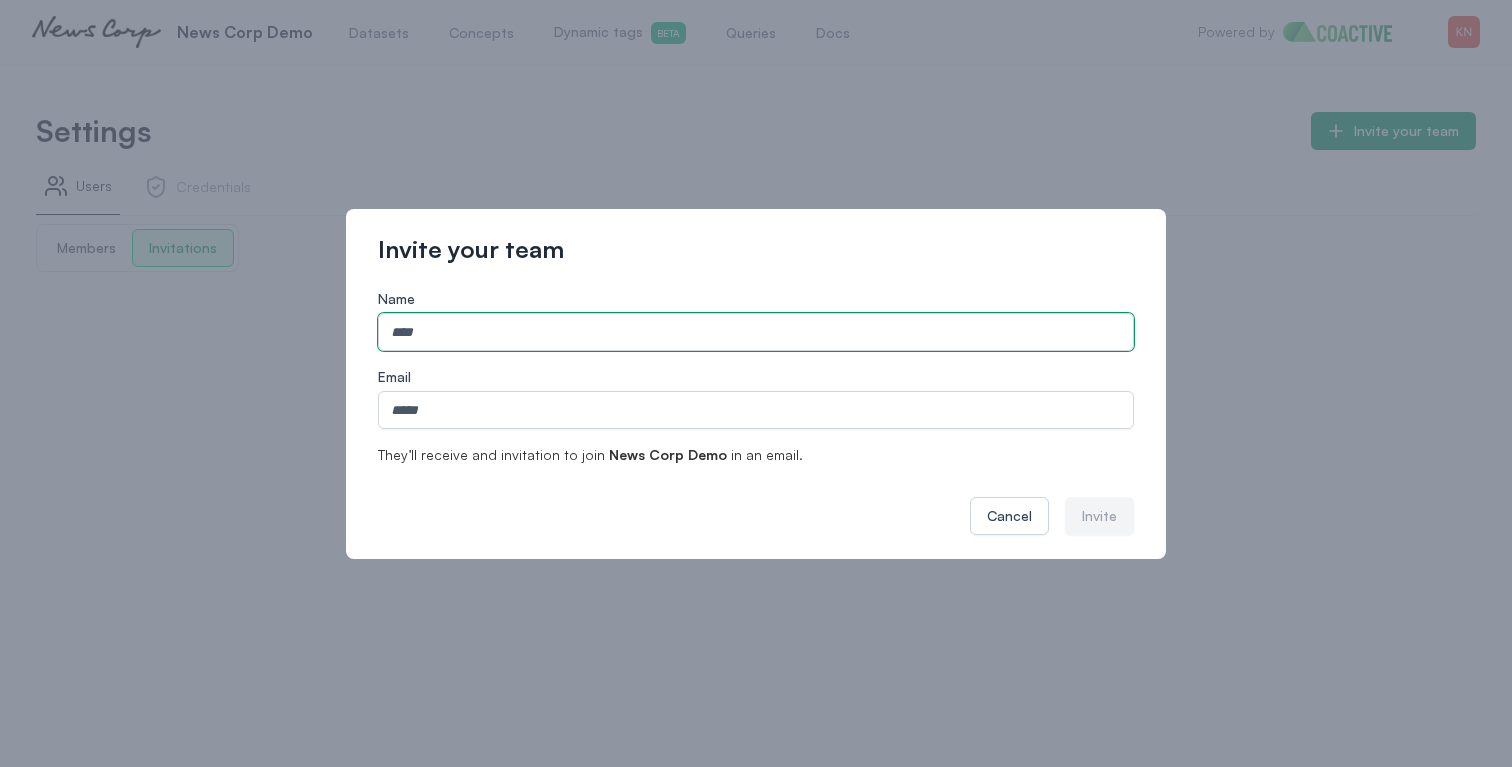 click on "Name" at bounding box center (756, 332) 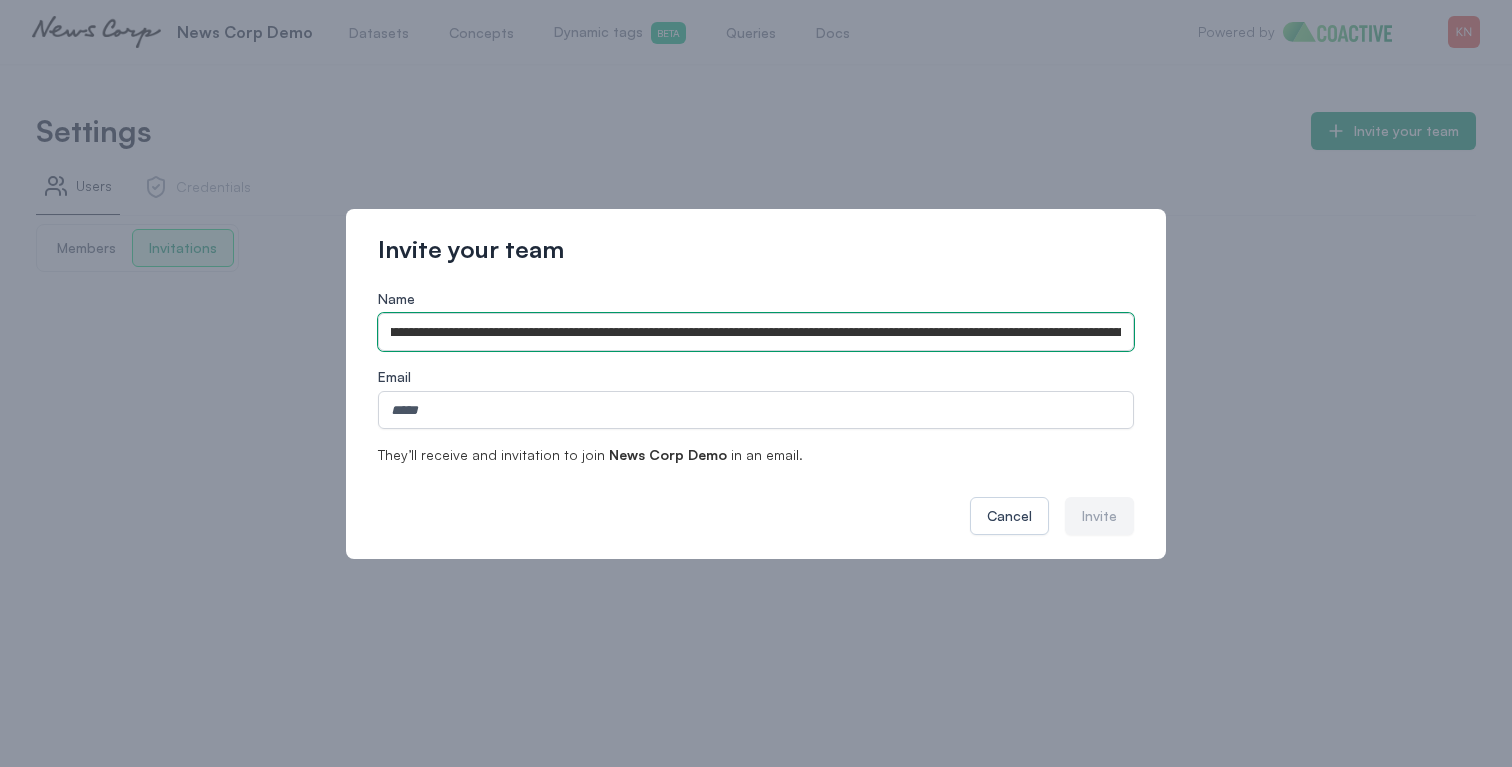 scroll, scrollTop: 0, scrollLeft: 0, axis: both 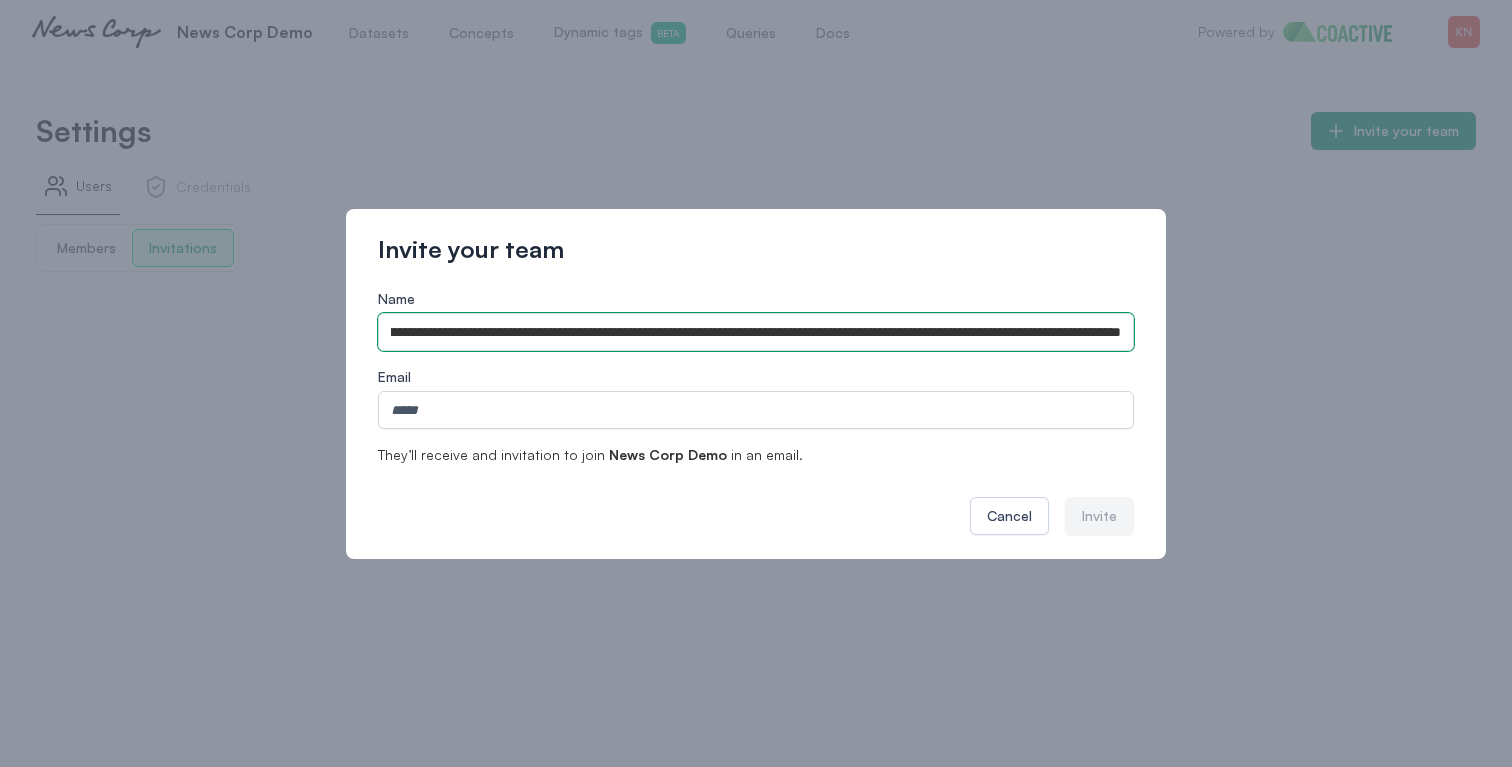 drag, startPoint x: 492, startPoint y: 331, endPoint x: 1241, endPoint y: 329, distance: 749.0027 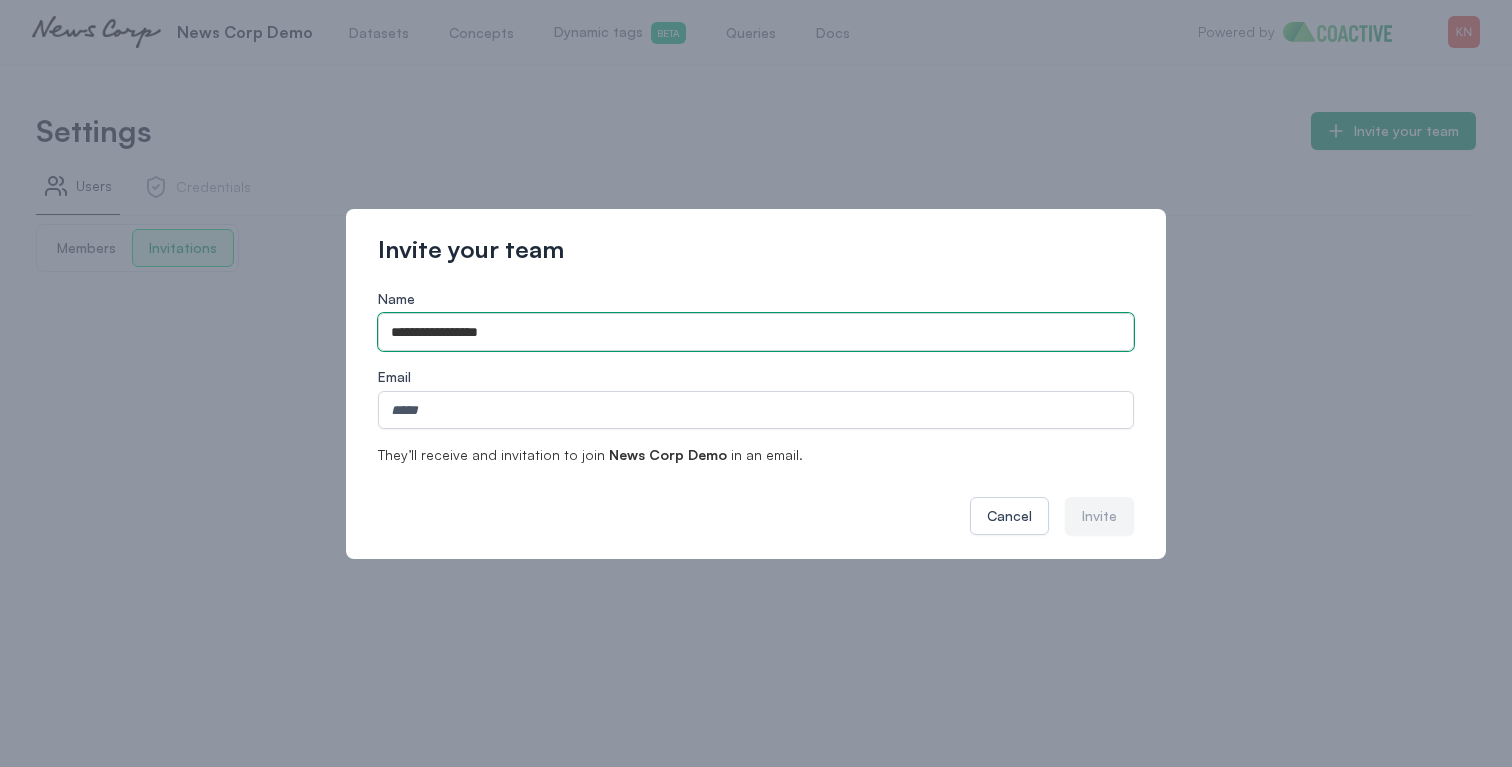 scroll, scrollTop: 0, scrollLeft: 0, axis: both 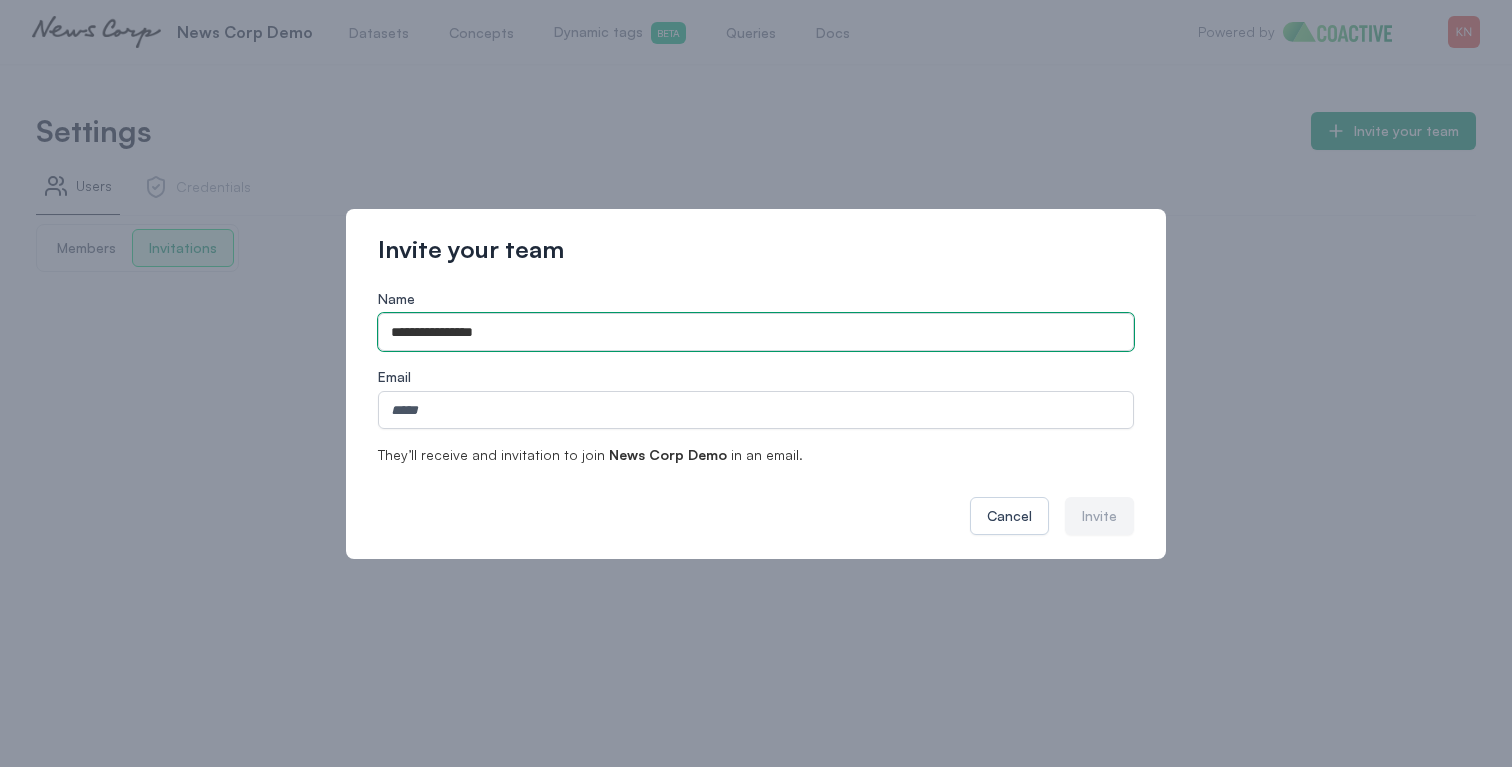 click on "**********" at bounding box center (756, 332) 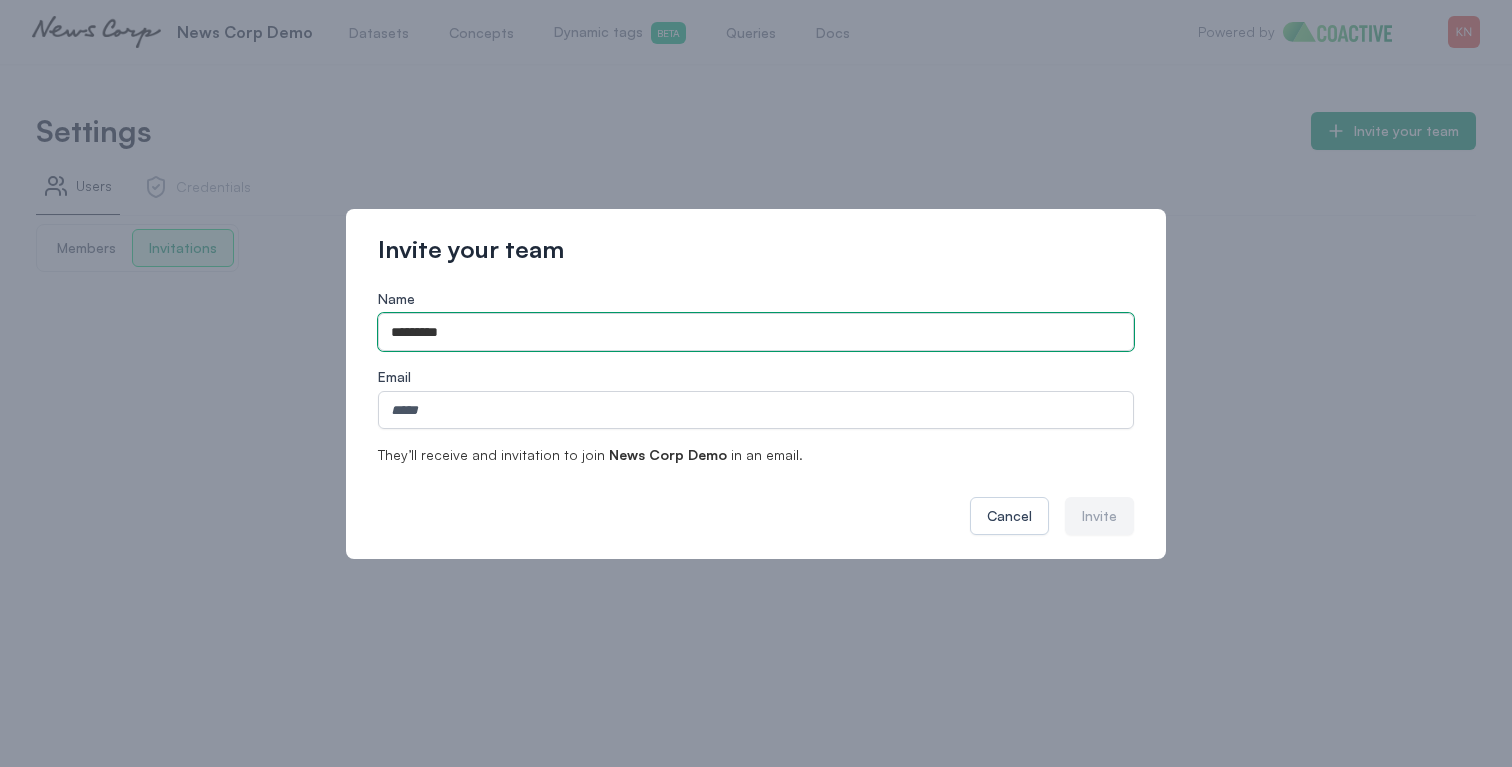 click on "*********" at bounding box center [756, 332] 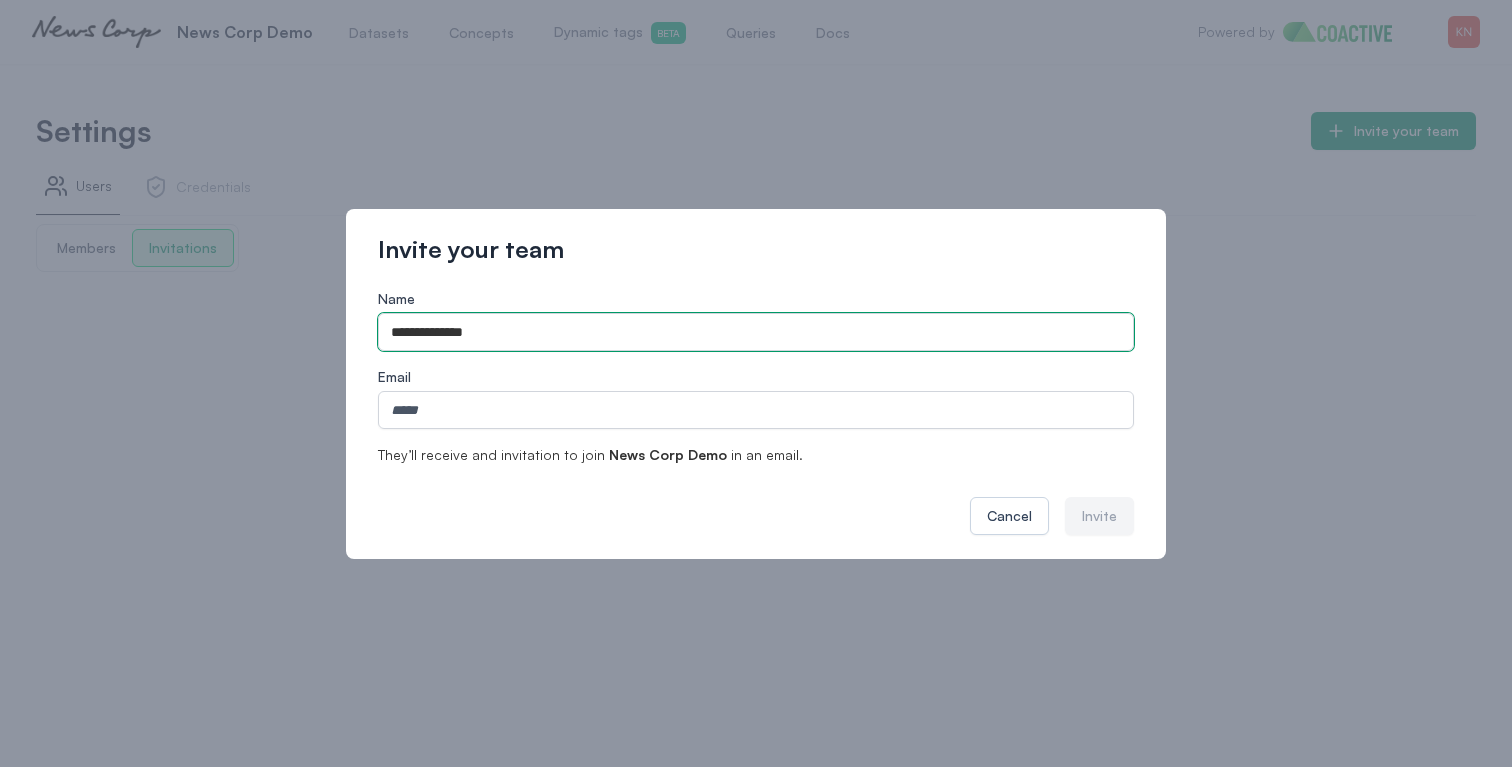 type on "**********" 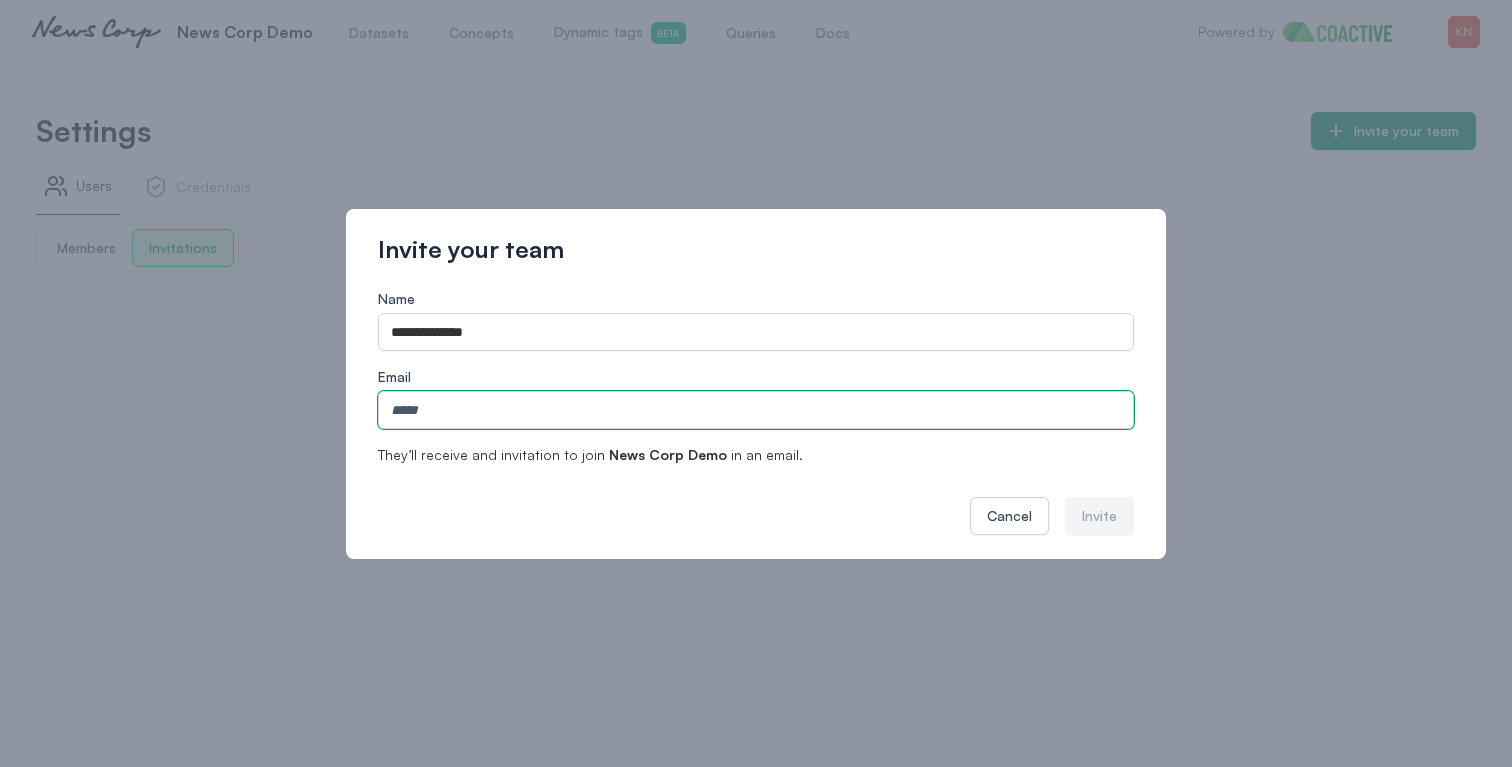 click on "Email" at bounding box center (756, 410) 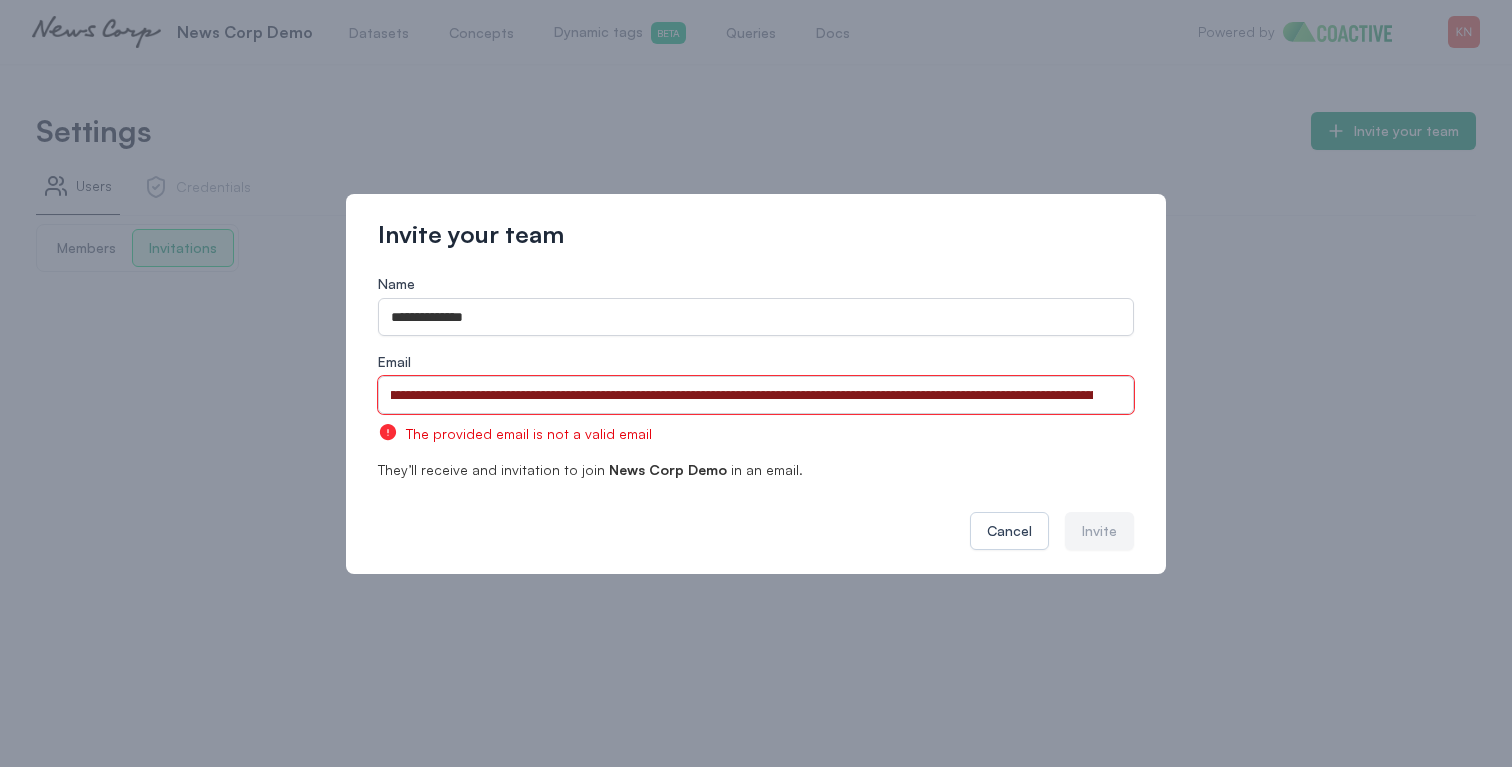 scroll, scrollTop: 0, scrollLeft: 0, axis: both 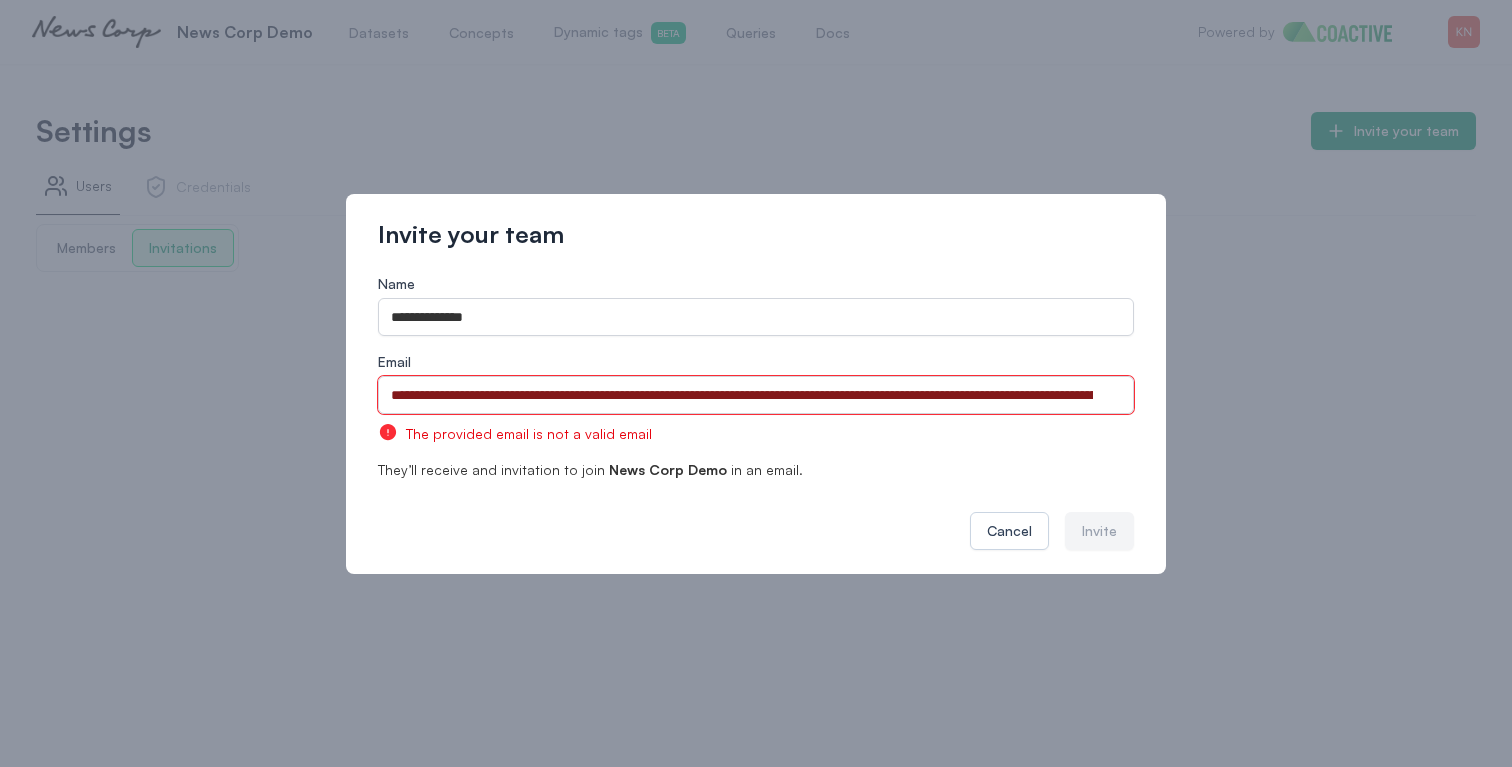 click on "**********" at bounding box center [756, 395] 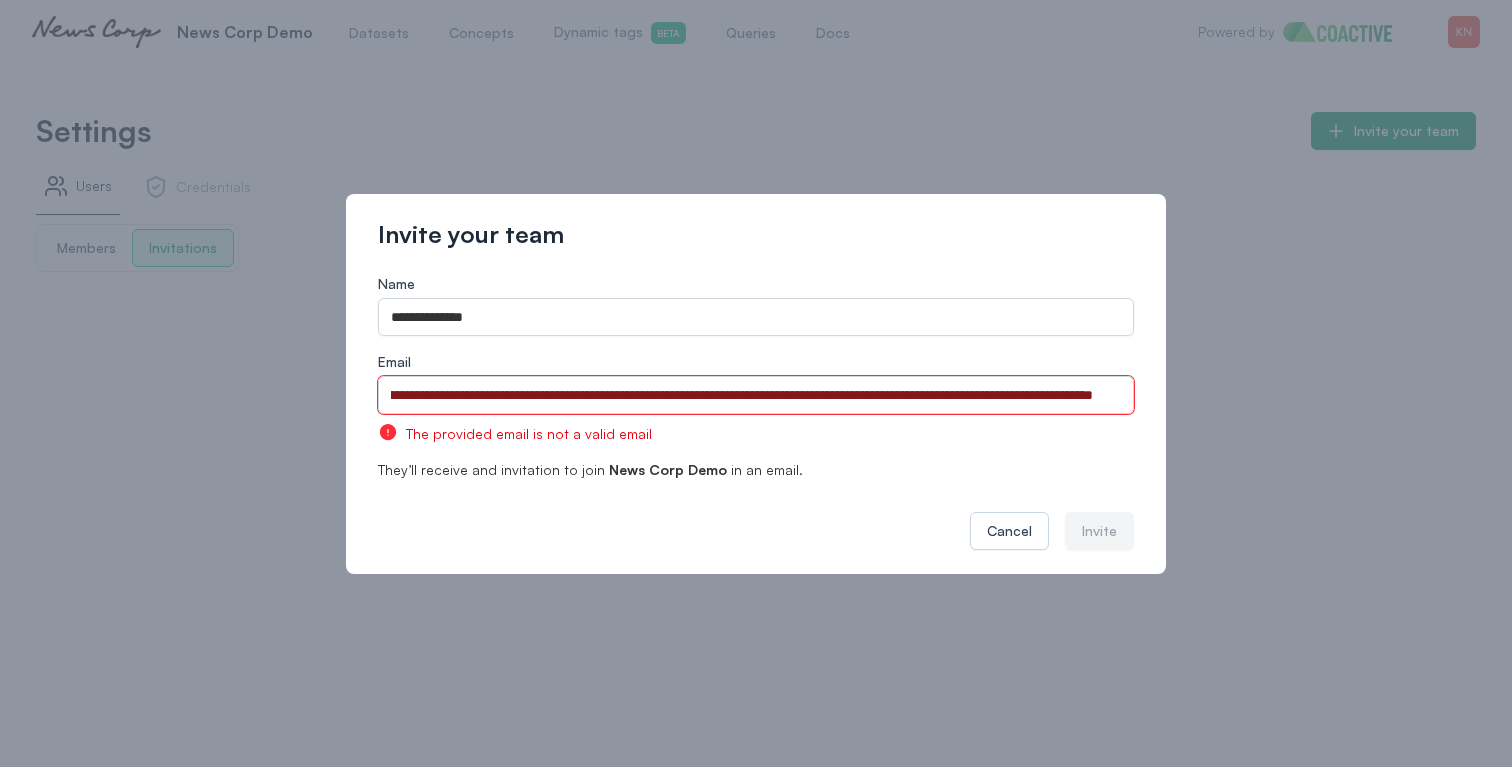 scroll, scrollTop: 0, scrollLeft: 1216, axis: horizontal 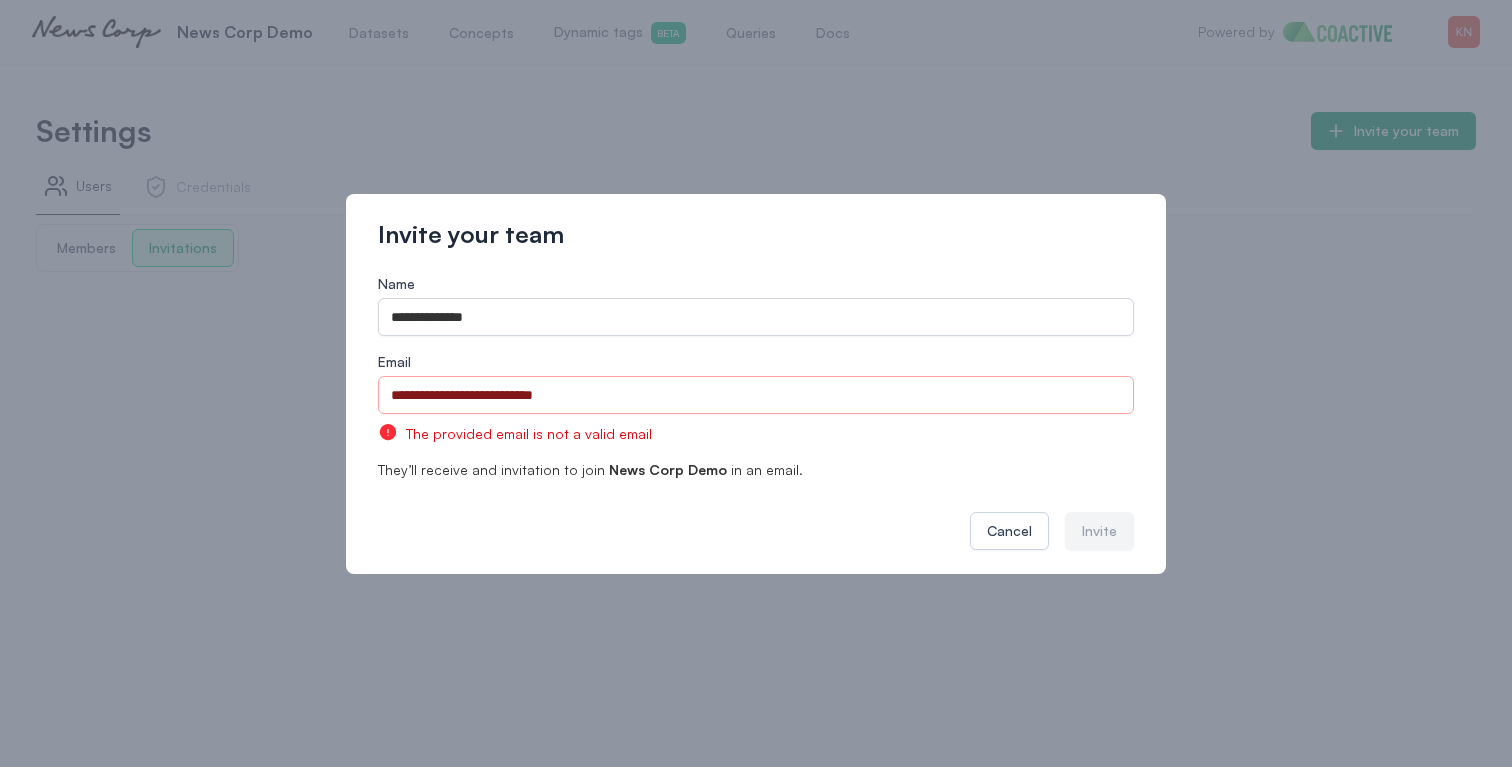 click on "The provided email is not a valid email" at bounding box center [756, 433] 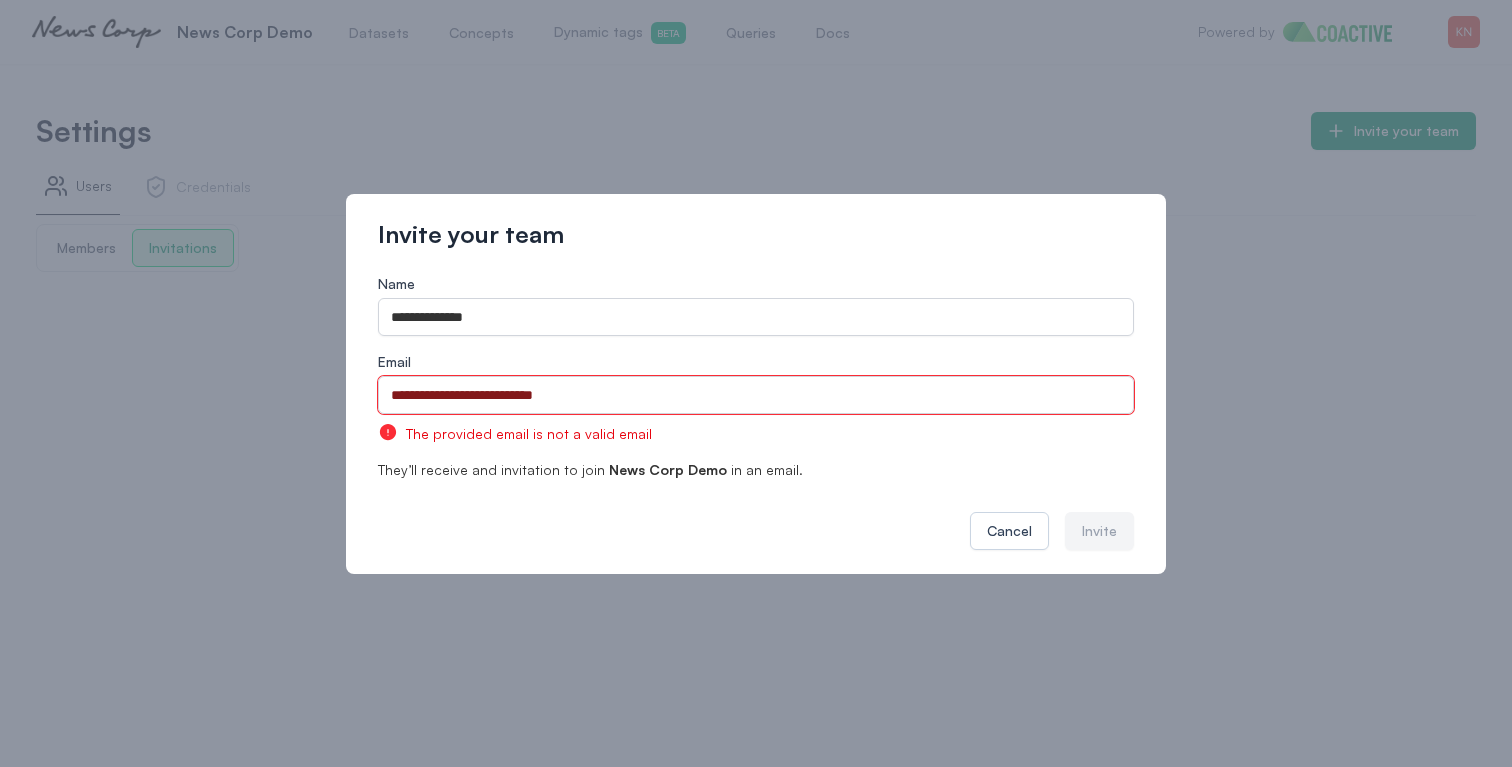 click on "**********" at bounding box center [756, 395] 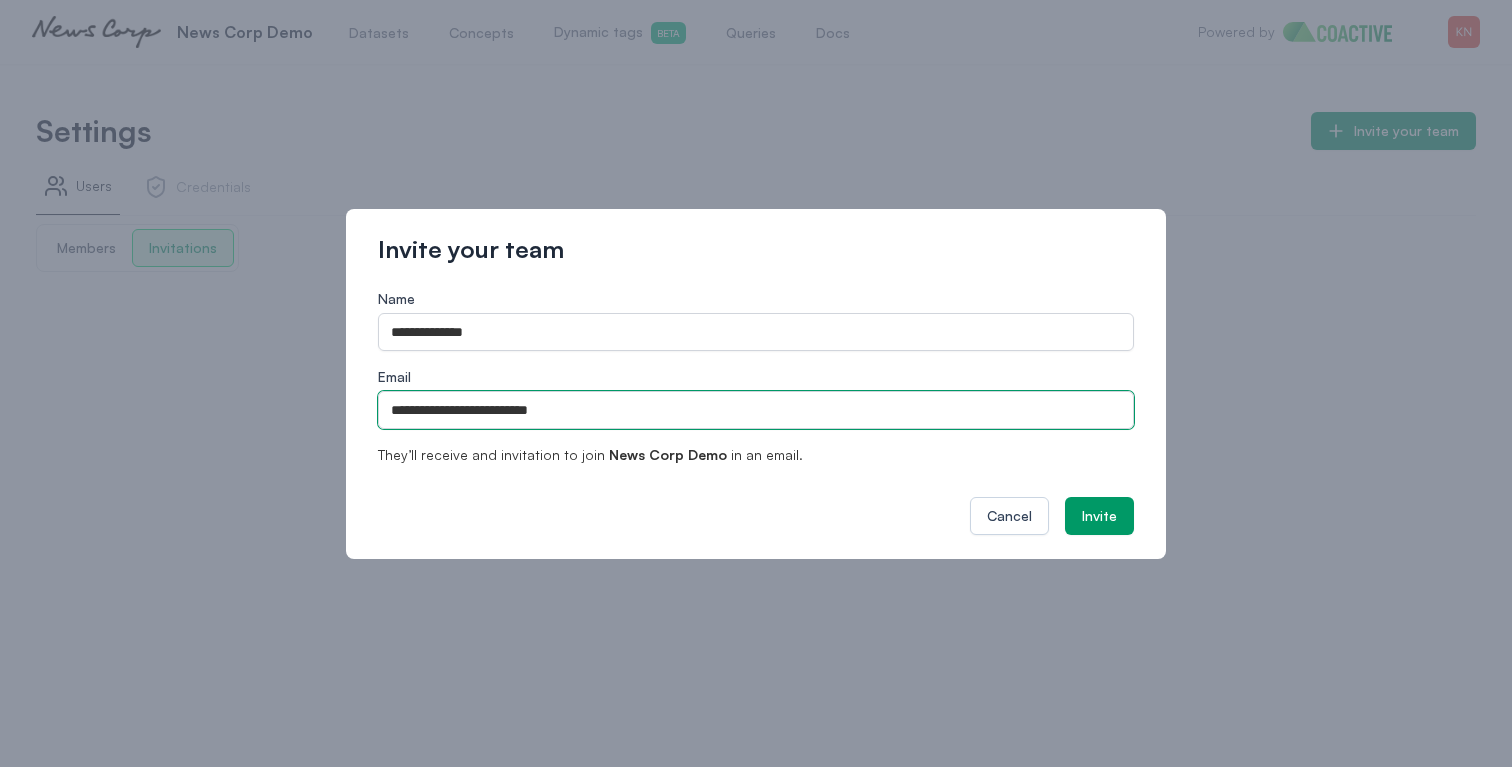 type on "**********" 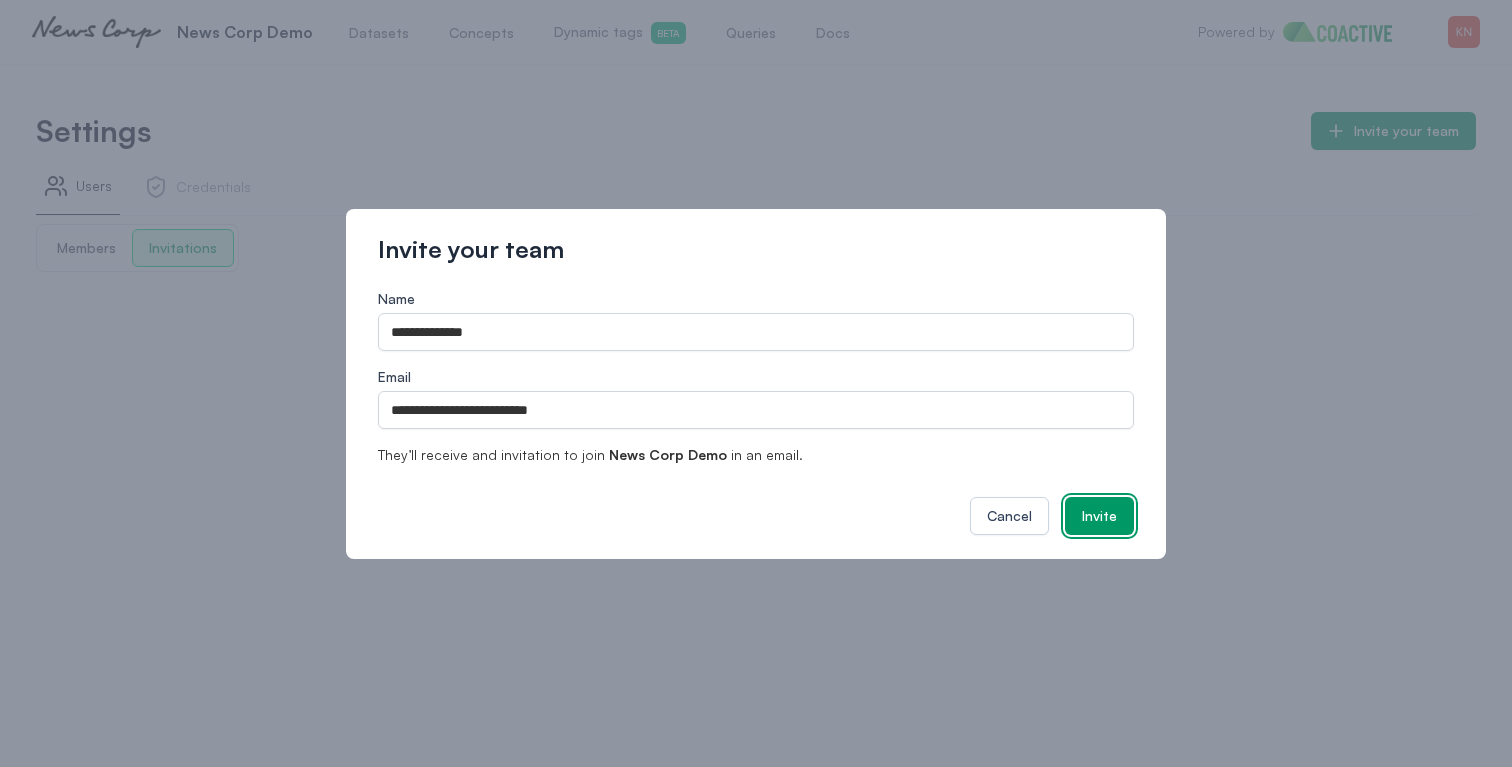 click on "Invite" at bounding box center (1099, 516) 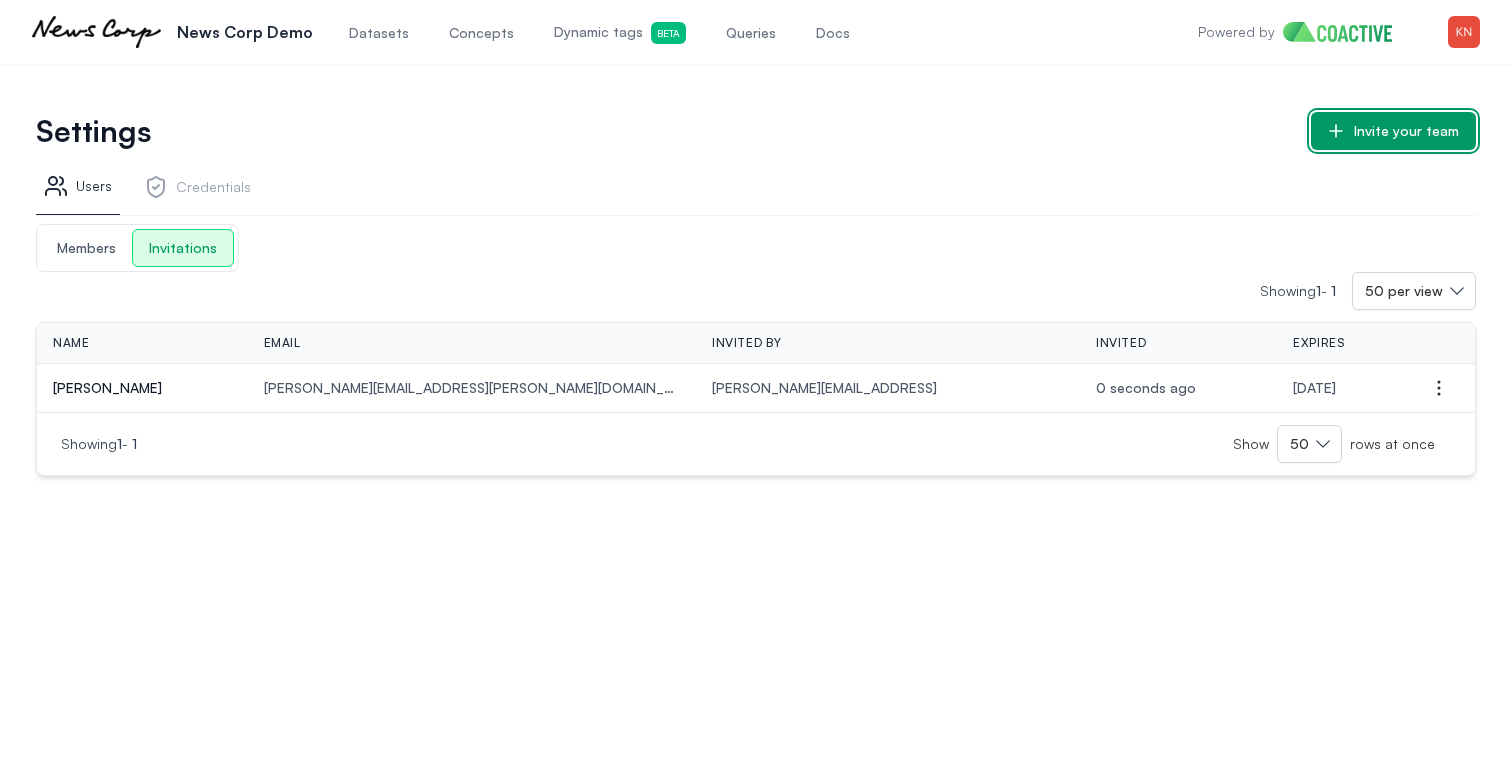 click on "Invite your team" at bounding box center [1393, 131] 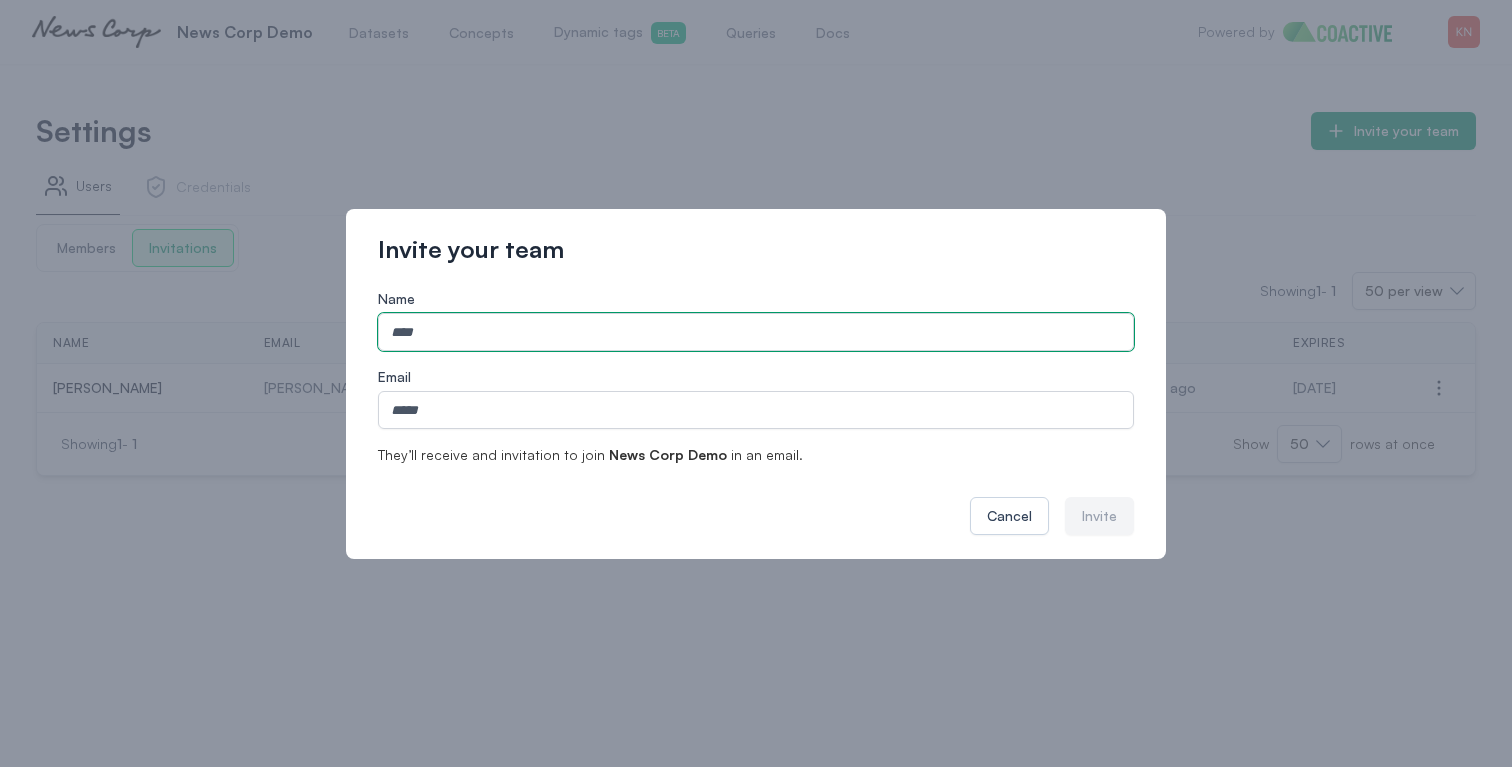 click on "Name" at bounding box center (756, 332) 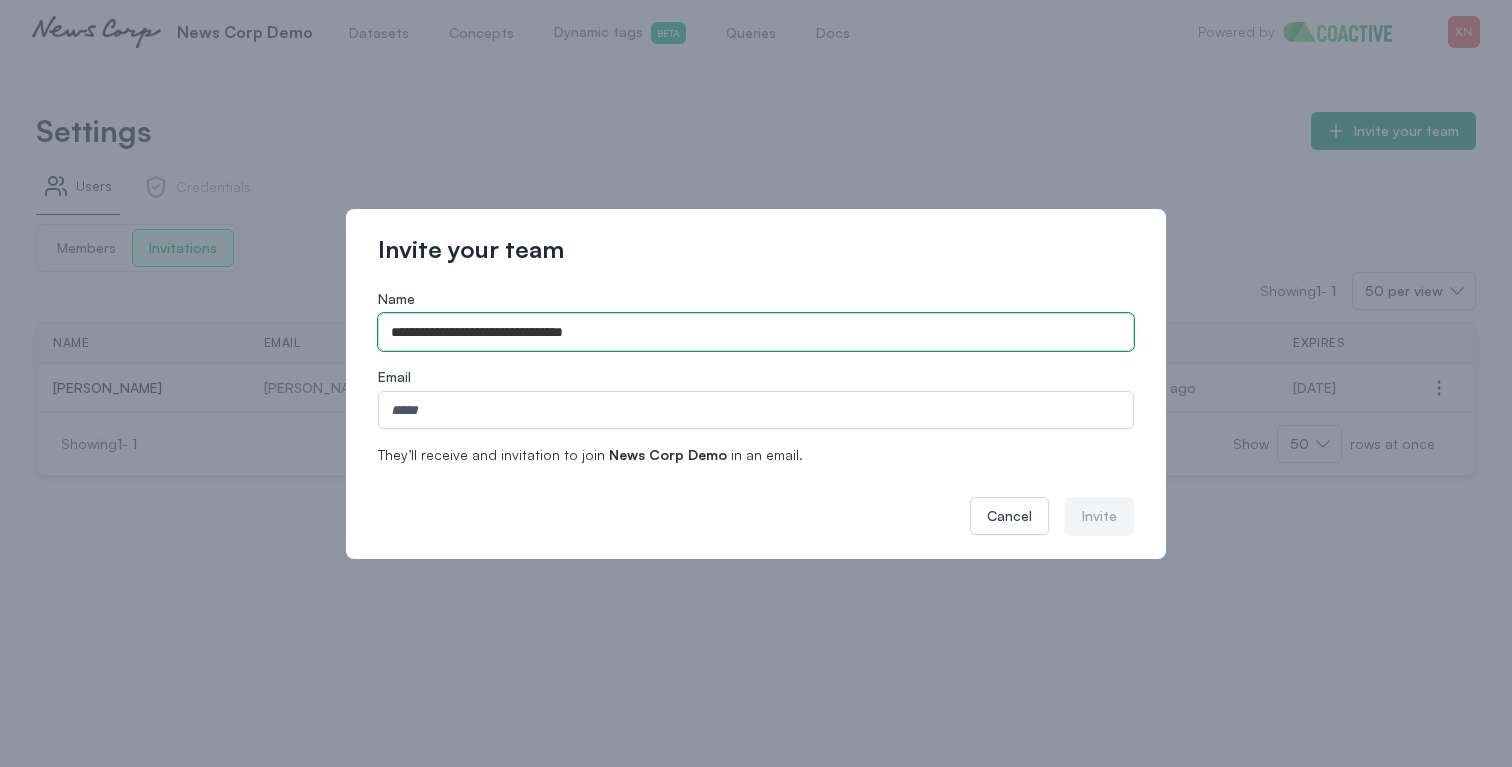 drag, startPoint x: 482, startPoint y: 329, endPoint x: 623, endPoint y: 332, distance: 141.0319 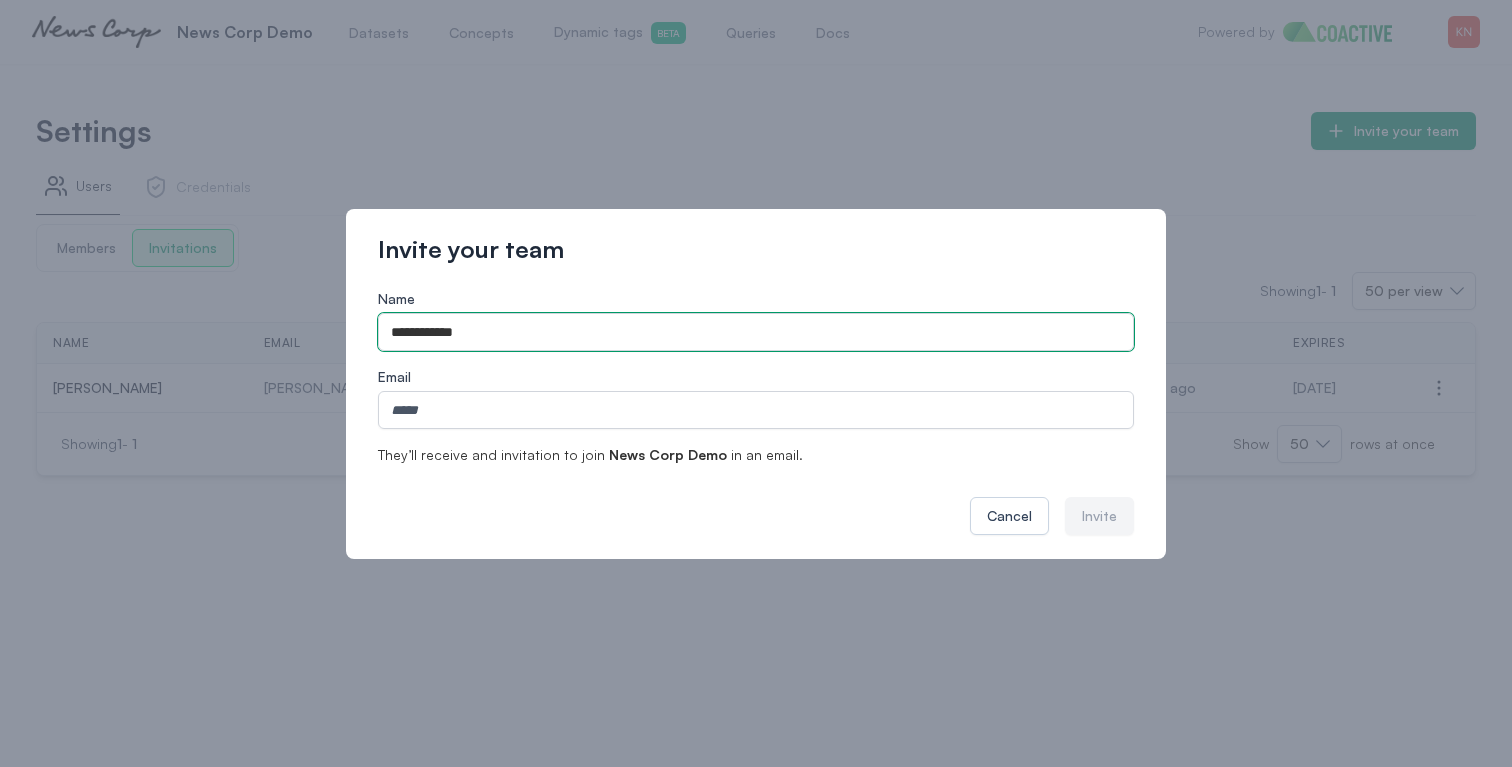 type on "**********" 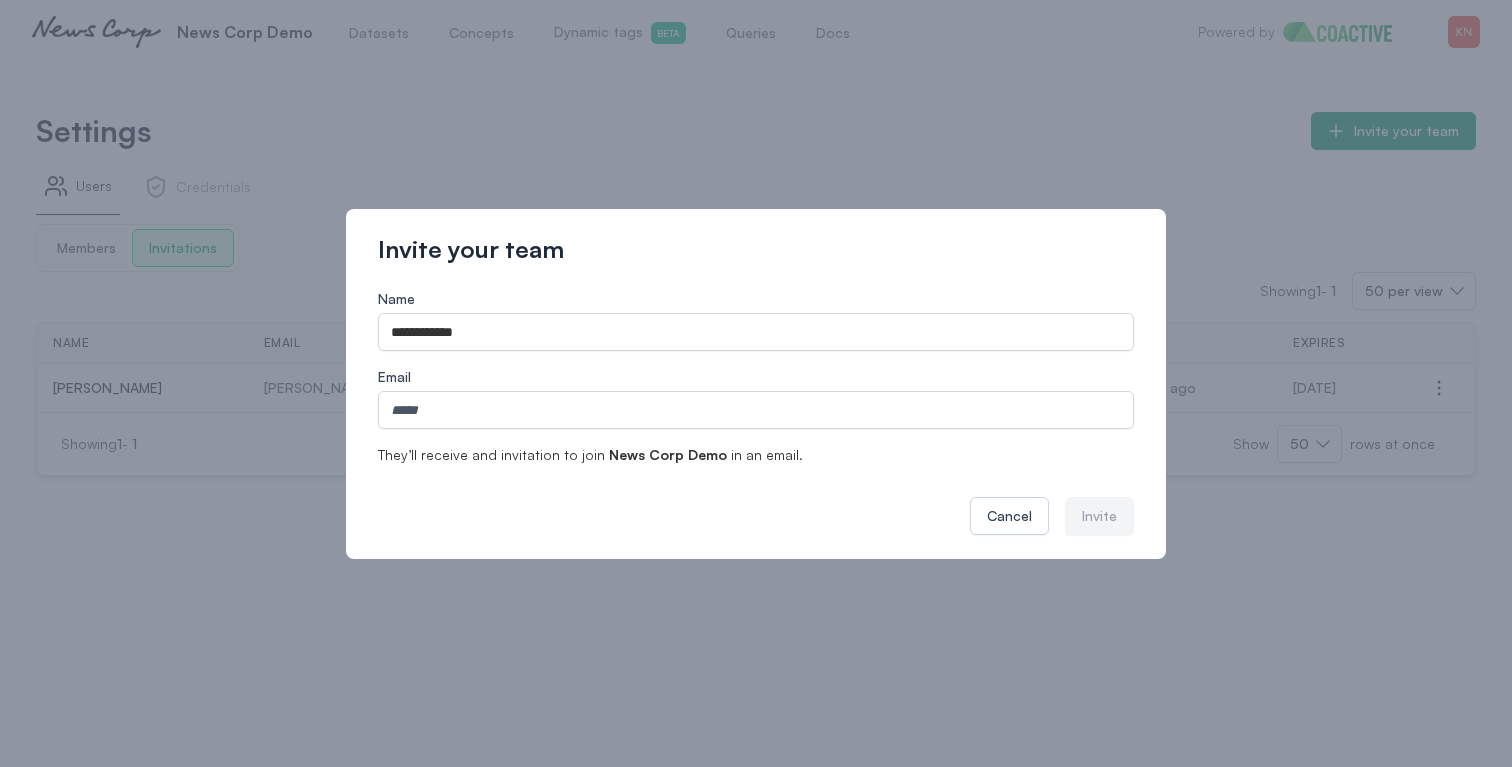 click on "Email" at bounding box center (756, 398) 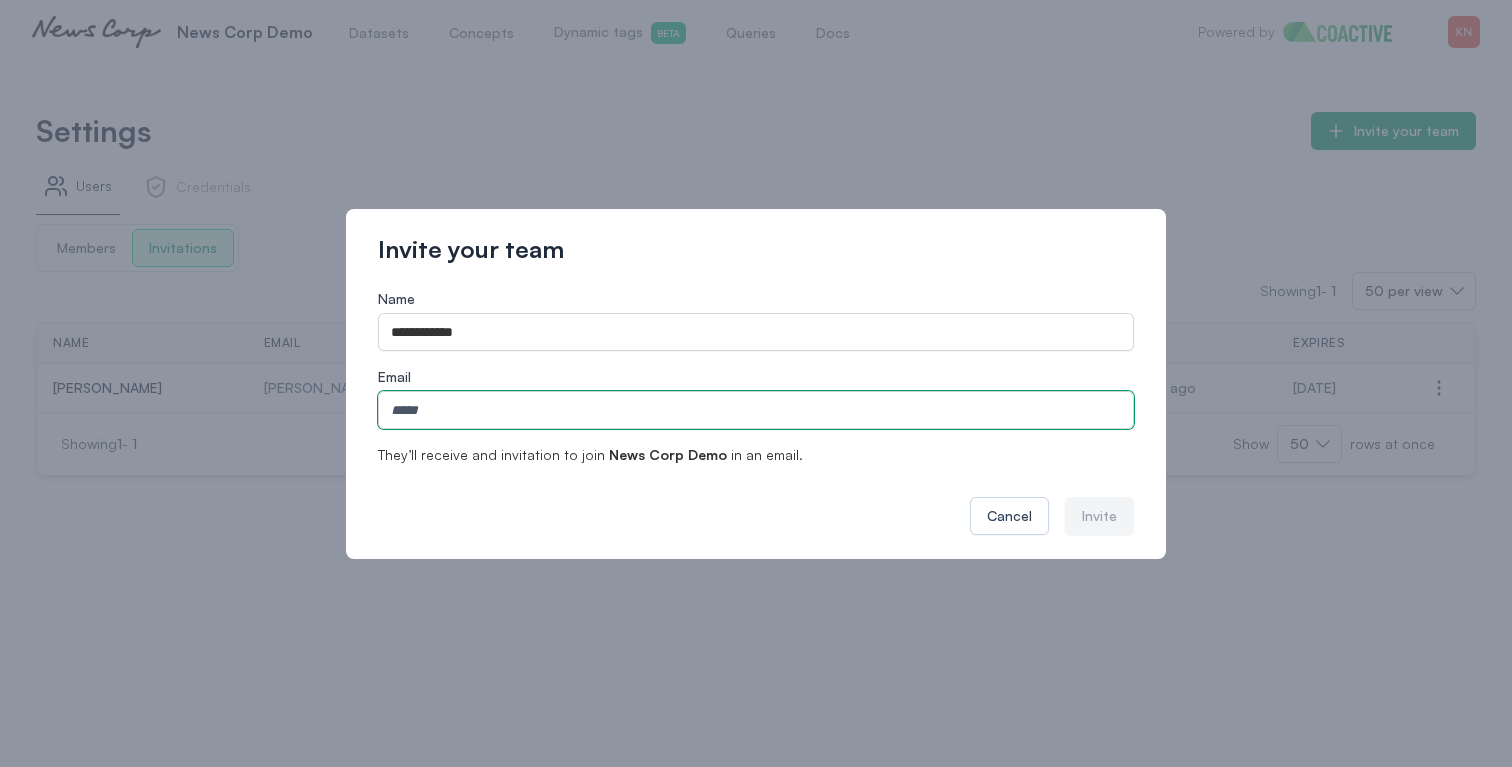 click on "Email" at bounding box center (756, 410) 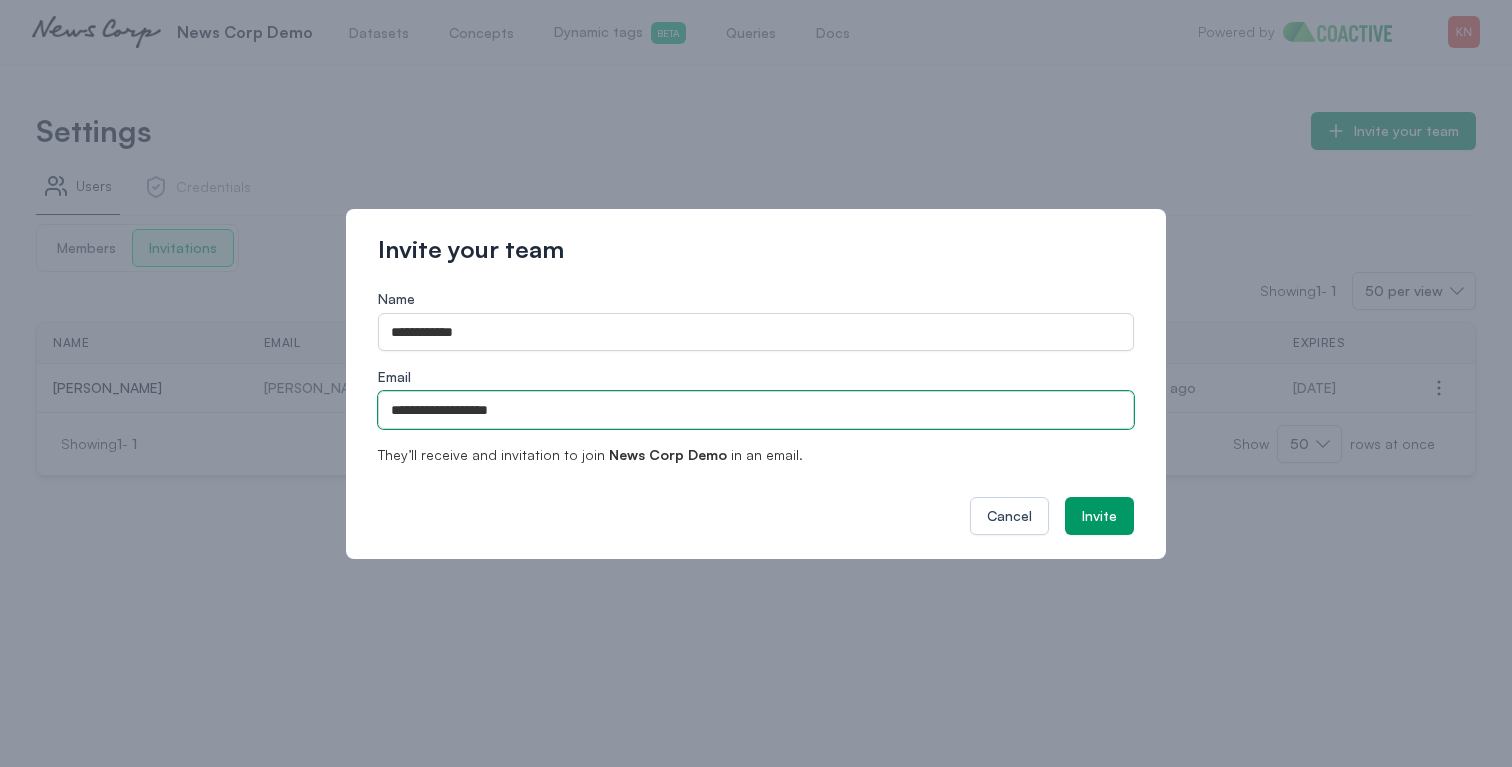 type on "**********" 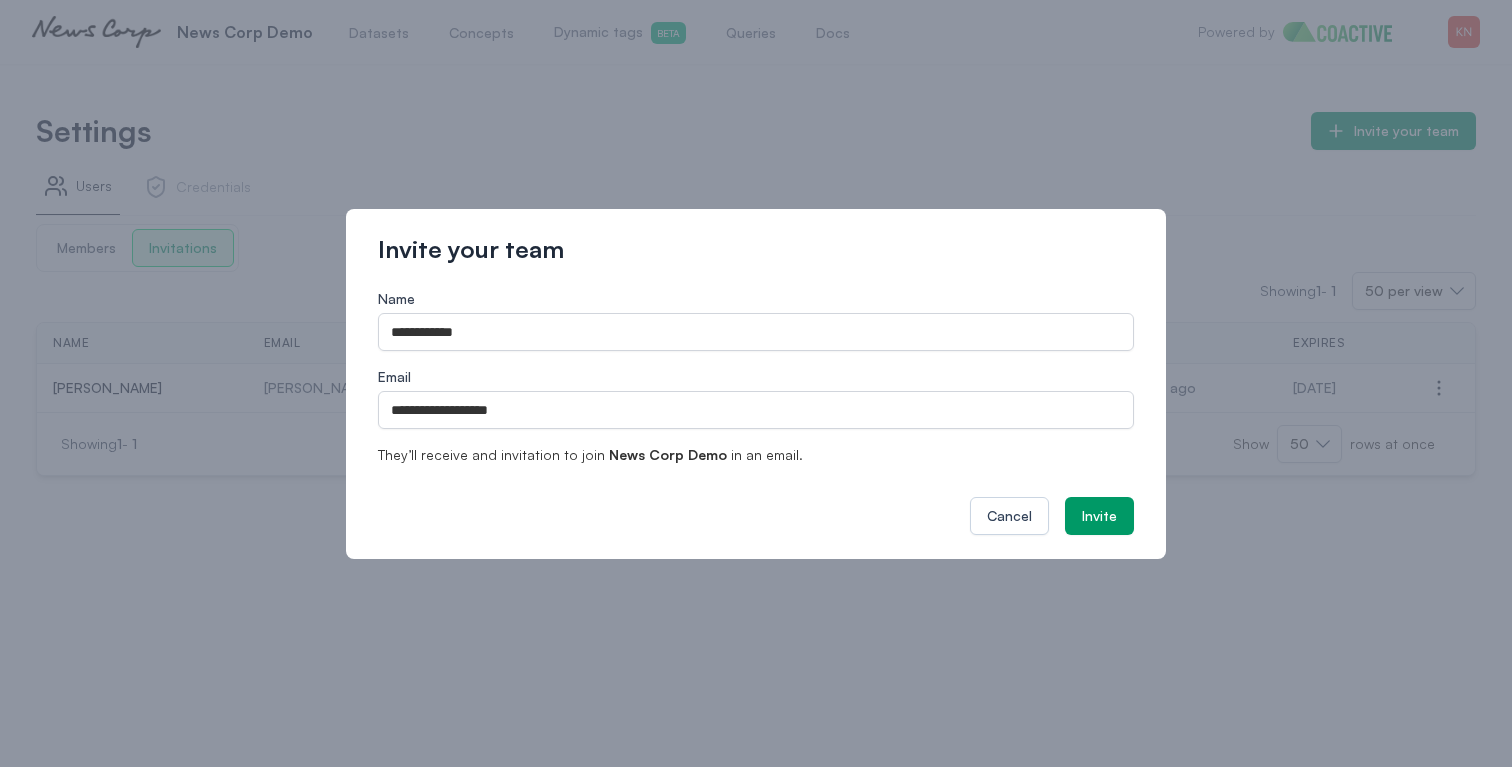 click on "**********" at bounding box center (756, 384) 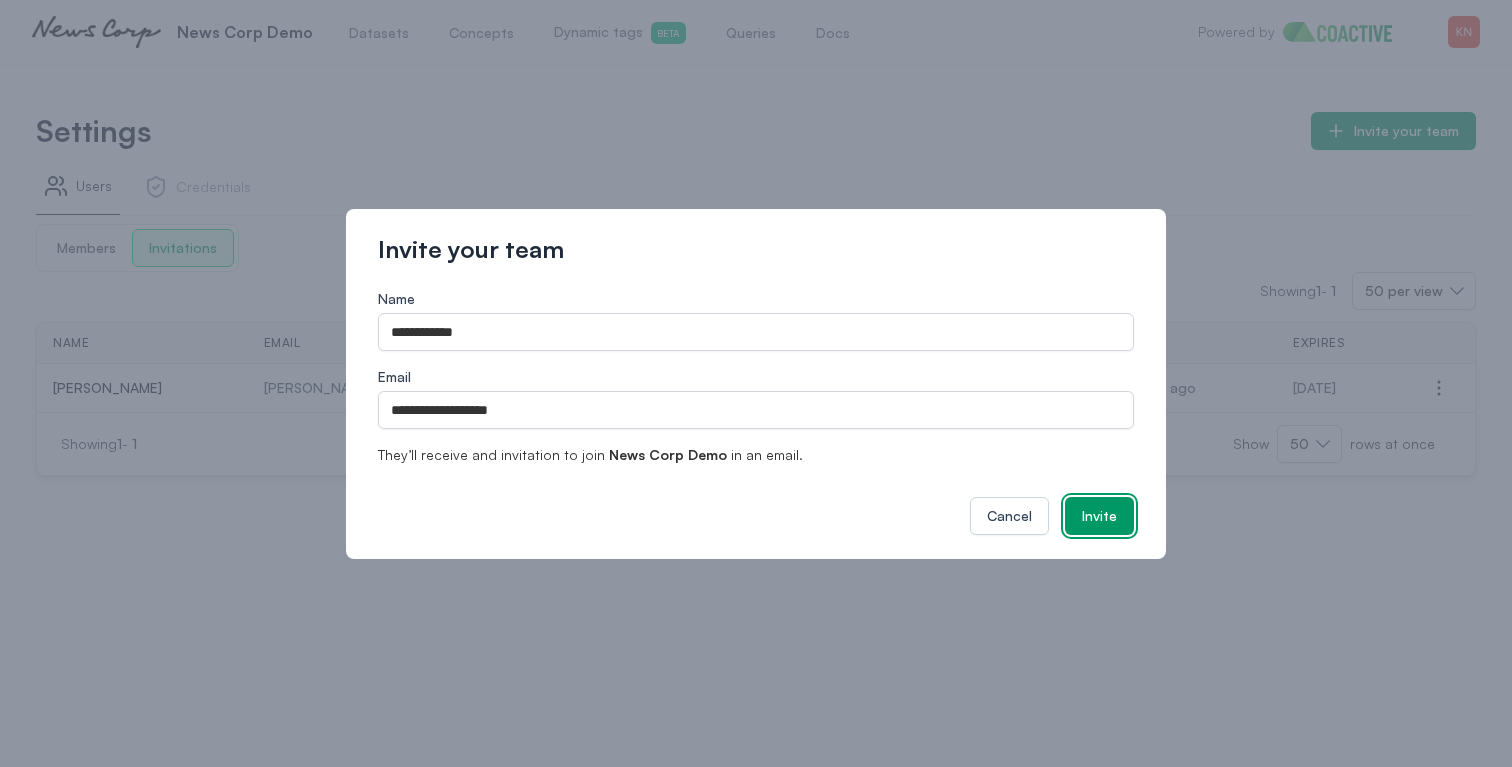 click on "Invite" at bounding box center (1099, 516) 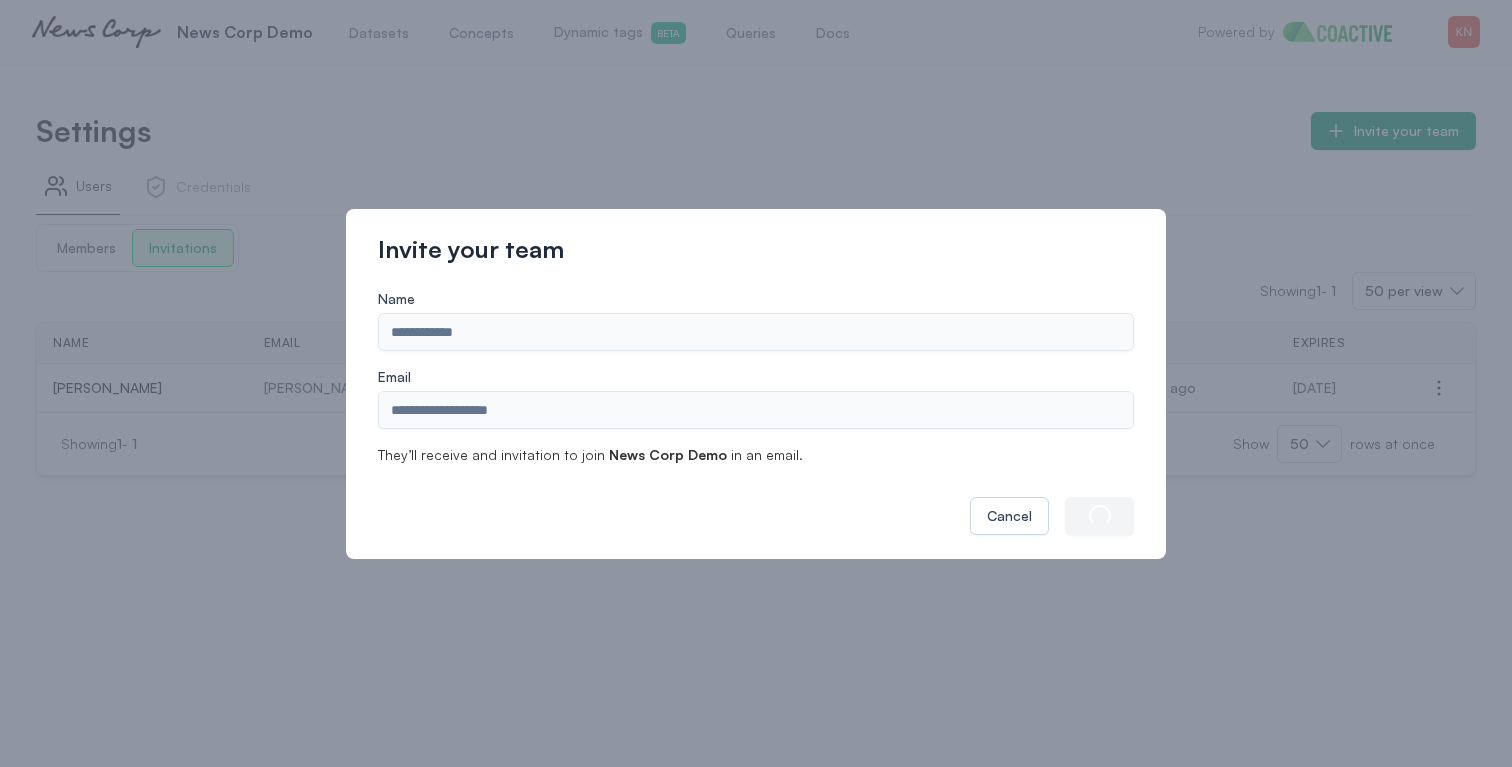 type 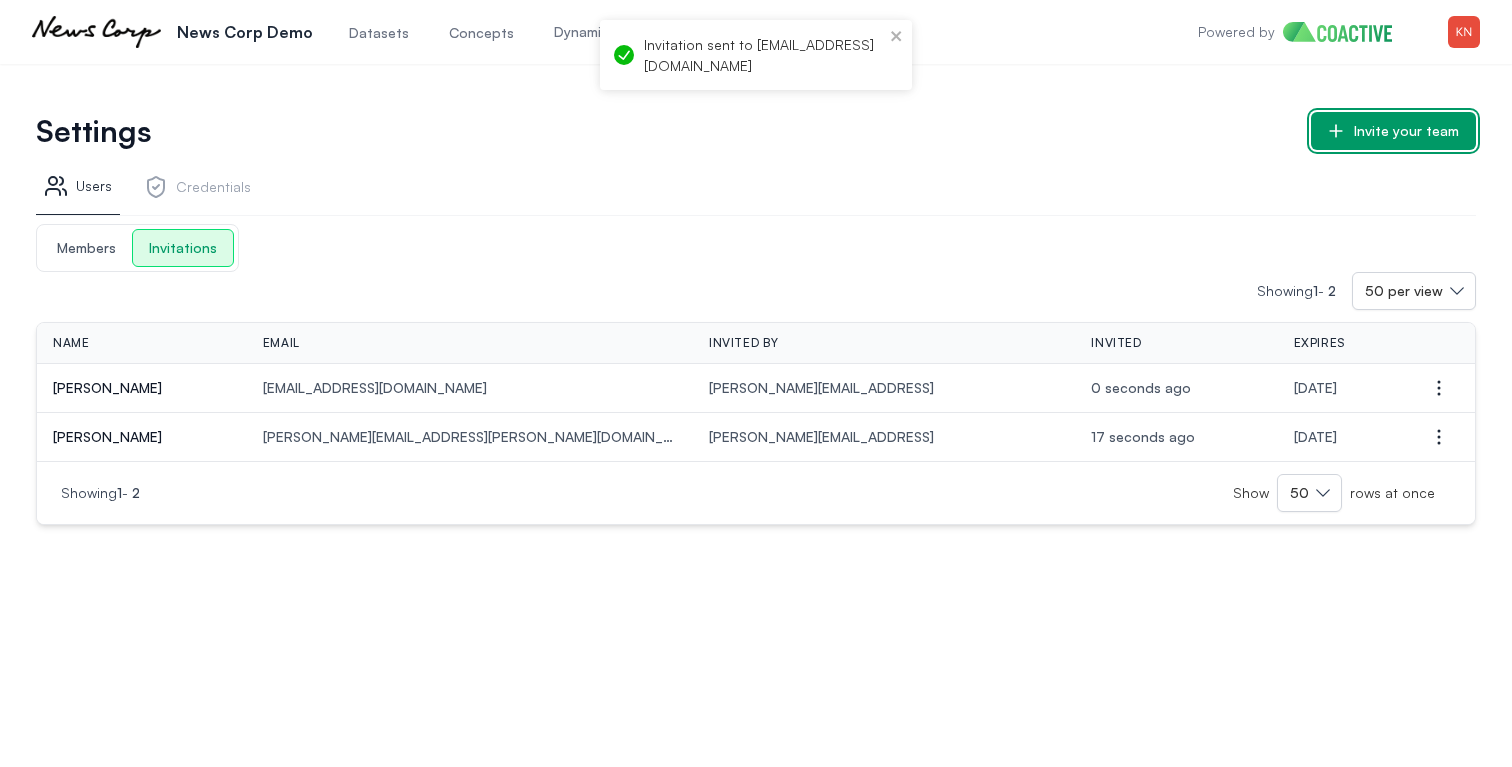 click on "Invite your team" at bounding box center (1393, 131) 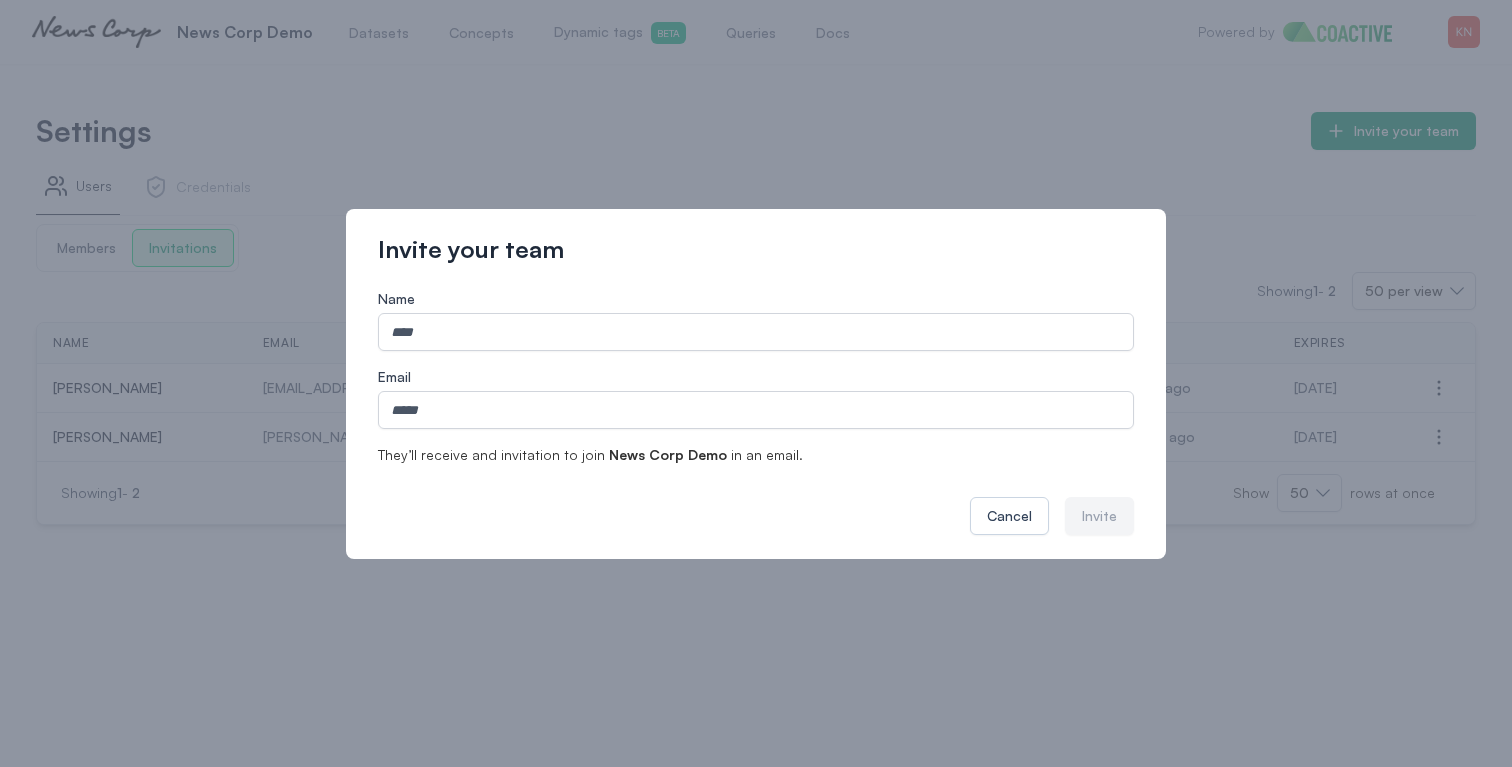 click on "Name Email They’ll receive and invitation to join   News Corp Demo   in an email." at bounding box center (756, 377) 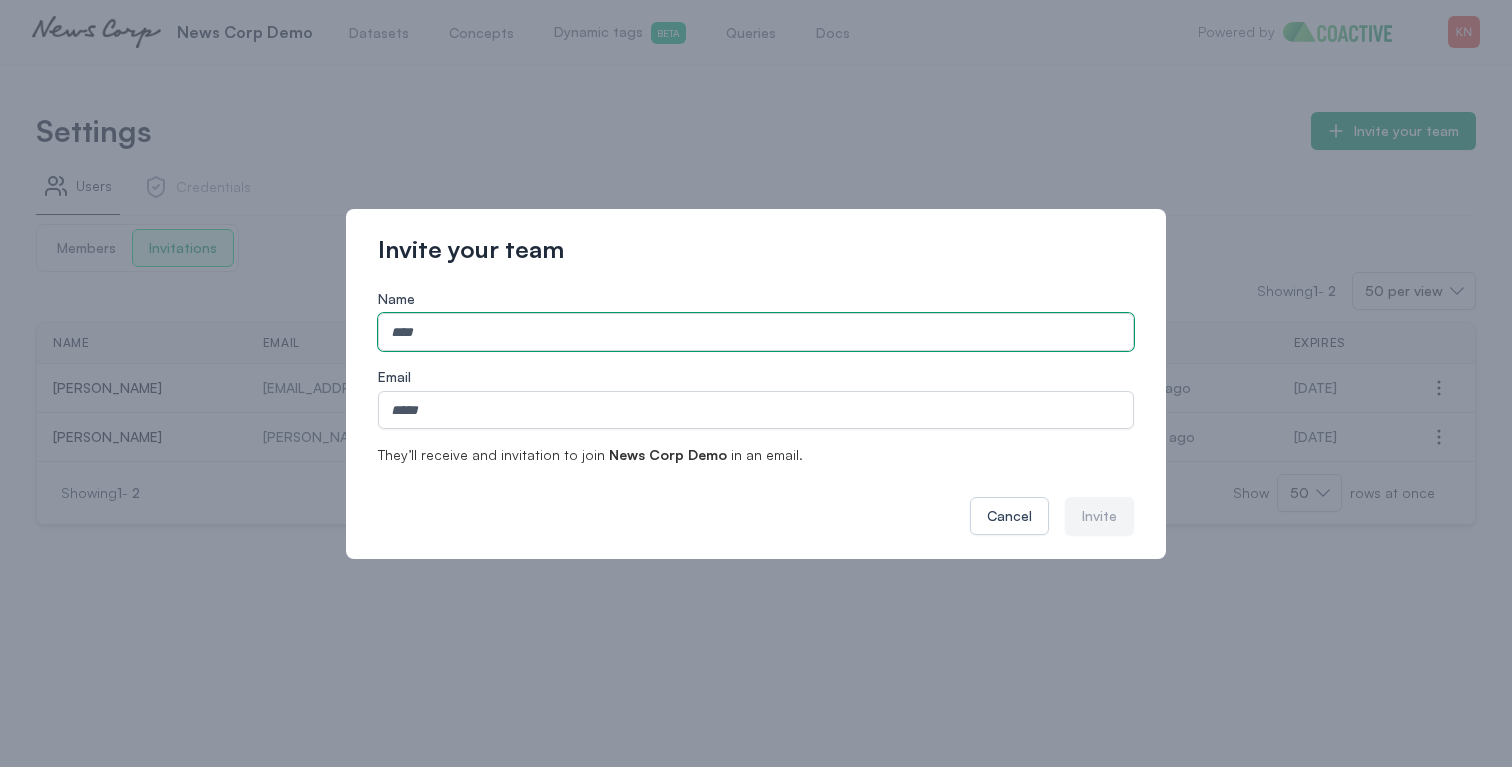 click on "Name" at bounding box center (756, 332) 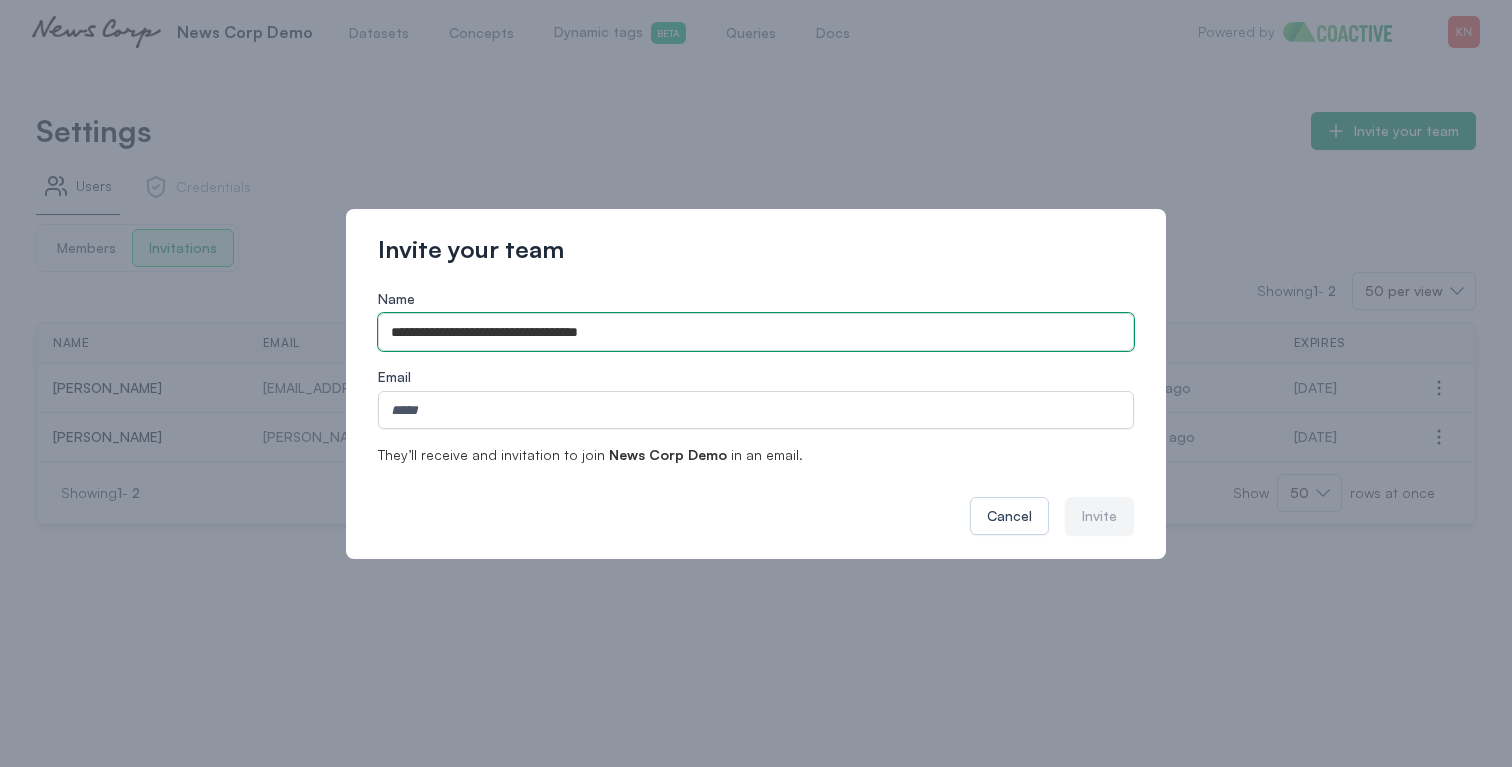 drag, startPoint x: 488, startPoint y: 333, endPoint x: 638, endPoint y: 333, distance: 150 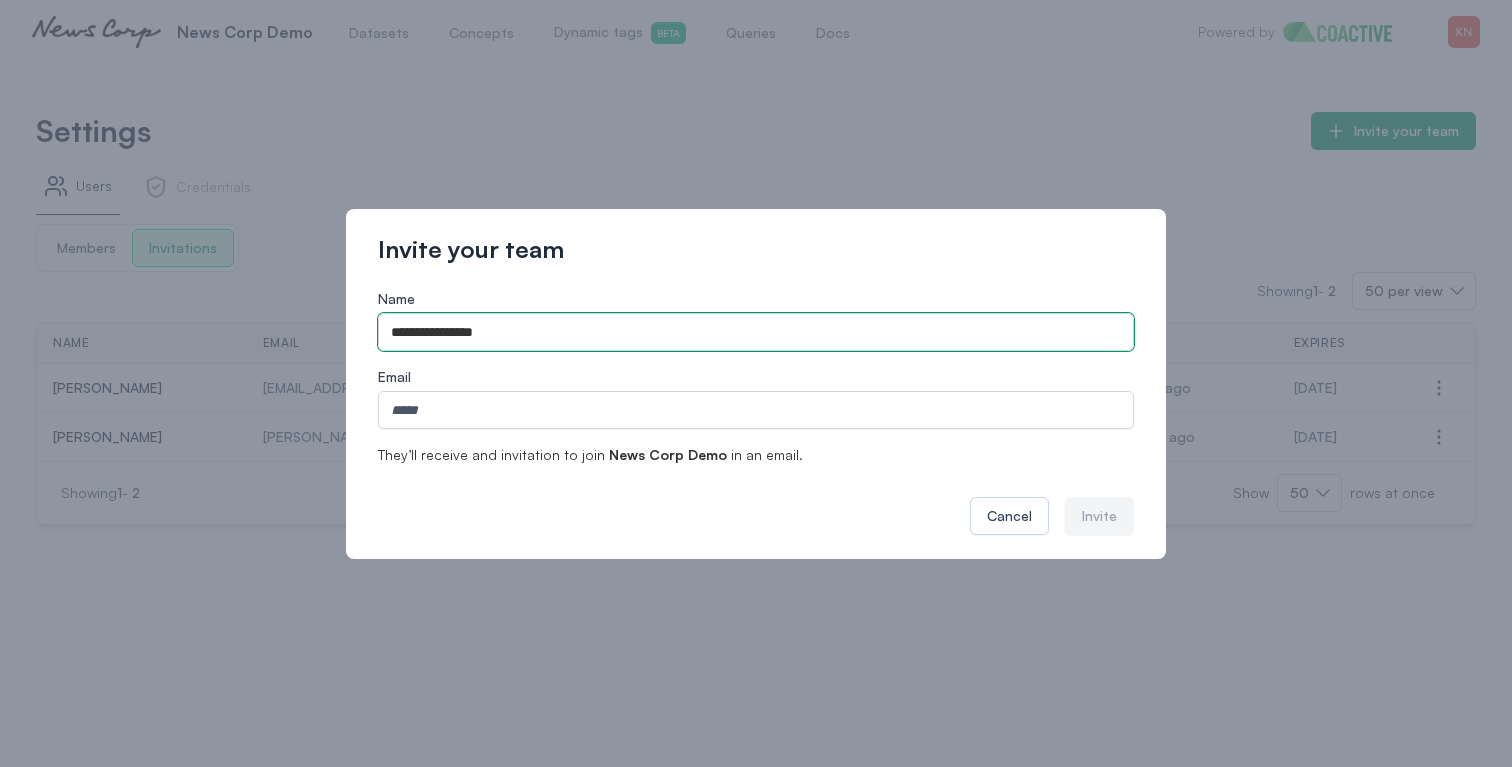 click on "**********" at bounding box center (756, 332) 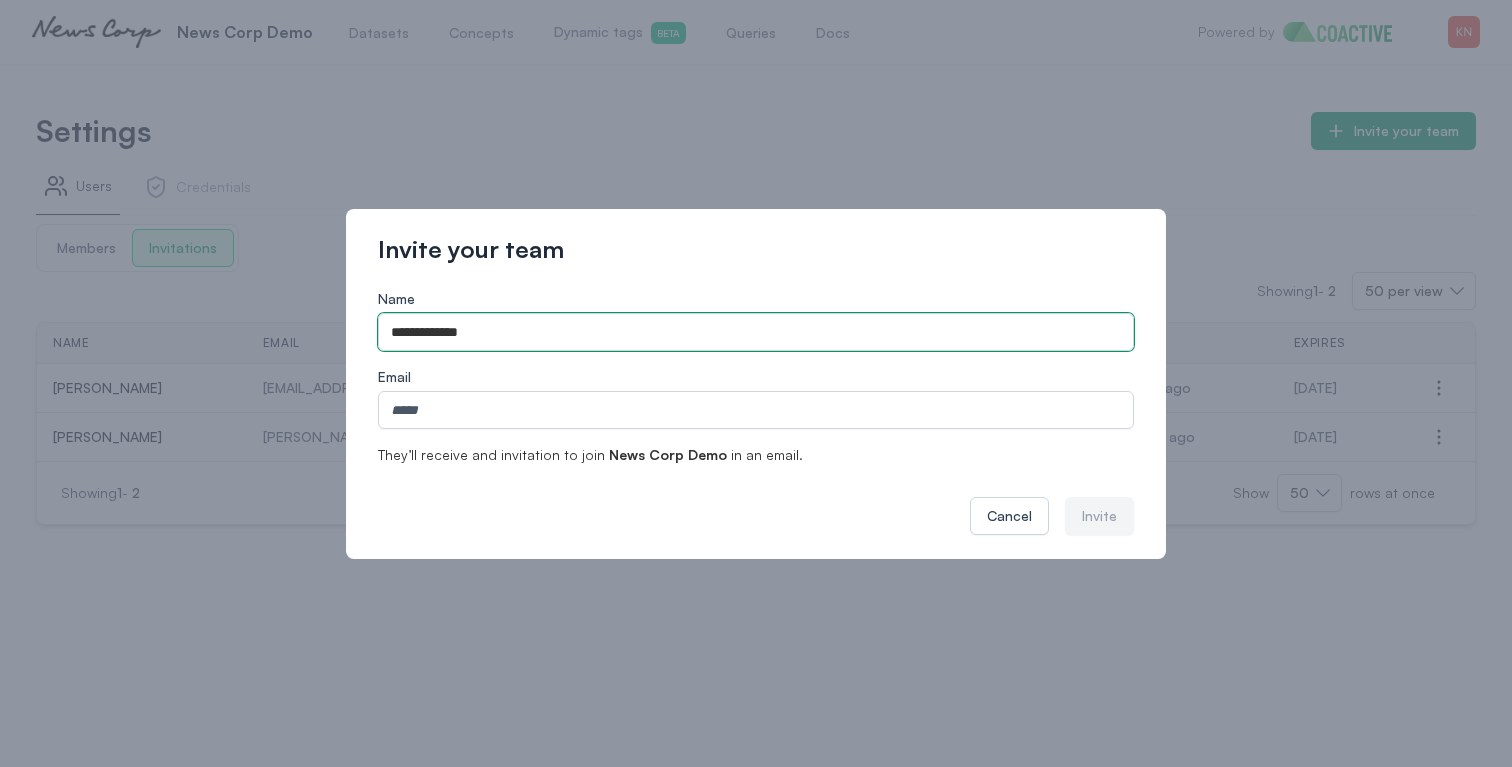 type on "**********" 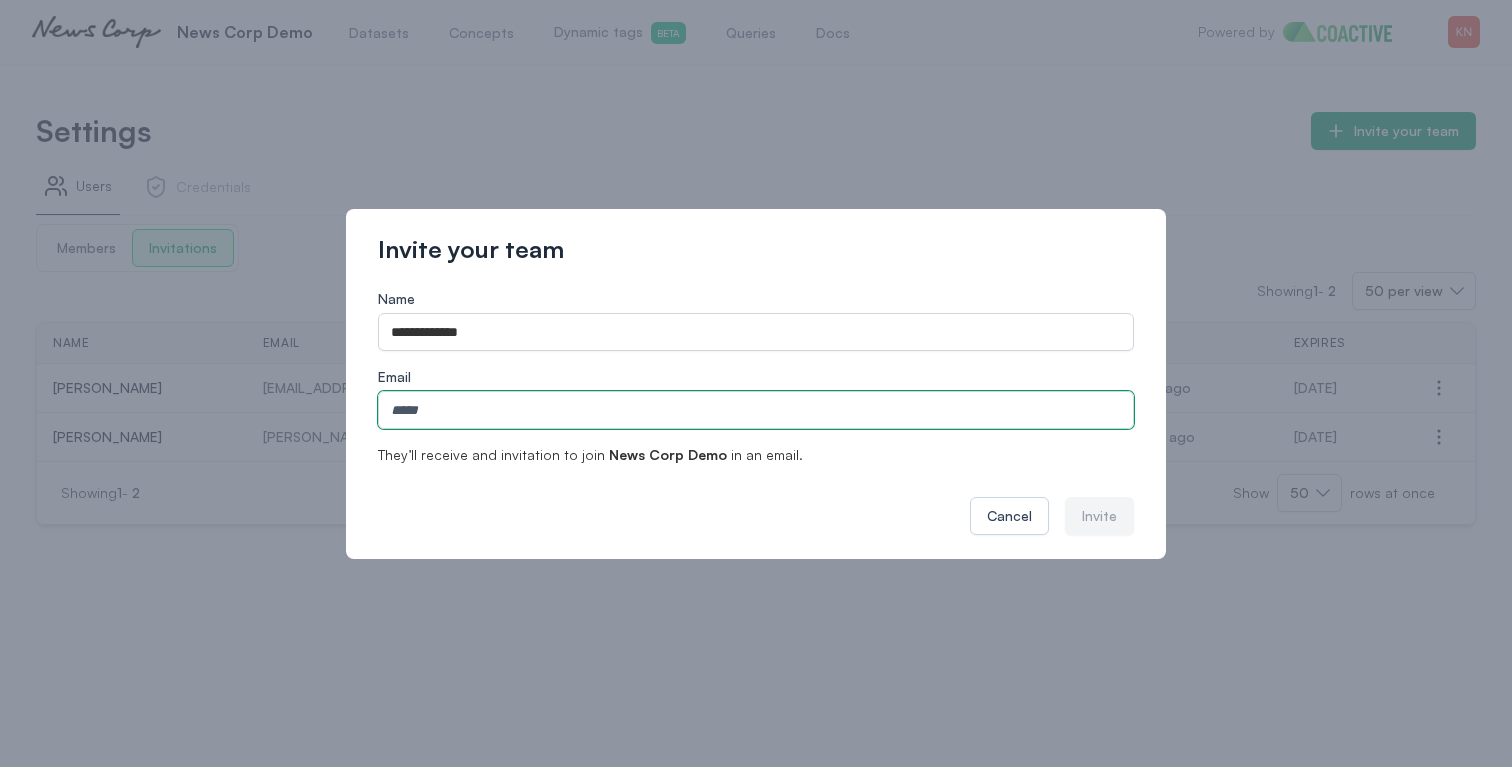 click on "Email" at bounding box center [756, 410] 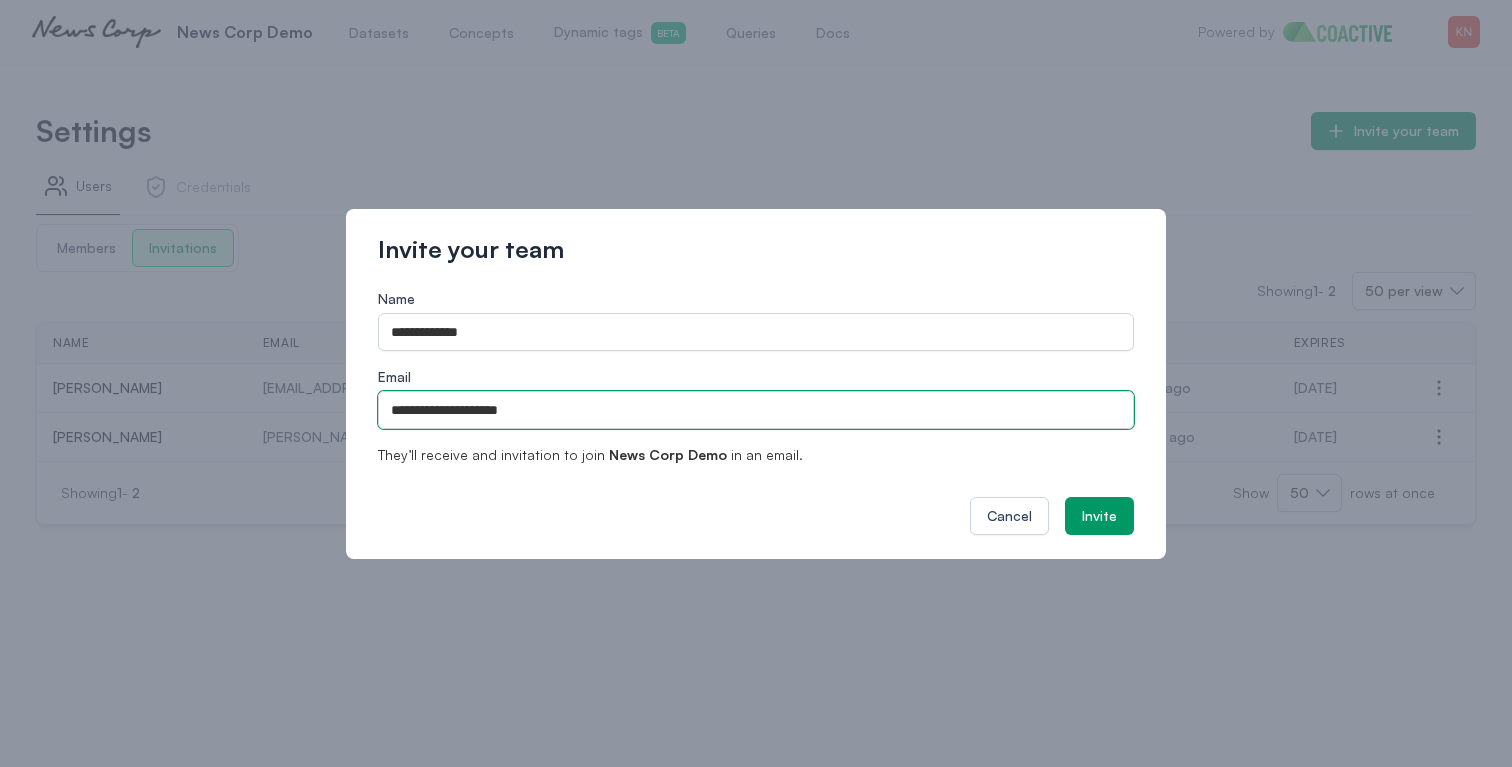 type on "**********" 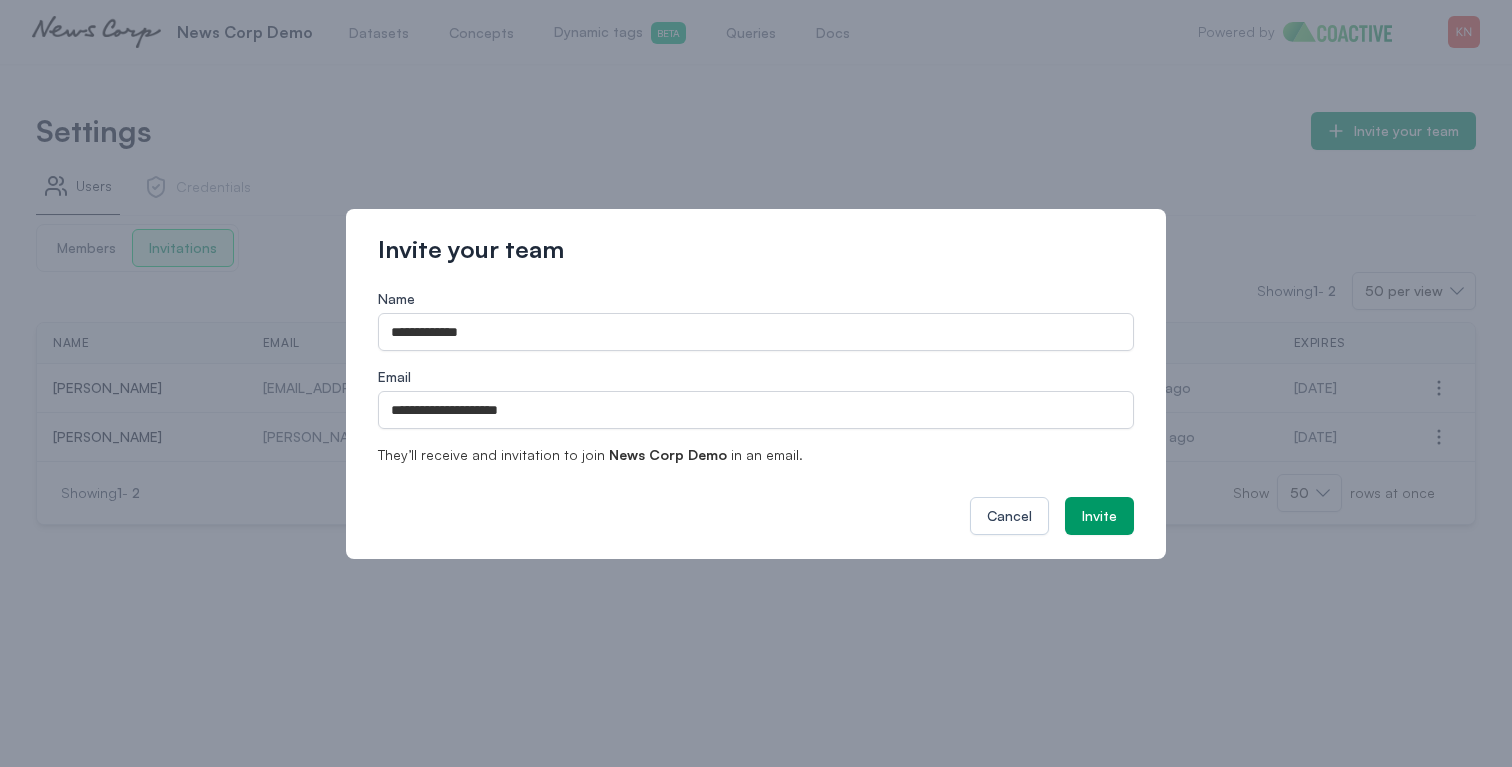 click on "They’ll receive and invitation to join   News Corp Demo   in an email." at bounding box center [756, 455] 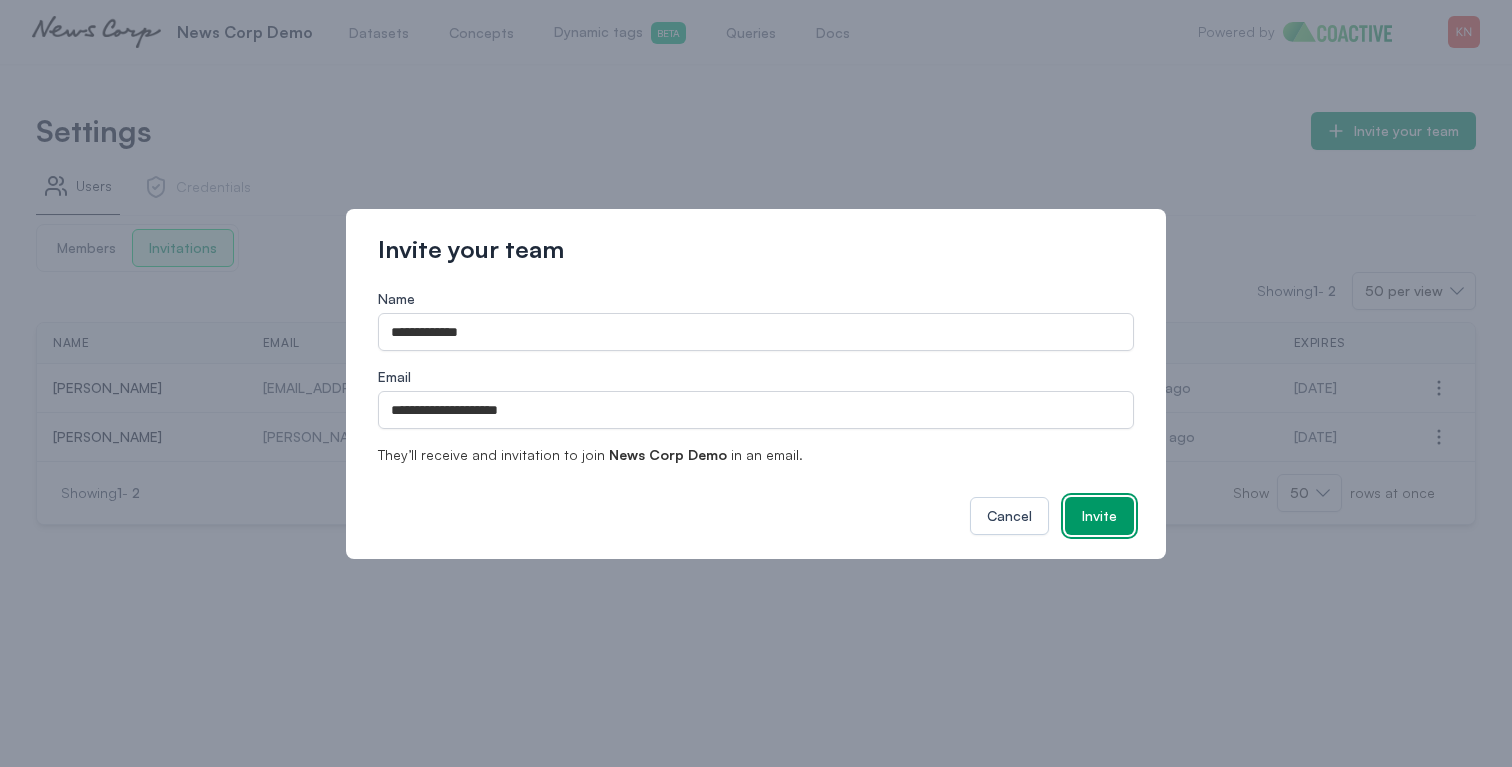 click on "Invite" at bounding box center (1099, 516) 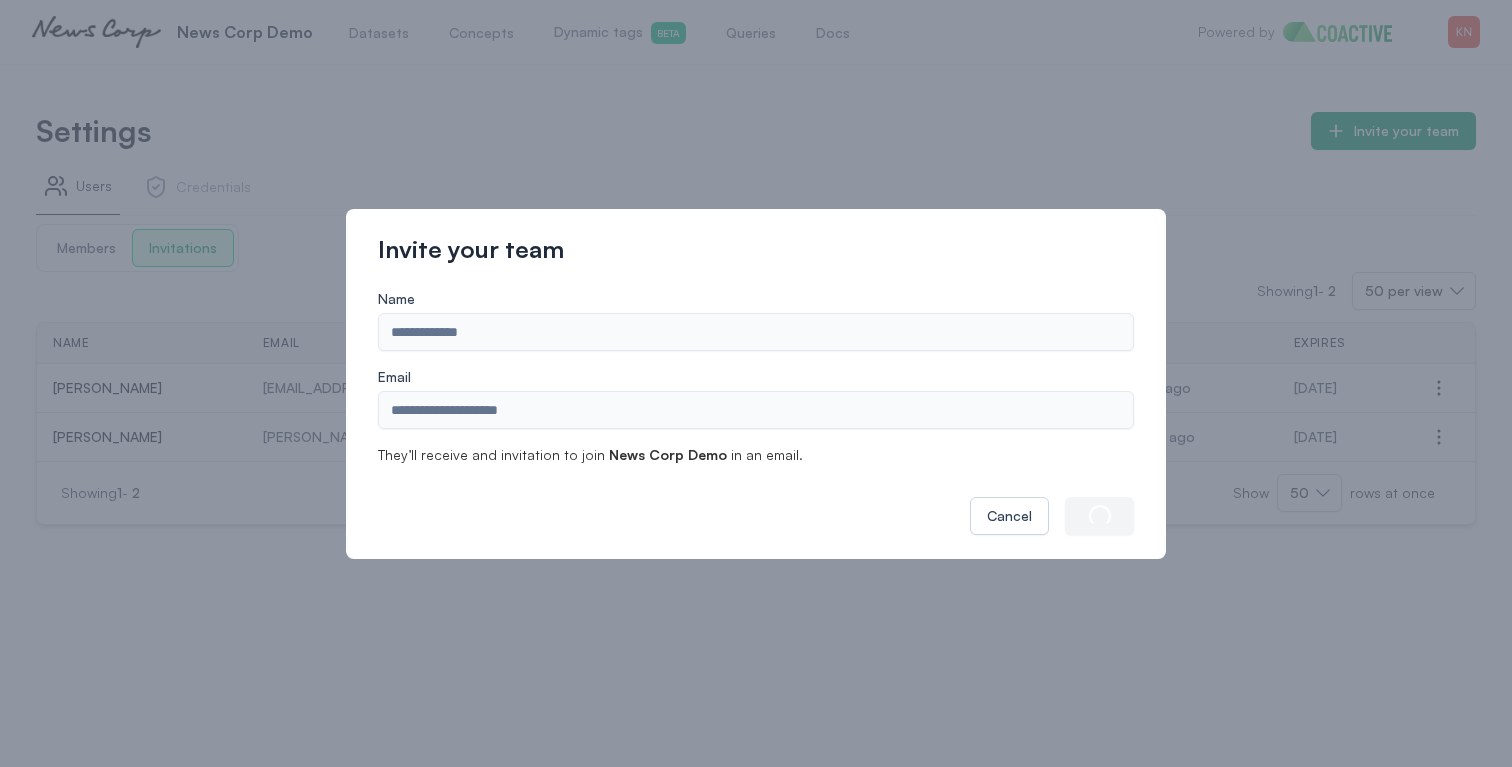 type 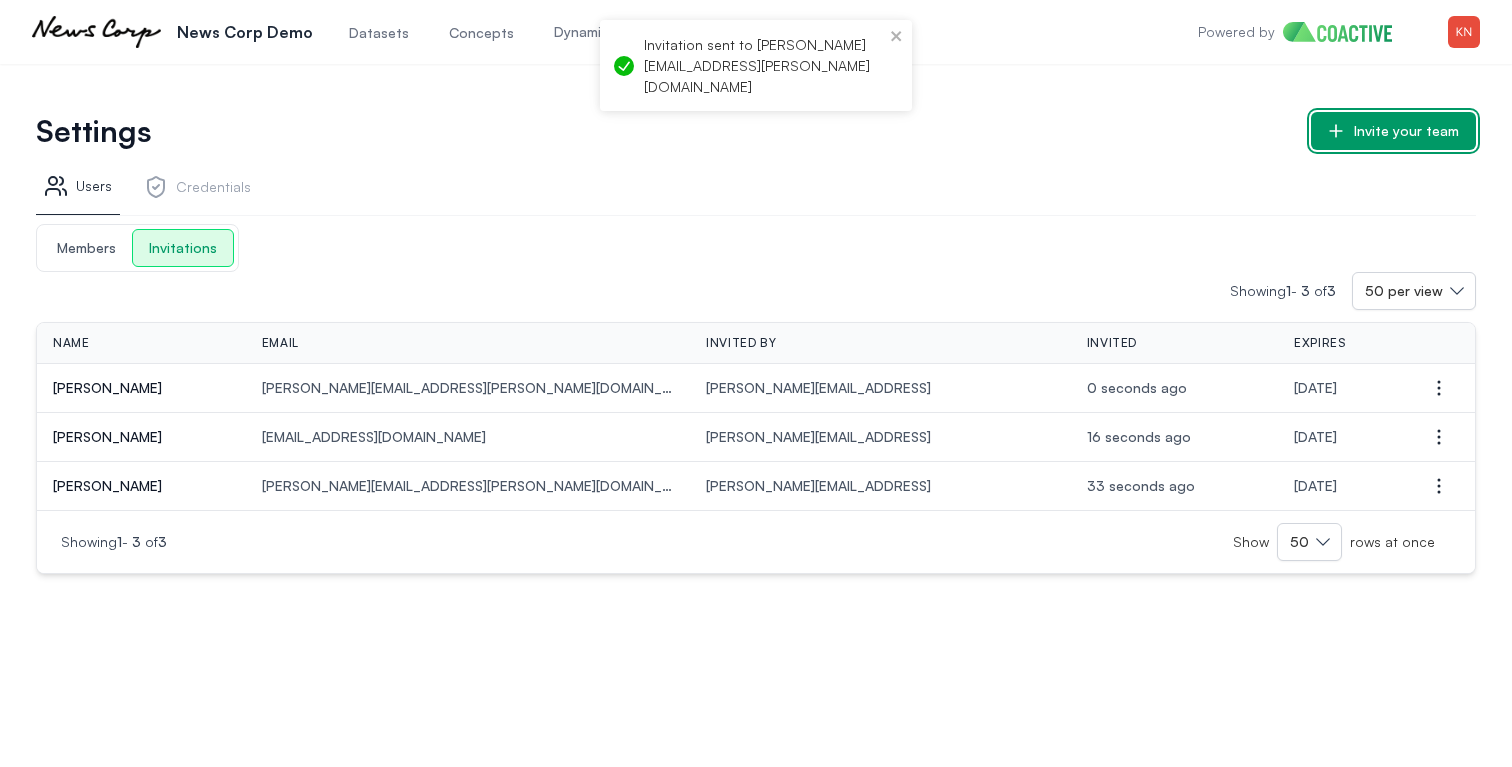 click on "Invite your team" at bounding box center (1393, 131) 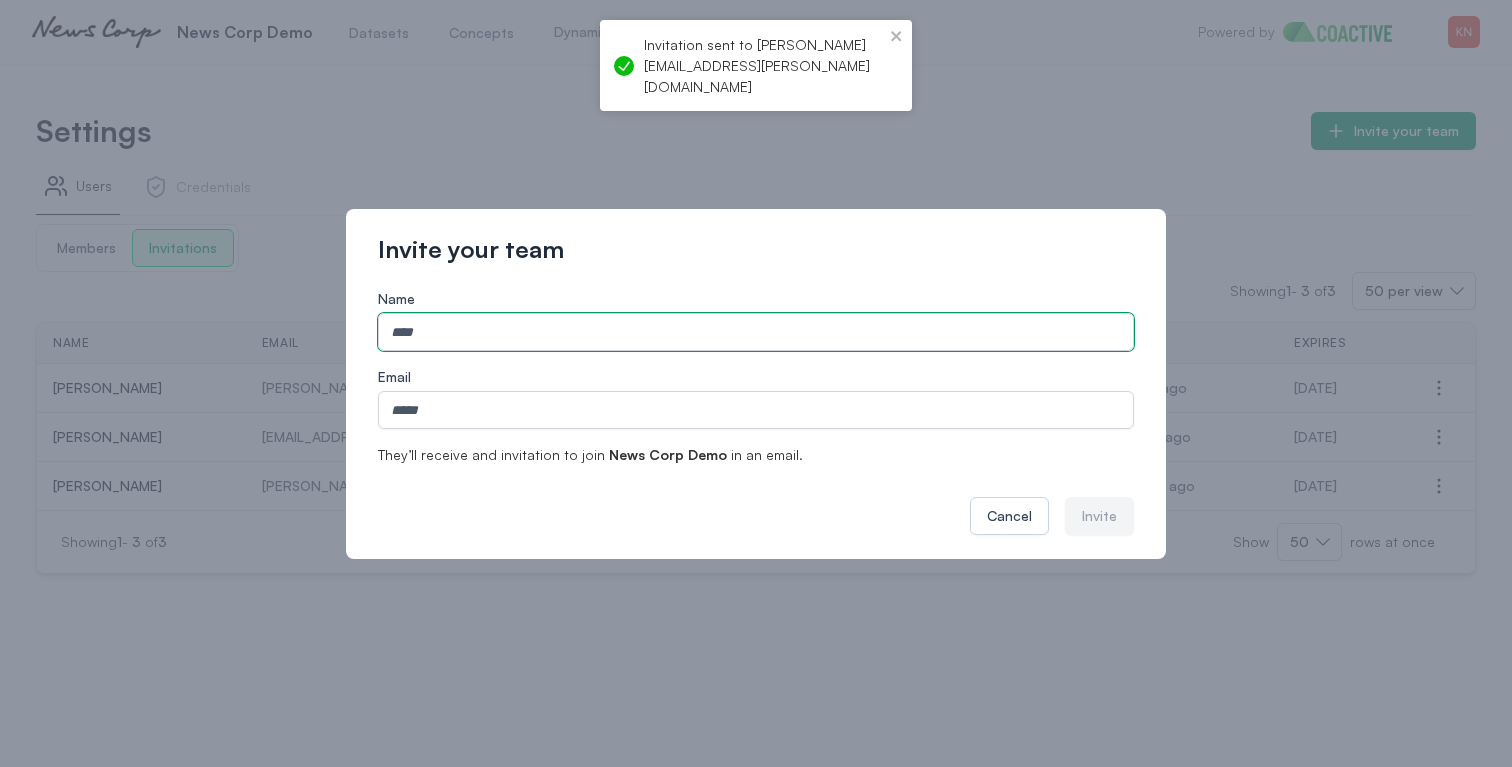 click on "Name" at bounding box center [756, 332] 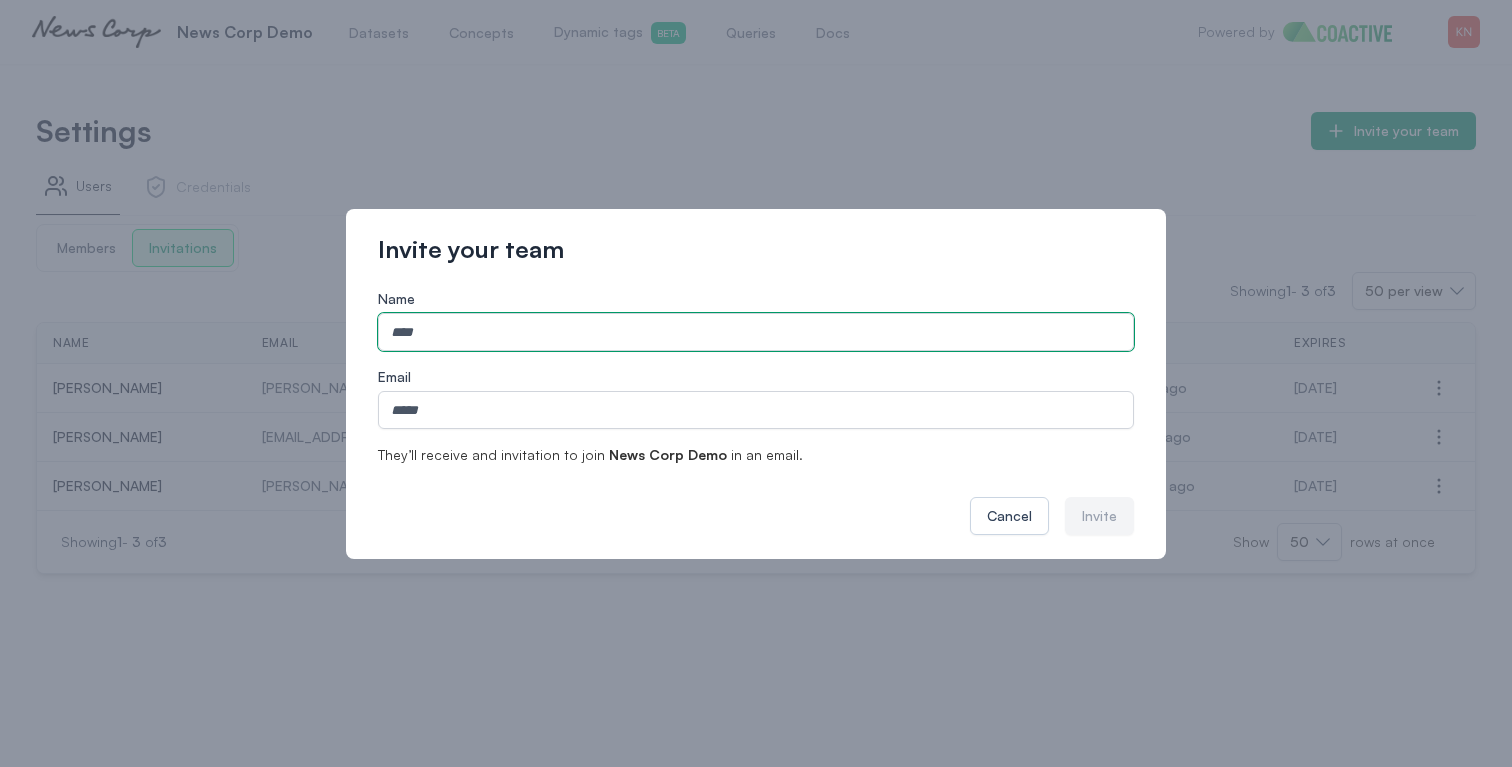 paste on "**********" 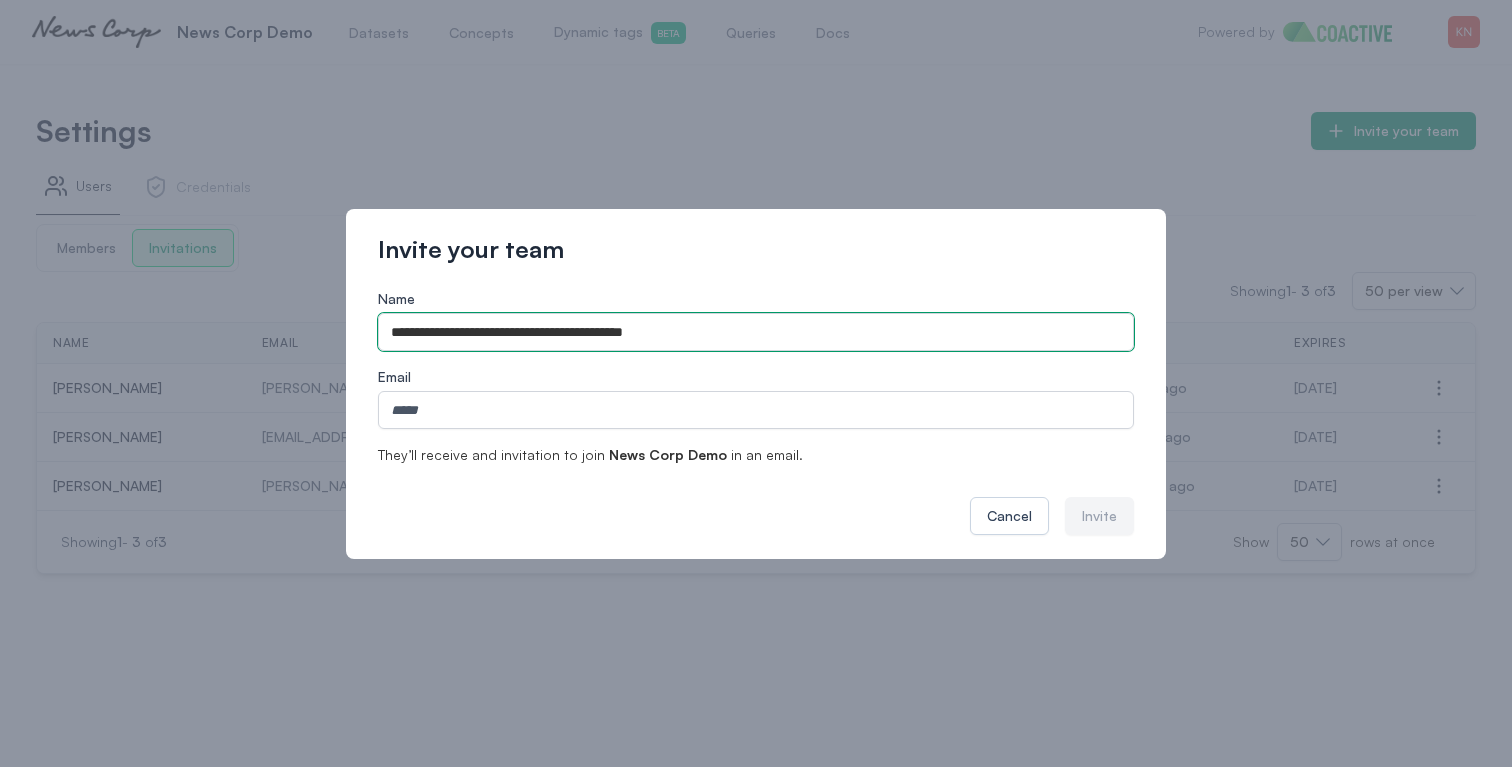 drag, startPoint x: 502, startPoint y: 327, endPoint x: 622, endPoint y: 319, distance: 120.26637 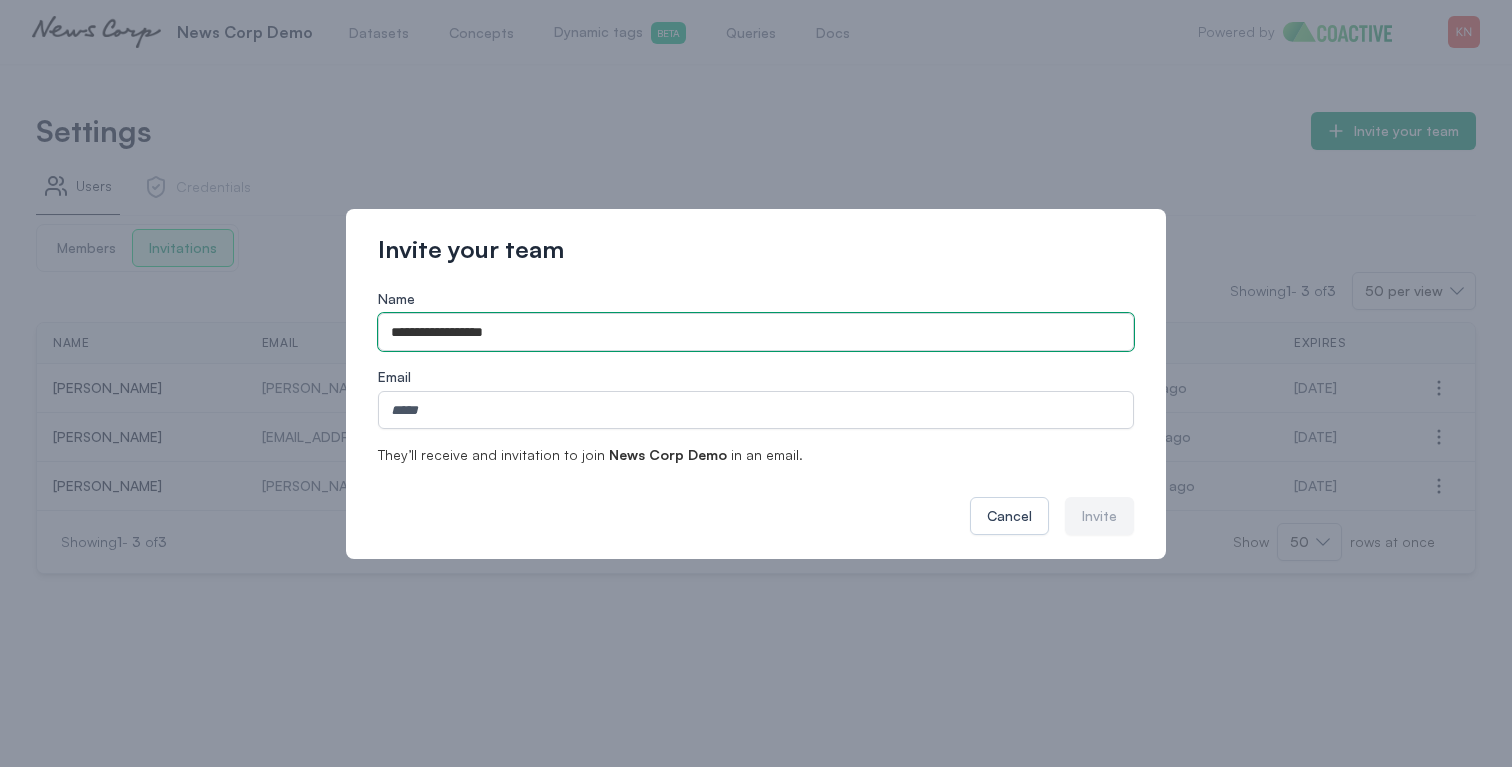 click on "**********" at bounding box center (756, 332) 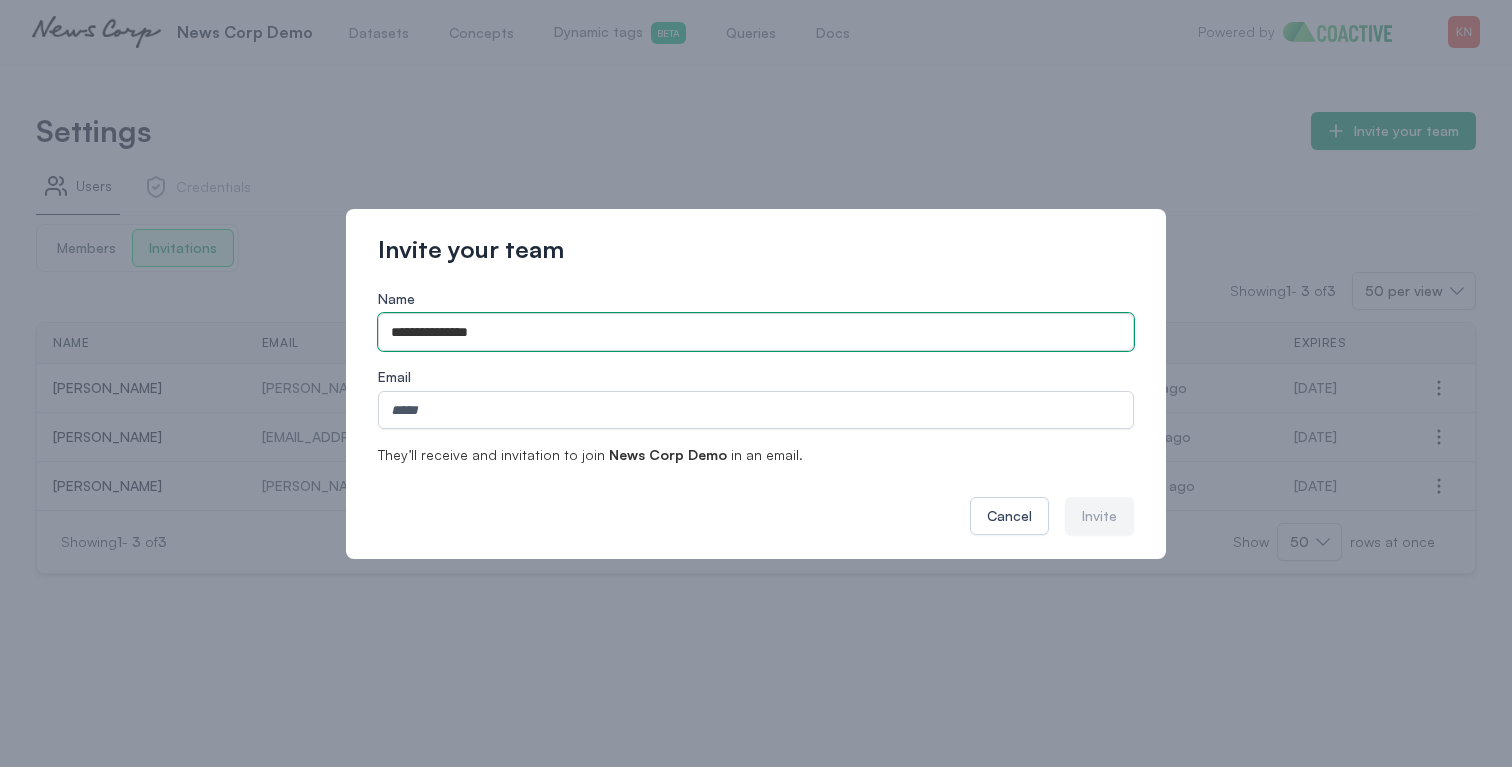 type on "**********" 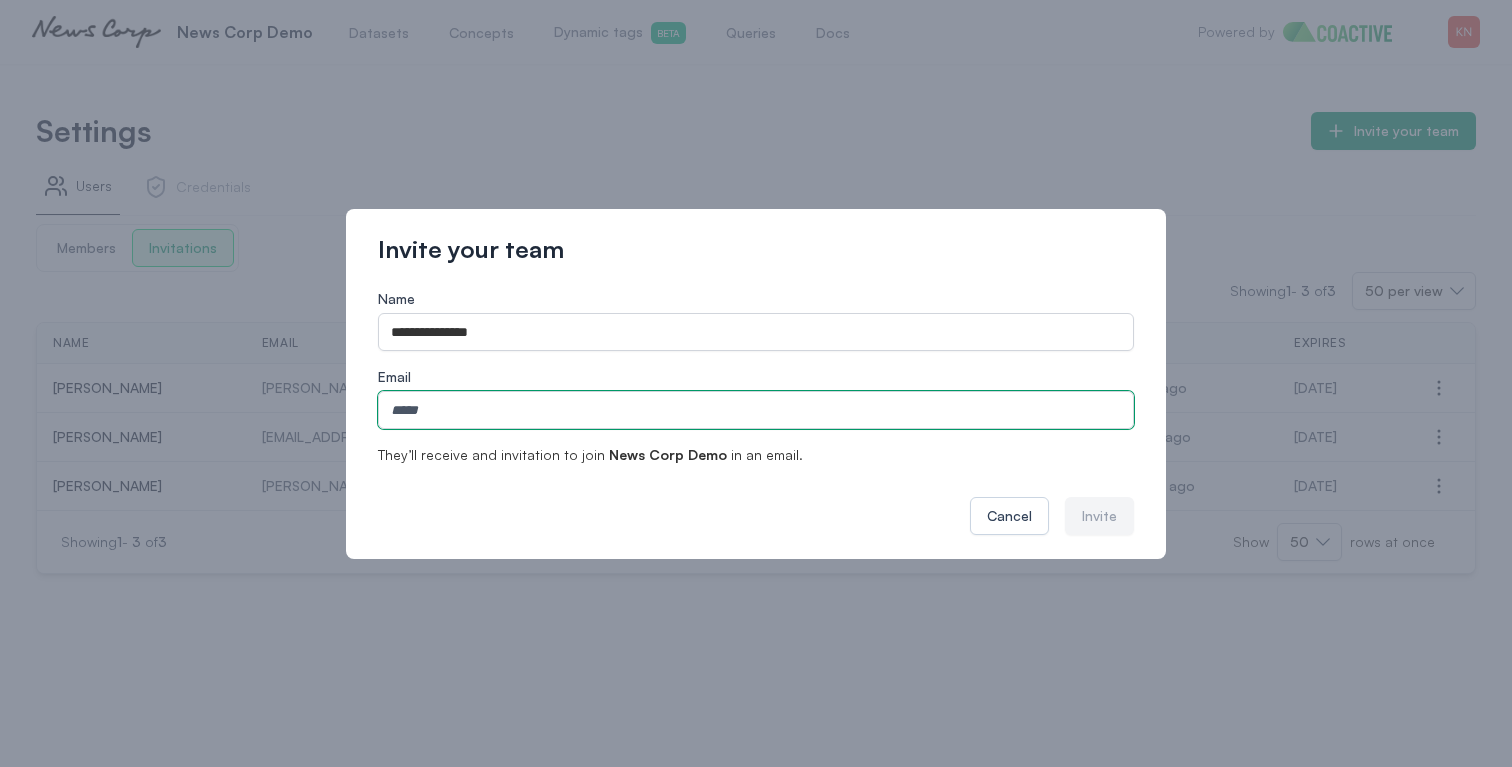 click on "Email" at bounding box center [756, 410] 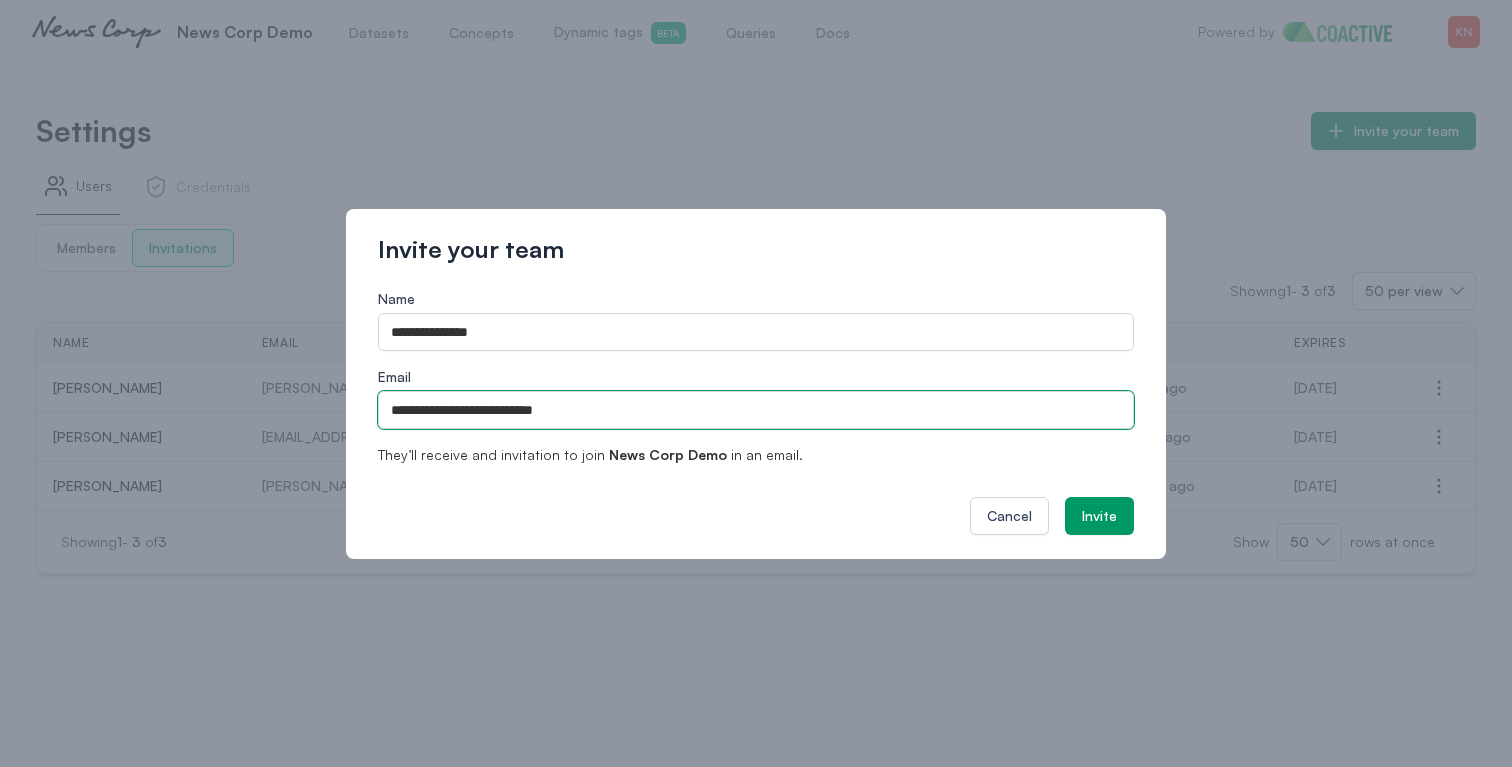 type on "**********" 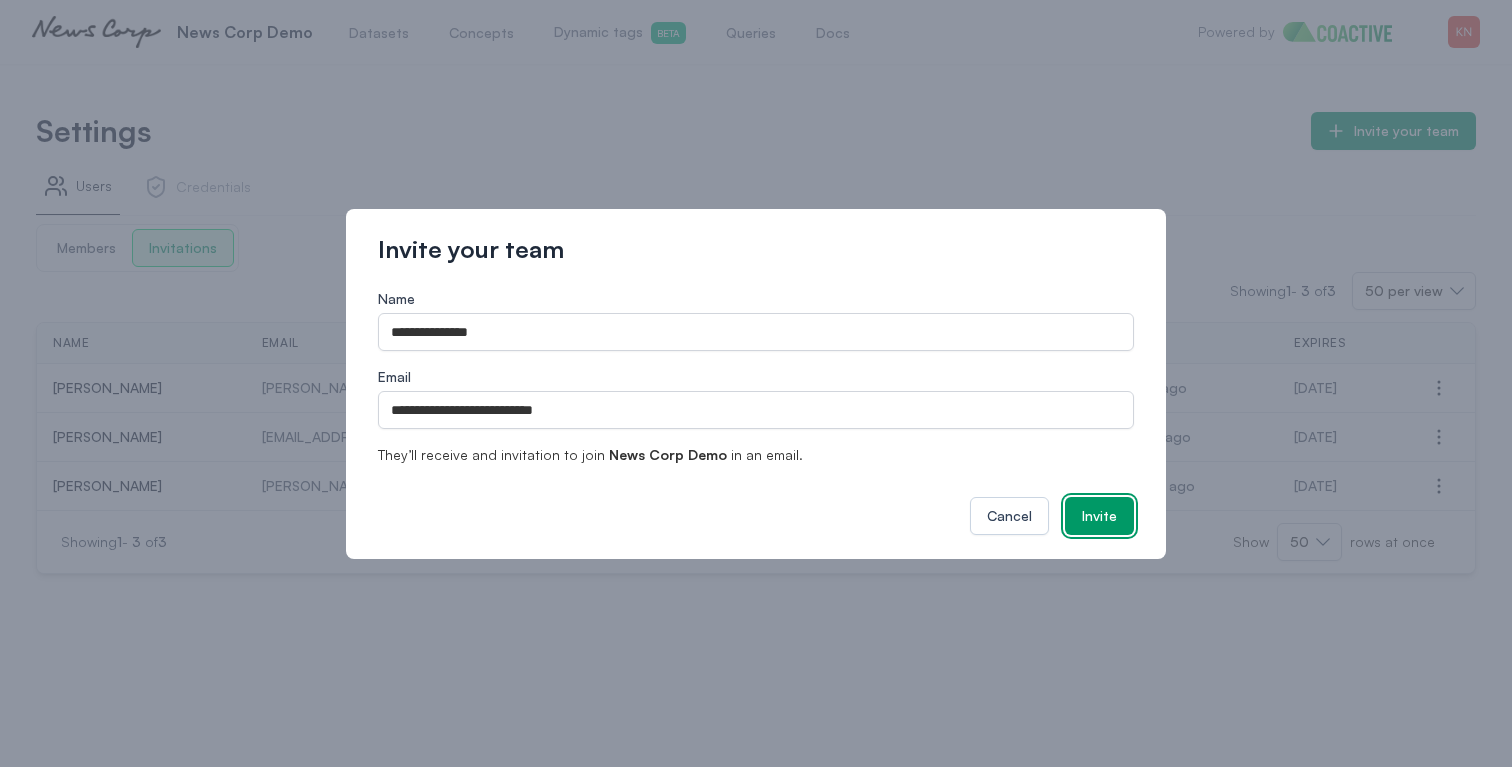 click on "Invite" at bounding box center (1099, 516) 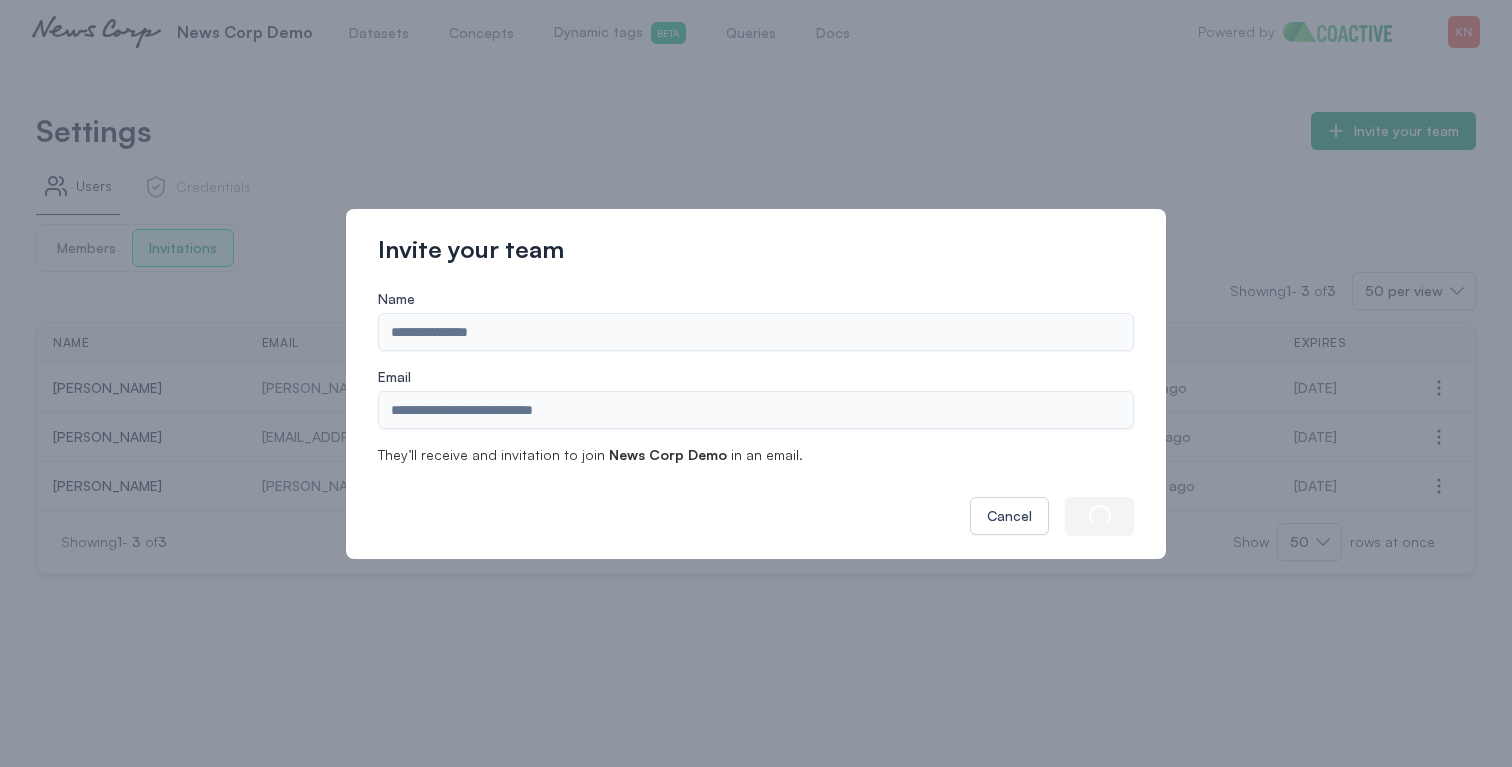 type 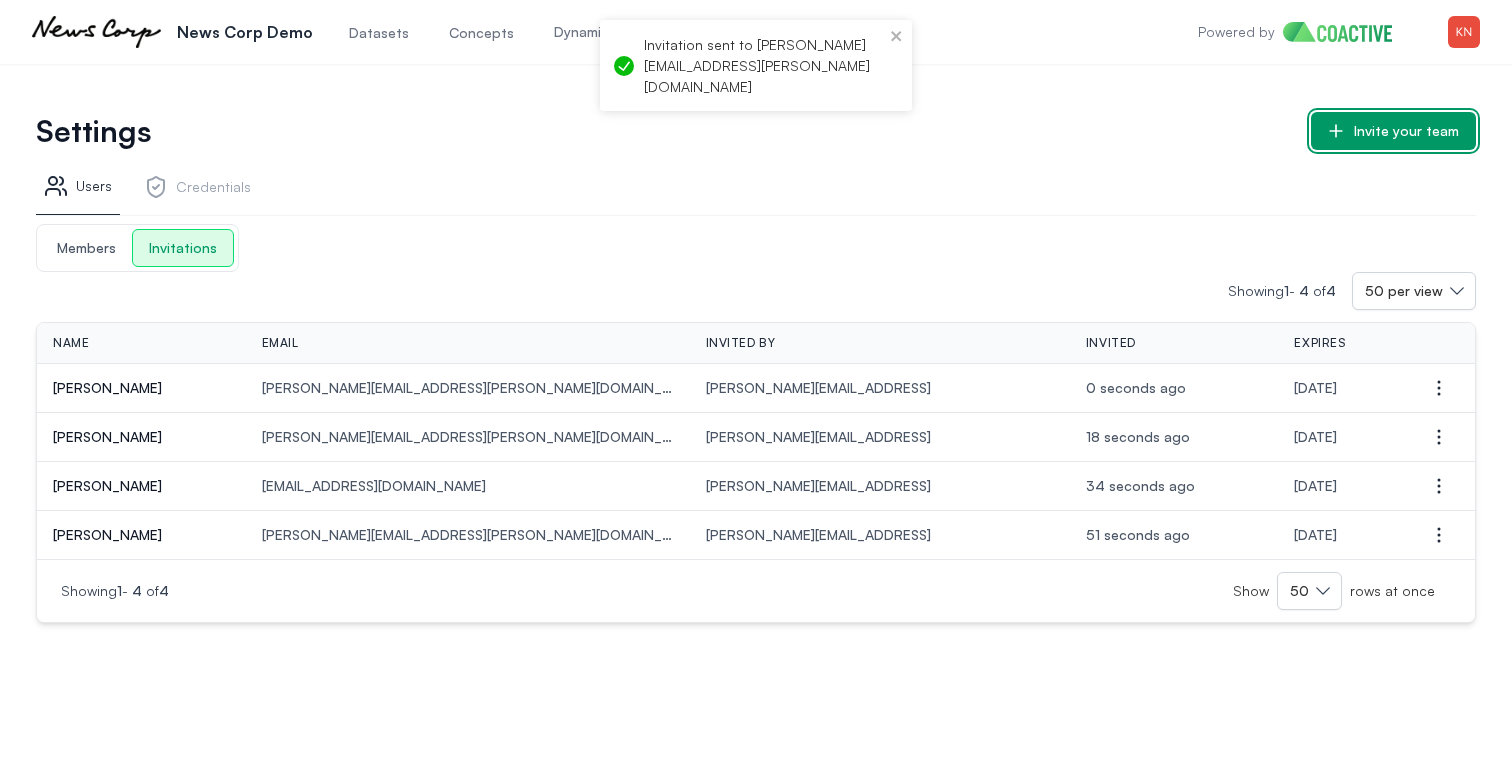 click 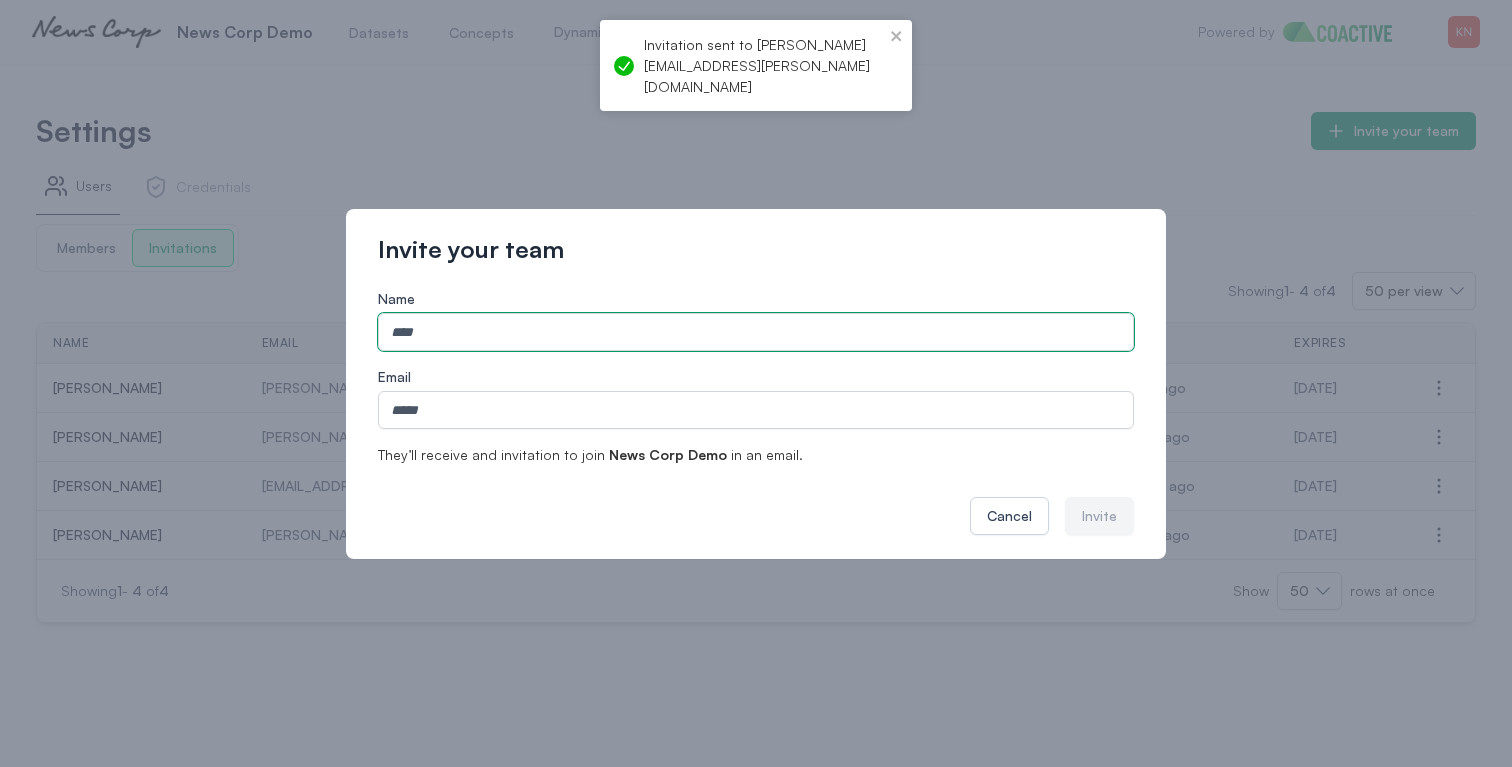 click on "Name" at bounding box center (756, 332) 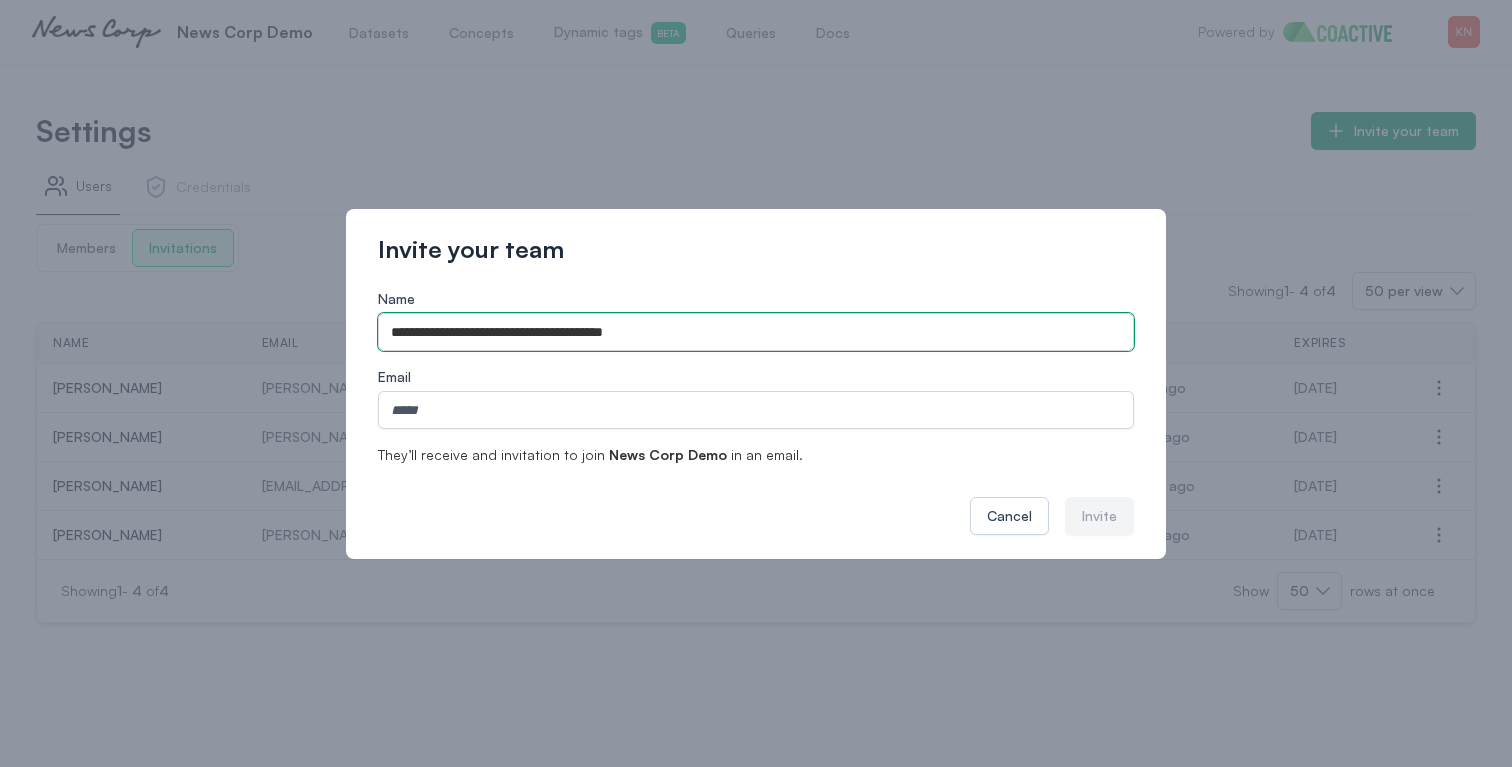 drag, startPoint x: 483, startPoint y: 332, endPoint x: 664, endPoint y: 332, distance: 181 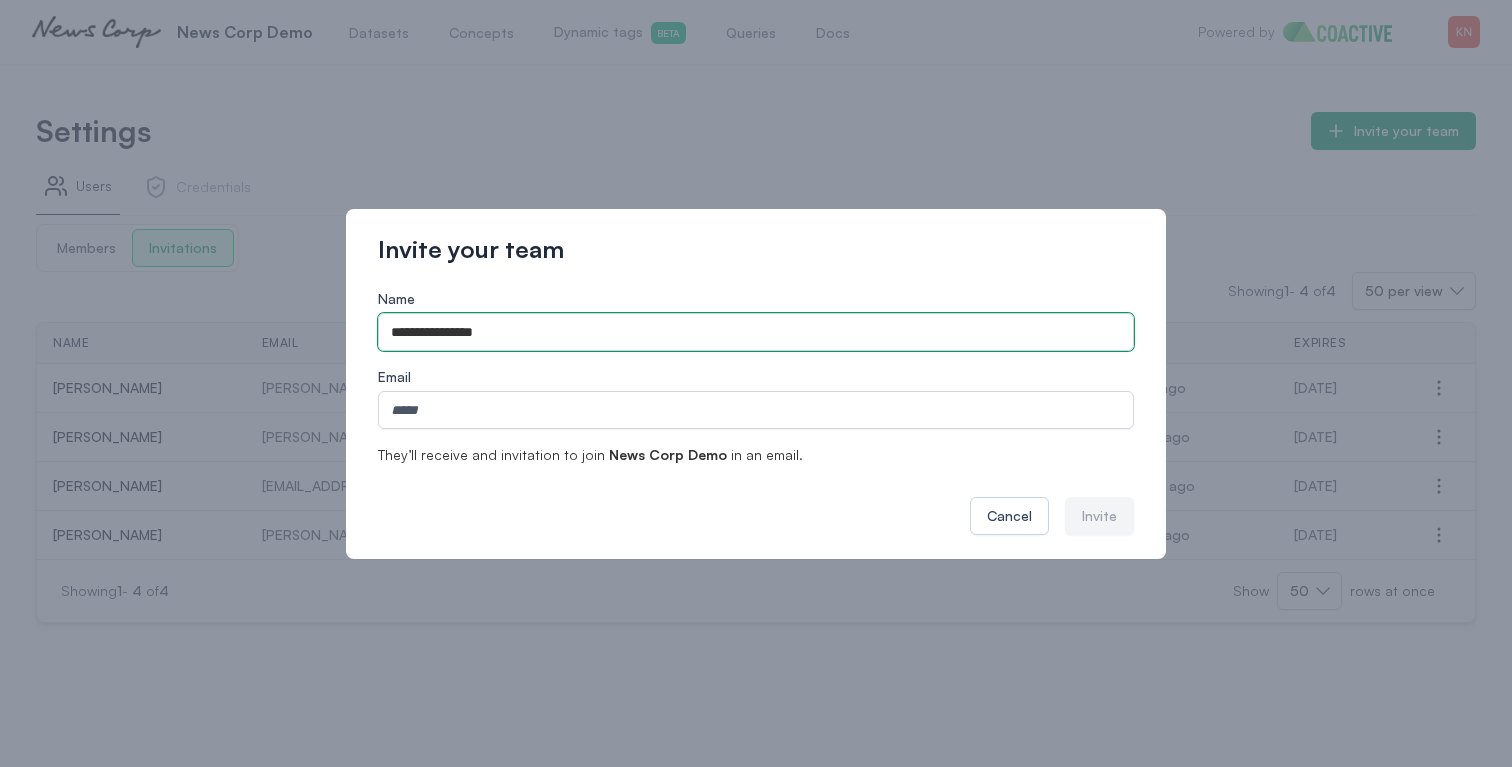click on "**********" at bounding box center [756, 332] 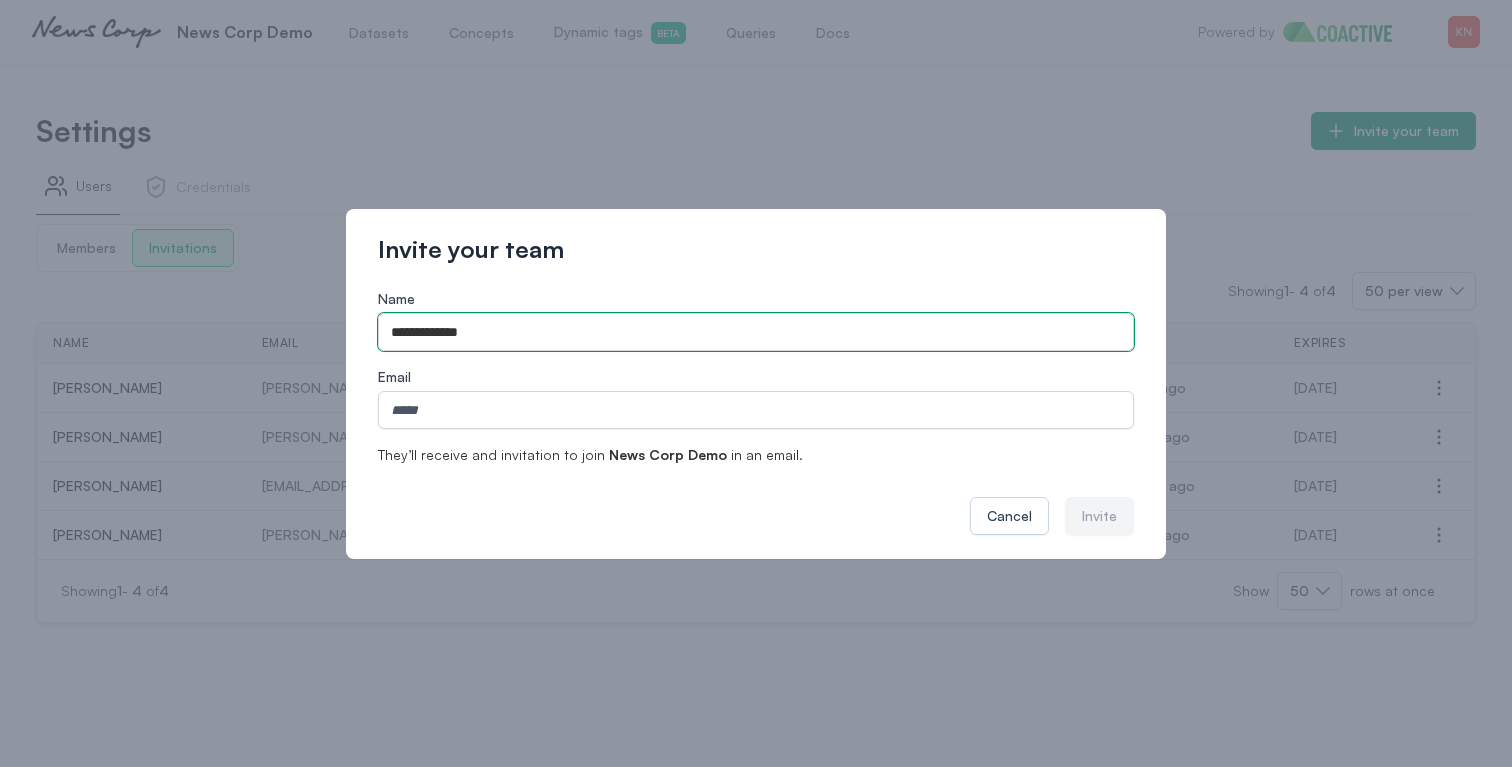 type on "**********" 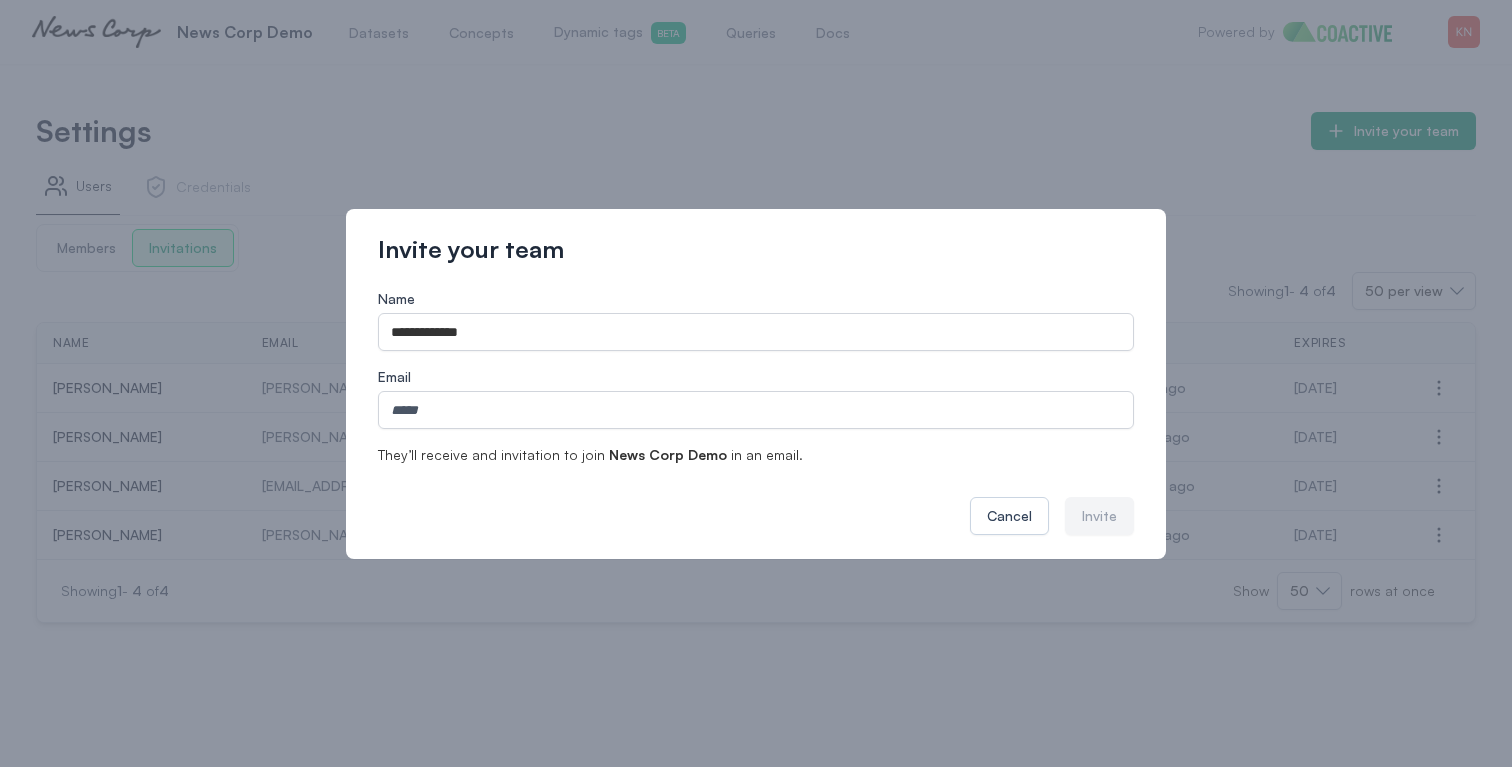 click on "Email" at bounding box center (756, 377) 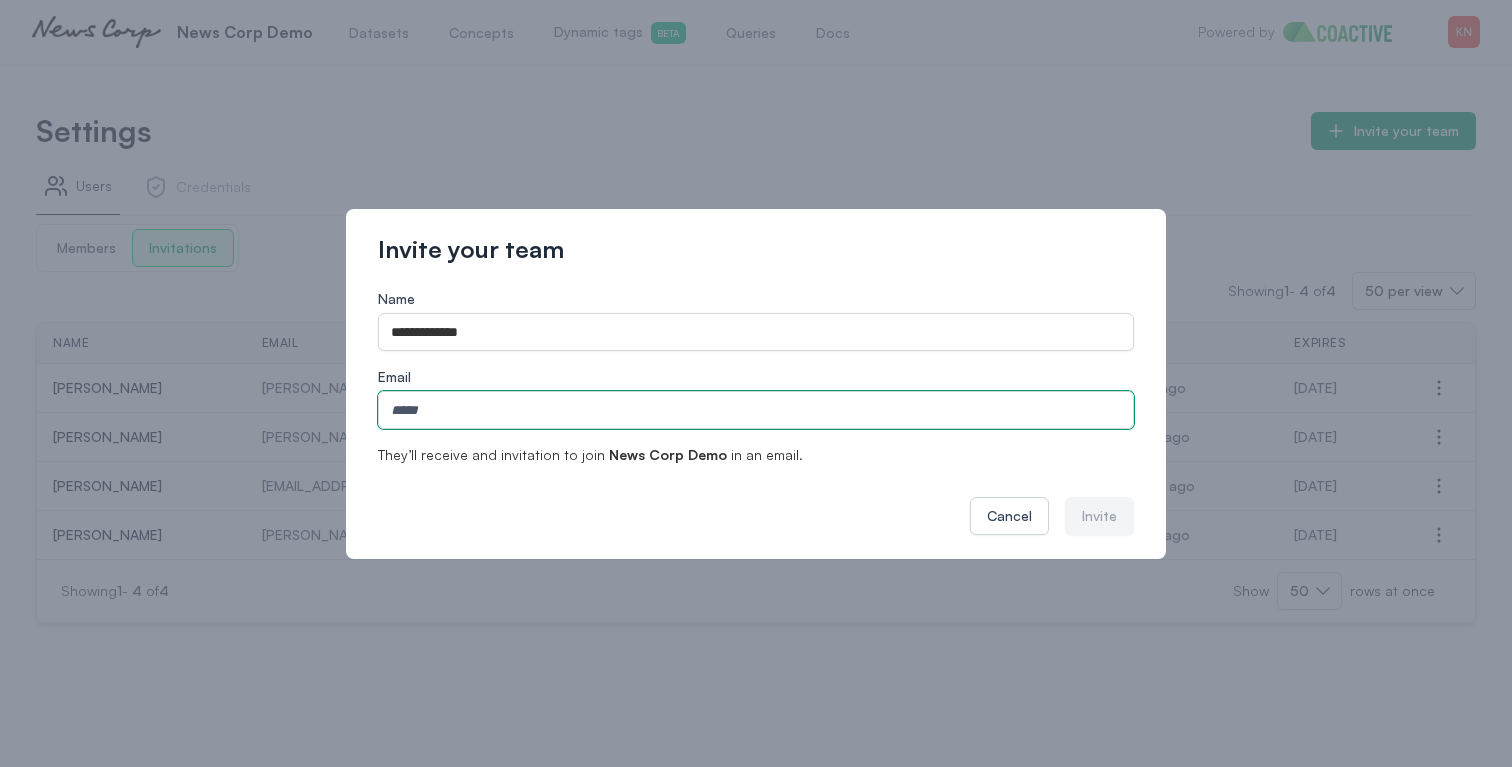 click on "Email" at bounding box center [756, 410] 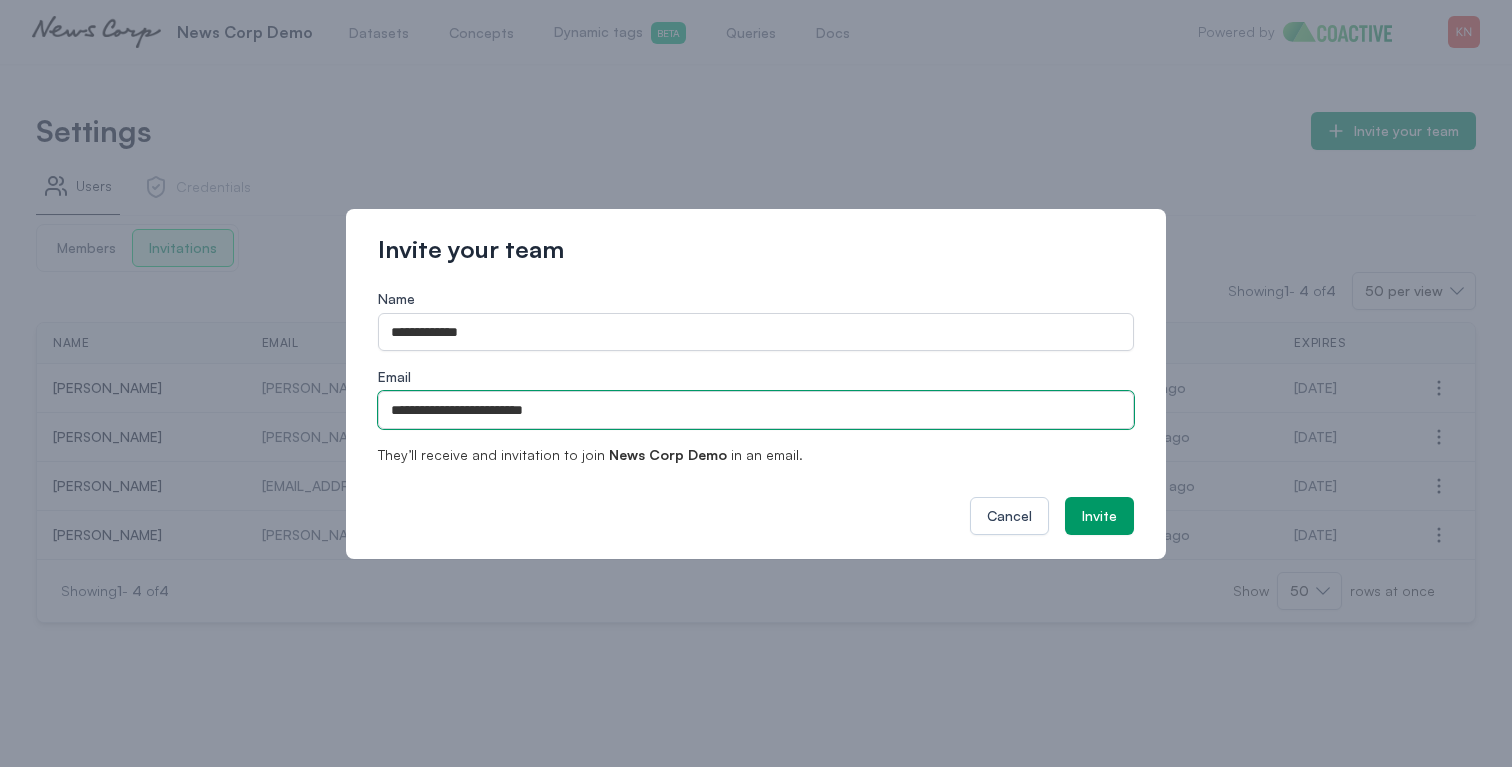 type on "**********" 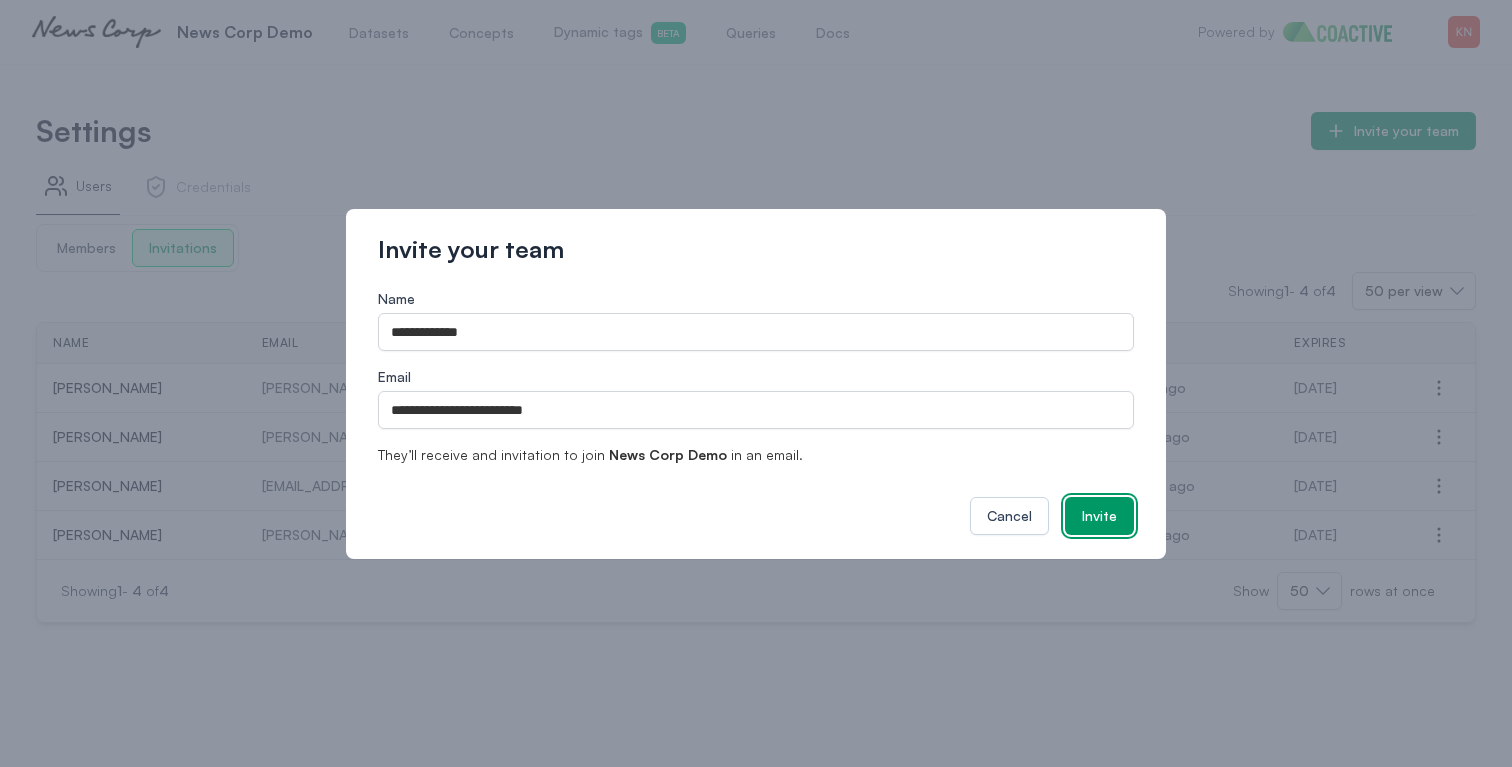 click on "Invite" at bounding box center [1099, 516] 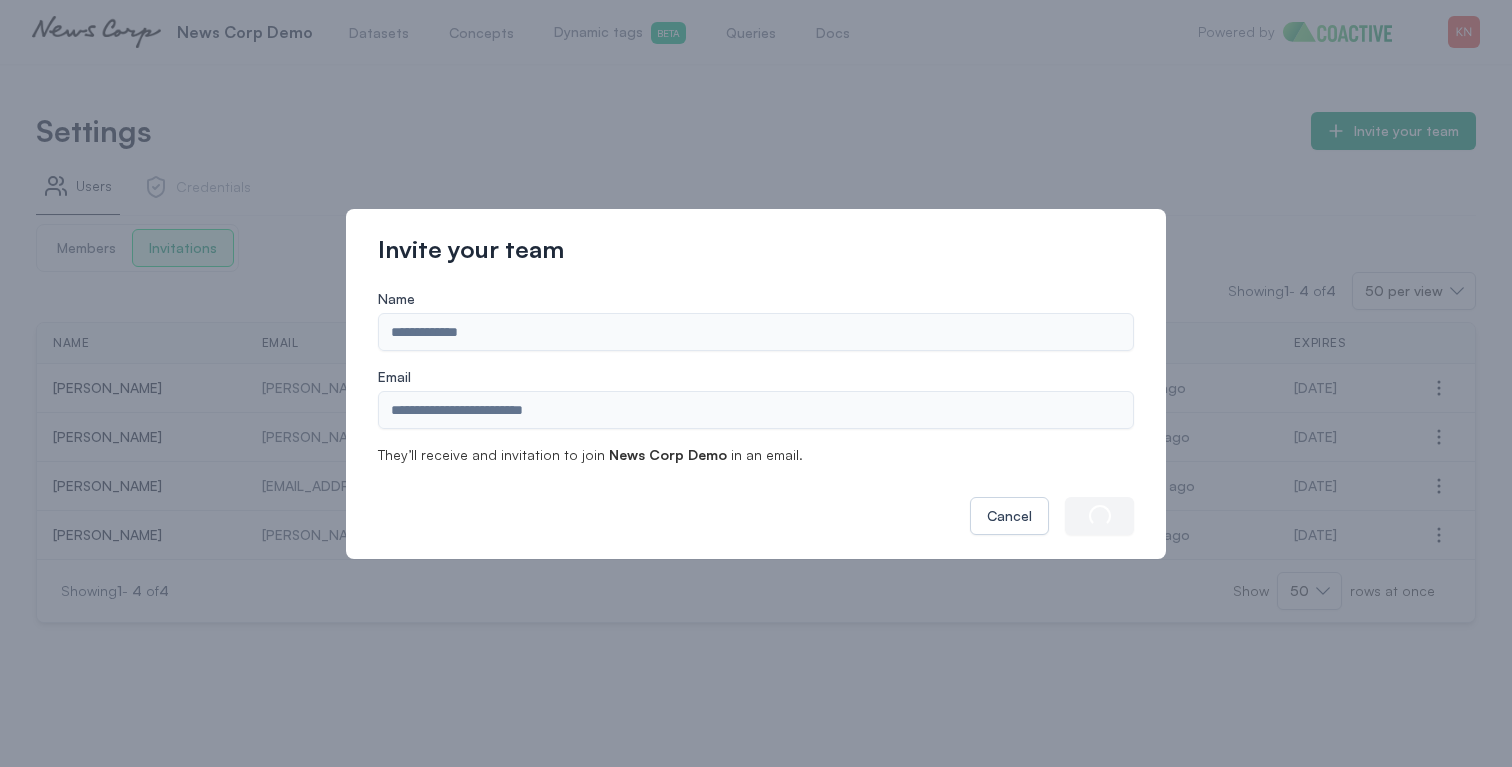 type 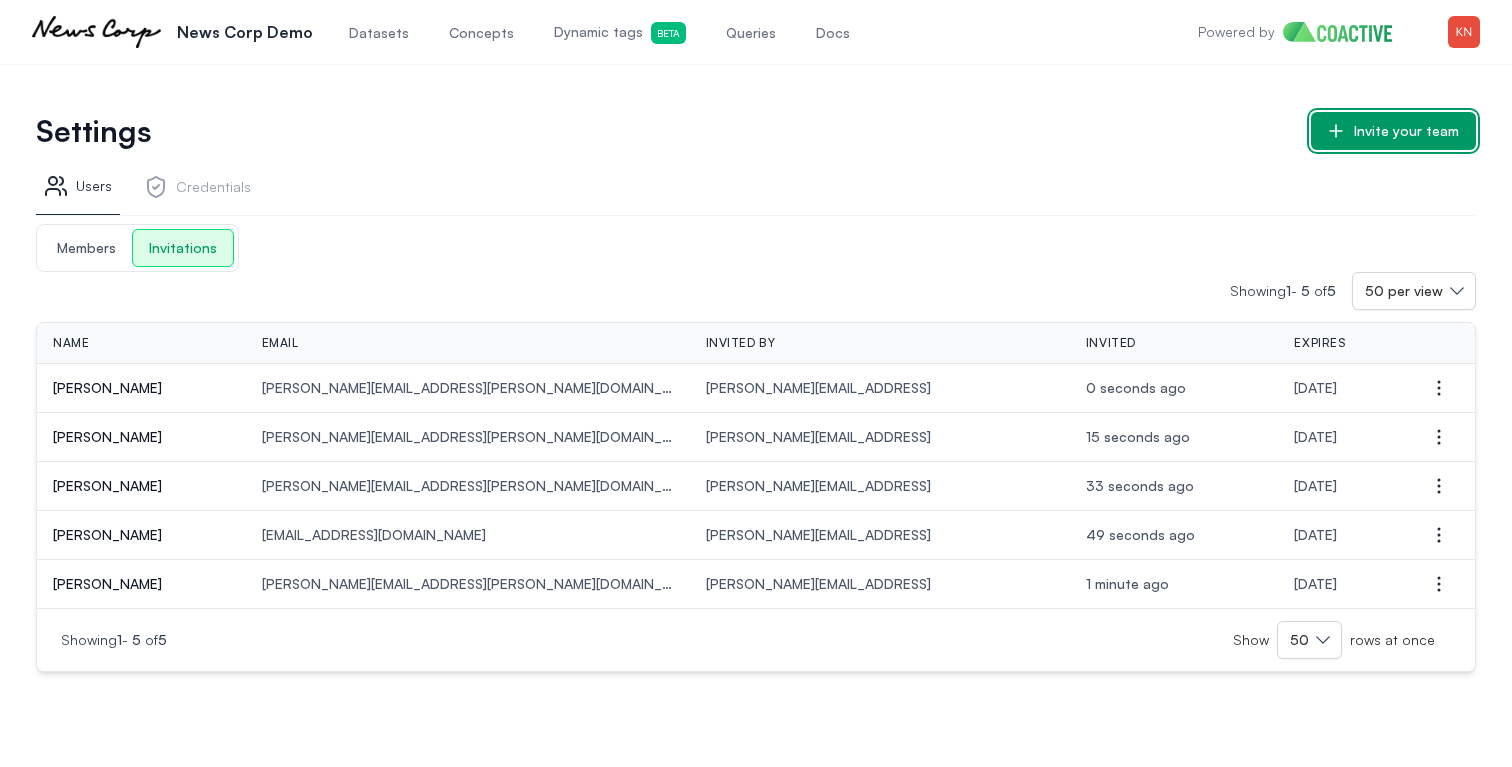 click on "Invite your team" at bounding box center [1406, 131] 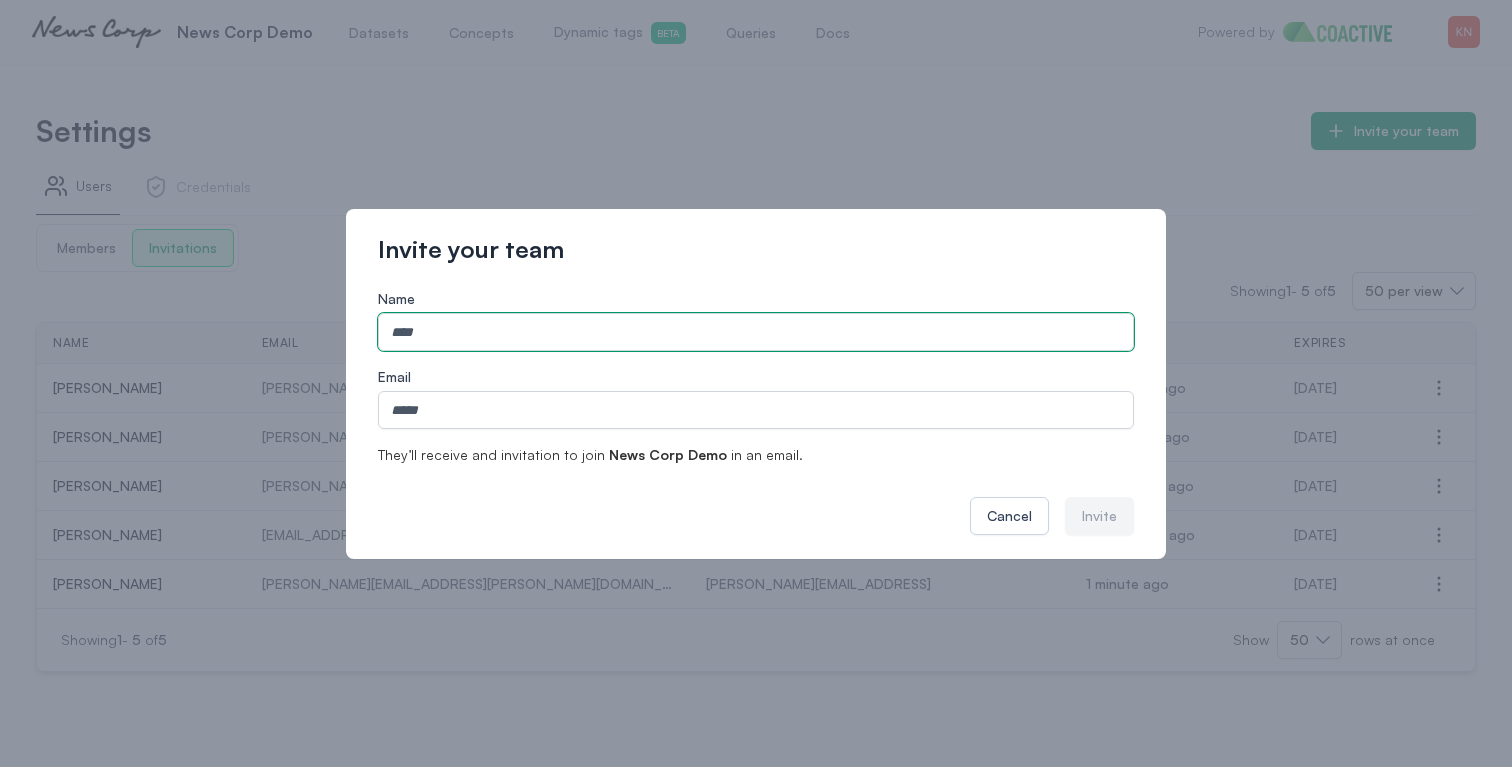 click on "Name" at bounding box center [756, 332] 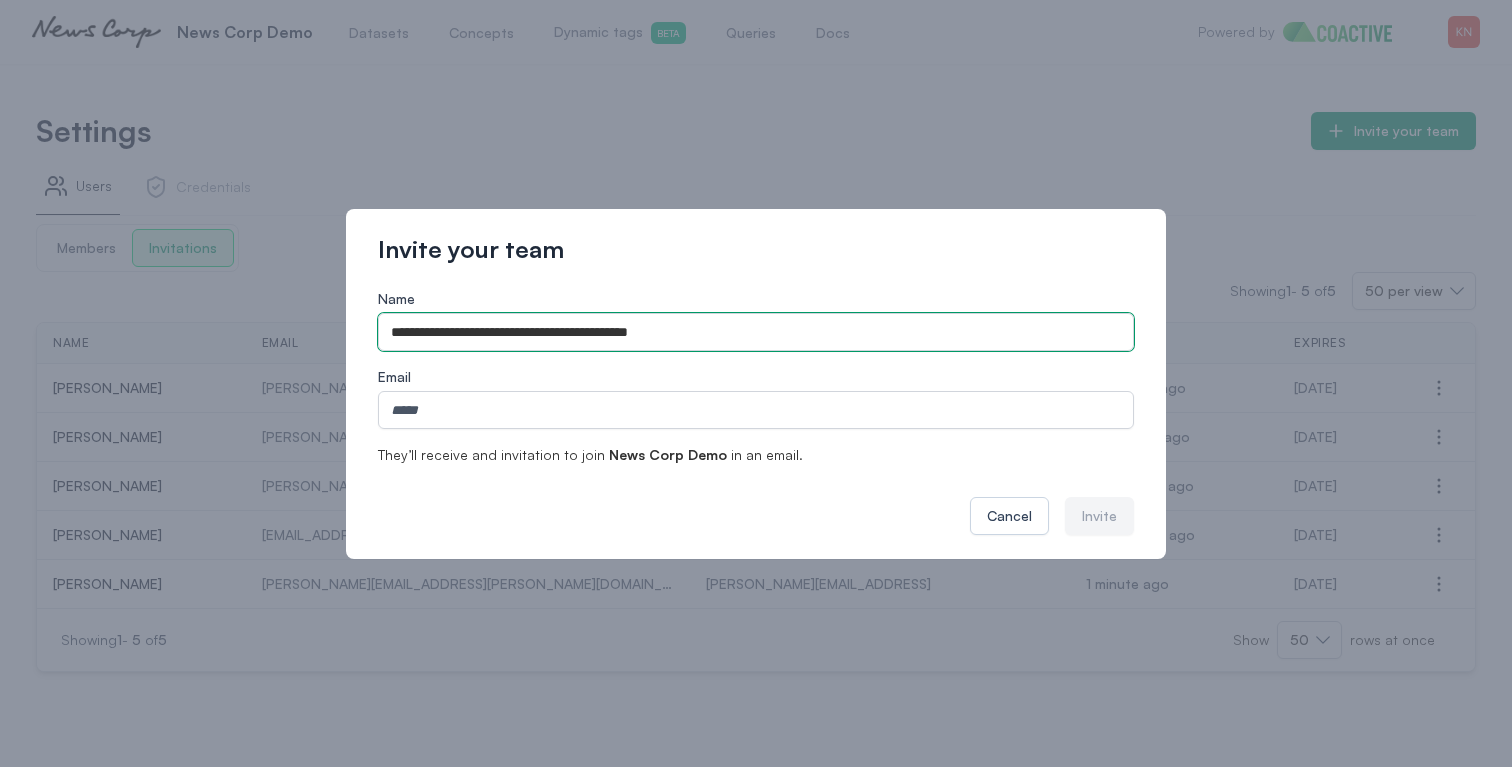 drag, startPoint x: 477, startPoint y: 335, endPoint x: 704, endPoint y: 336, distance: 227.0022 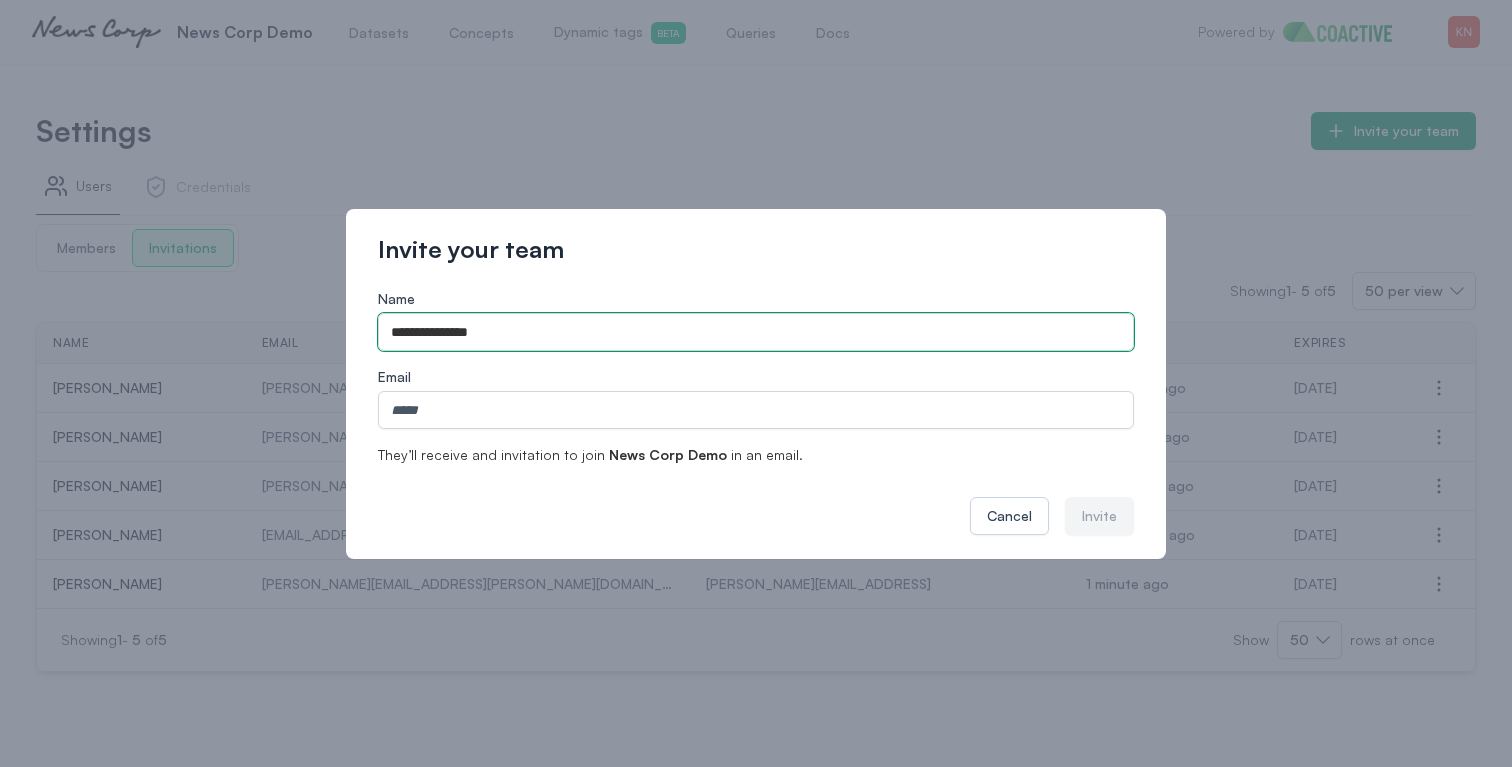 click on "**********" at bounding box center [756, 332] 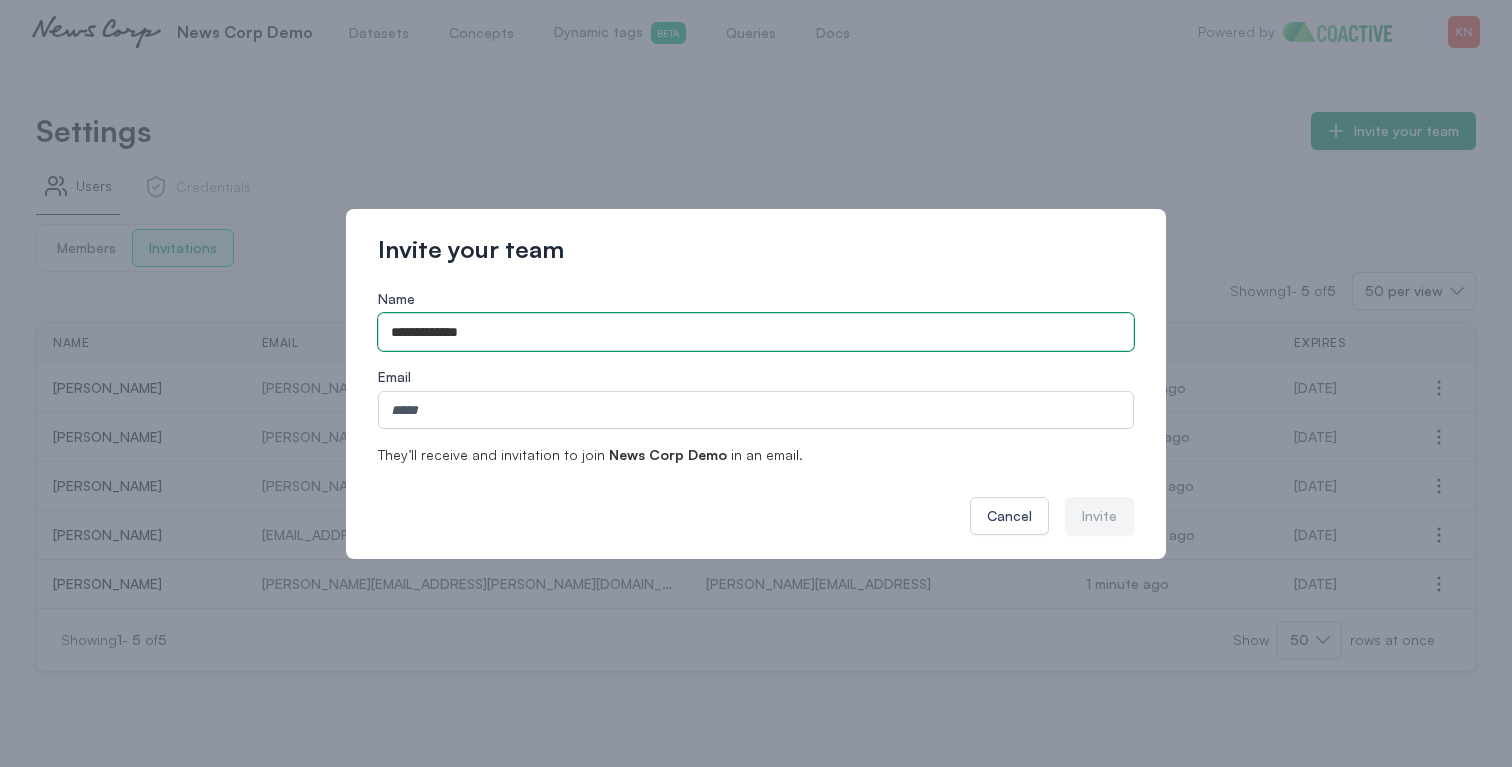click on "**********" at bounding box center [756, 332] 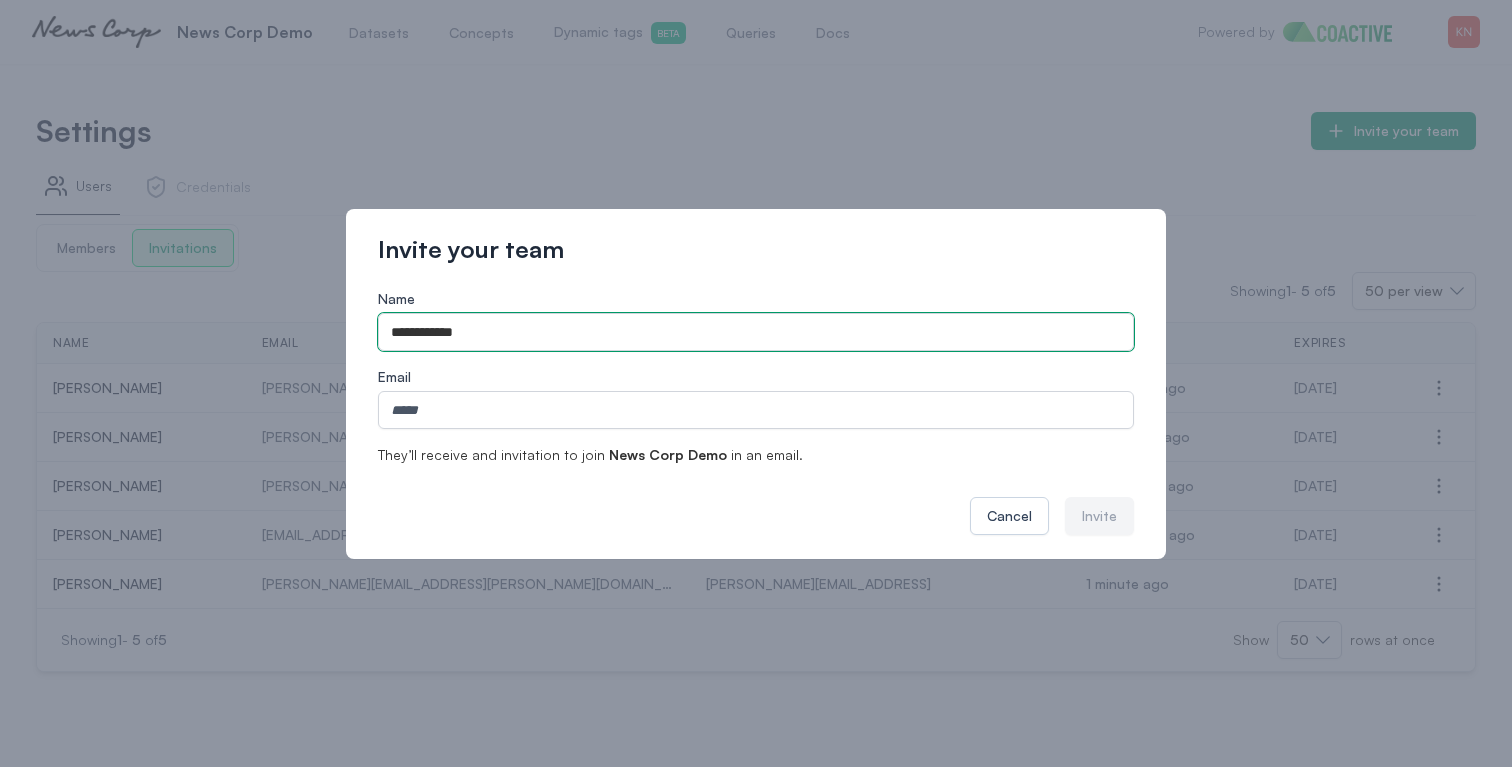 type on "**********" 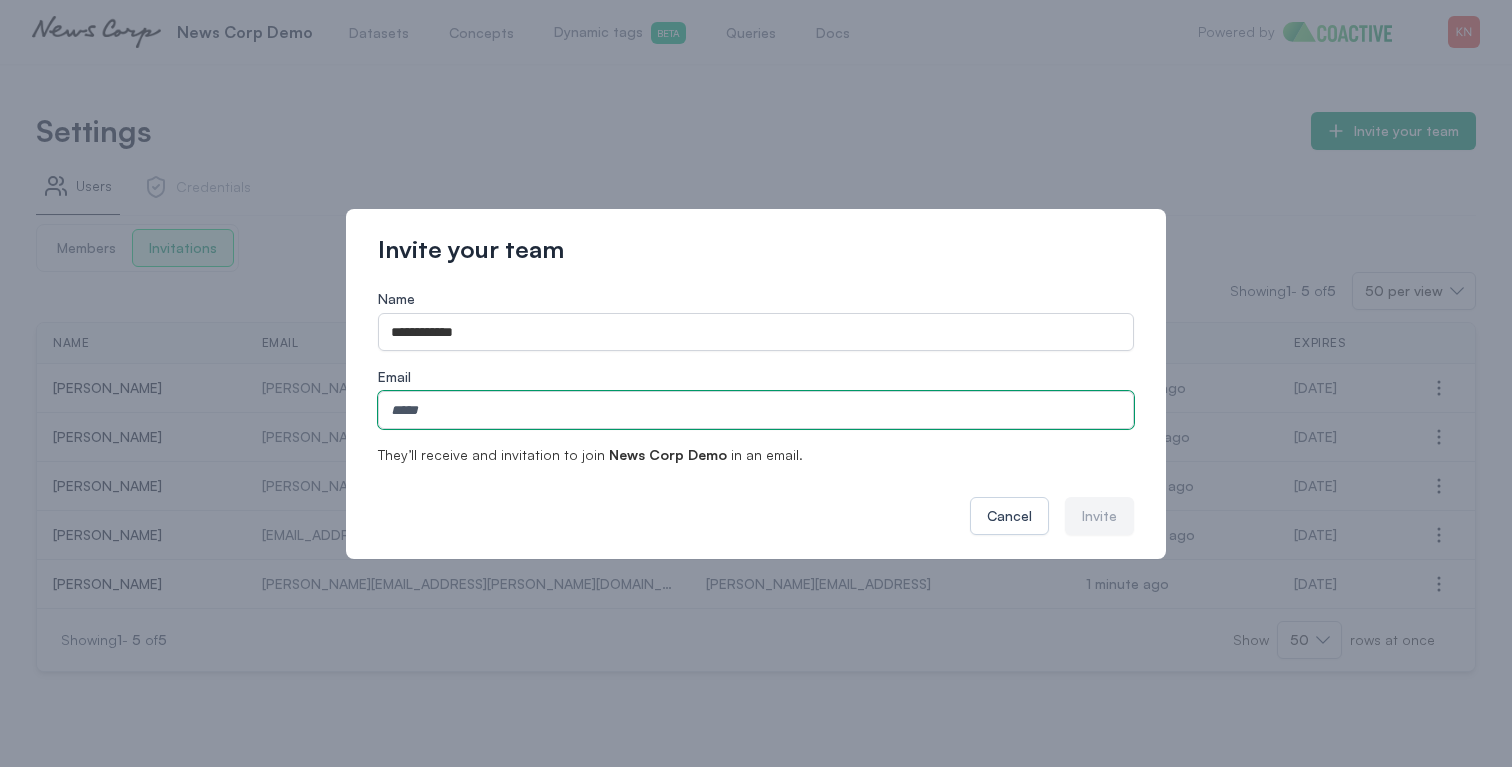 click on "Email" at bounding box center [756, 410] 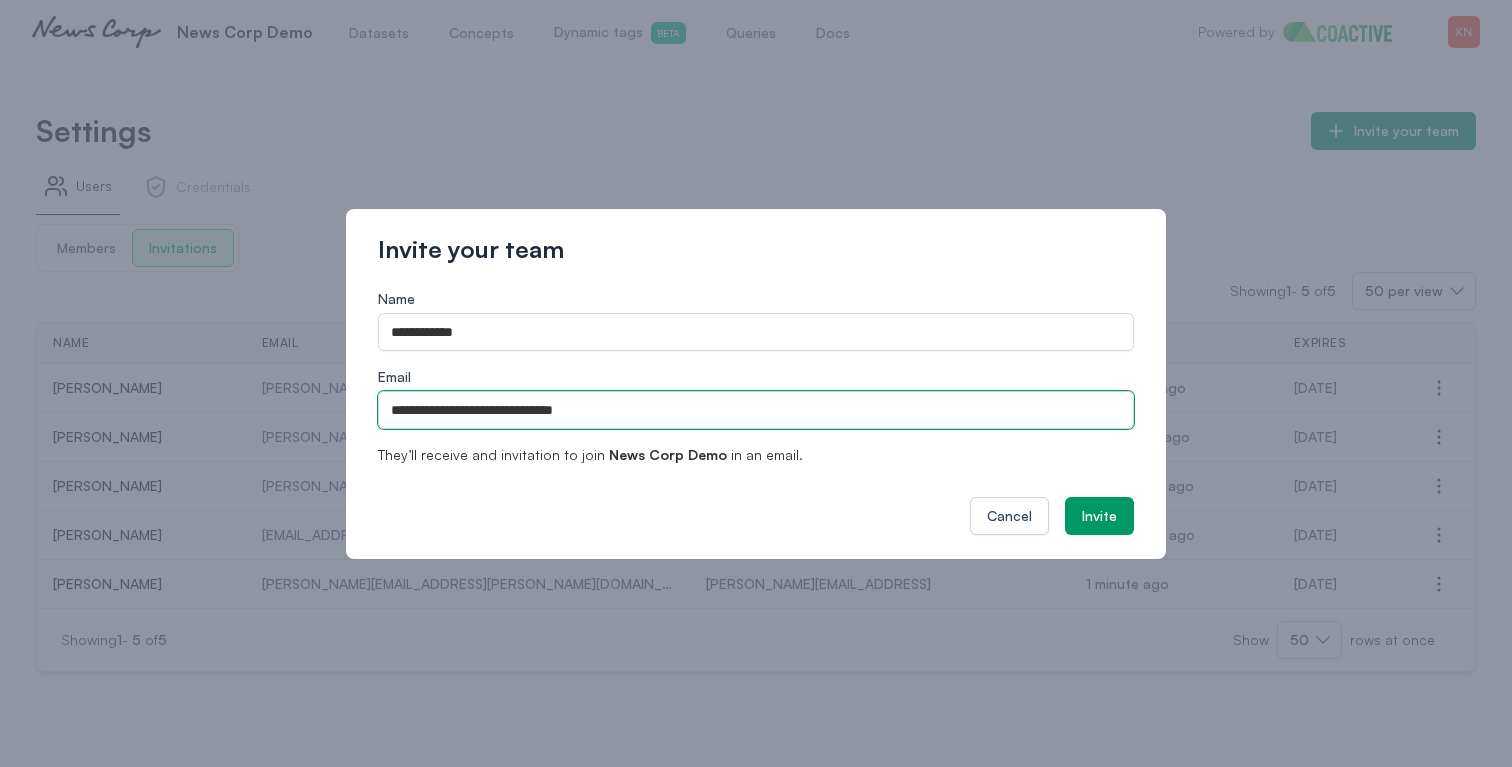 type on "**********" 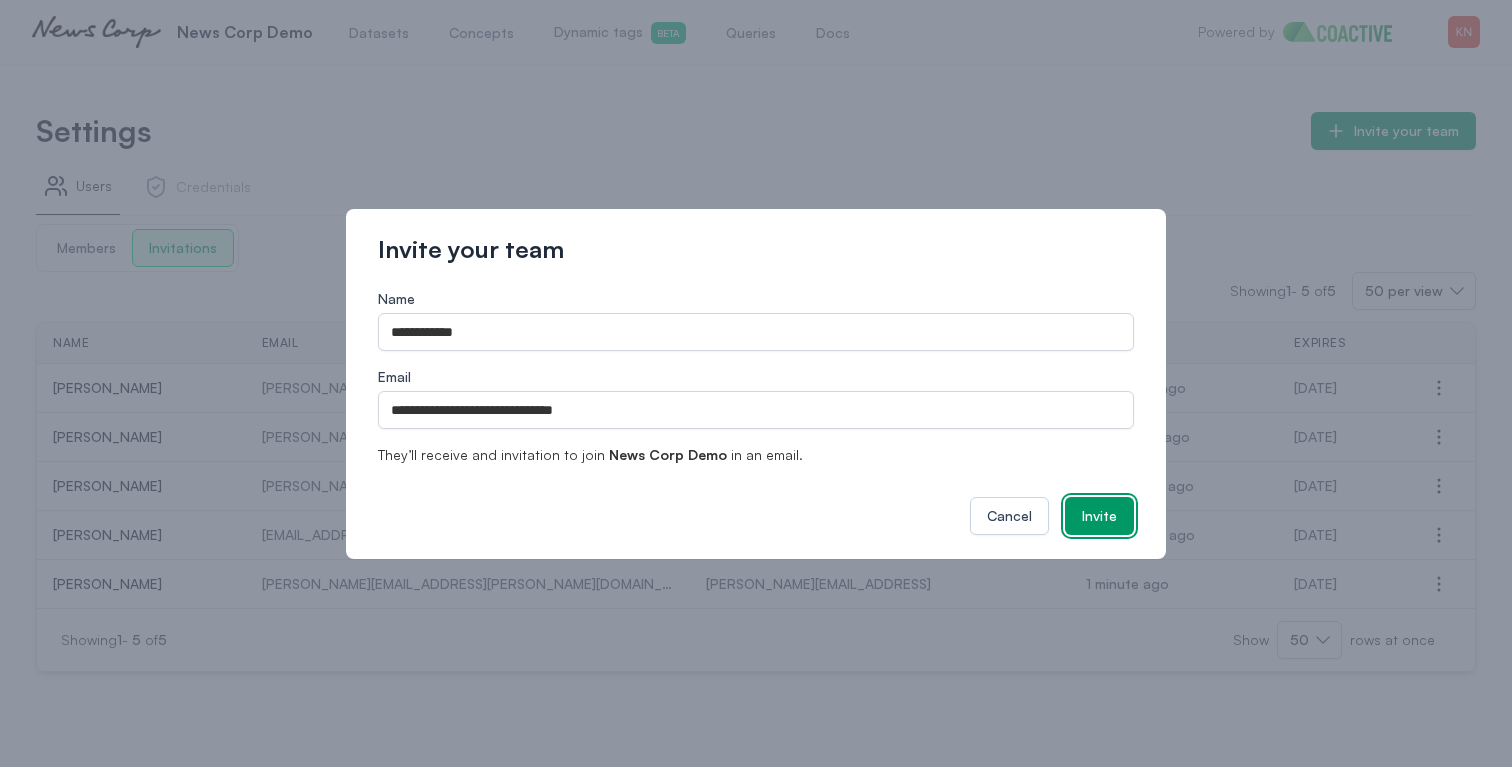 click on "Invite" at bounding box center (1099, 516) 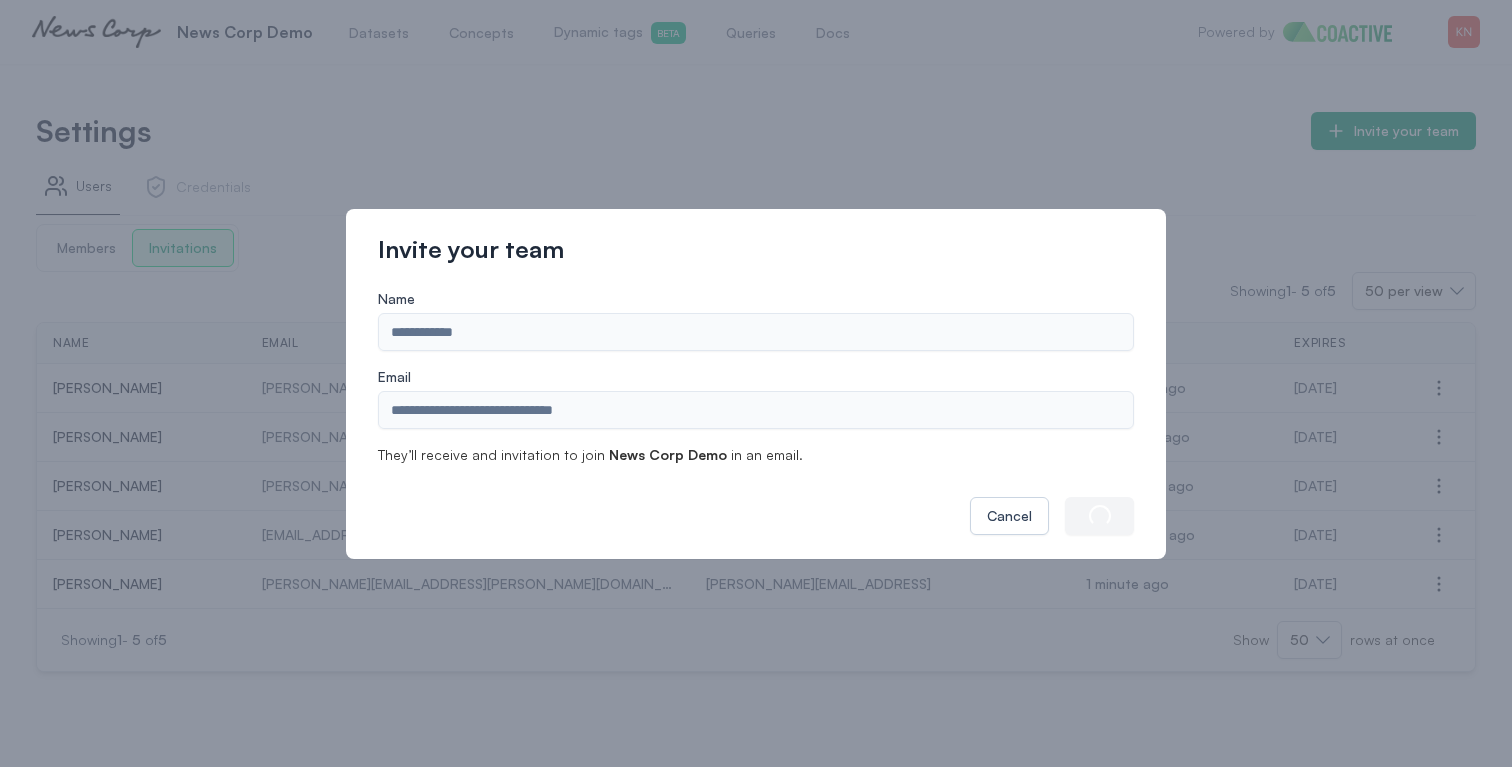 type 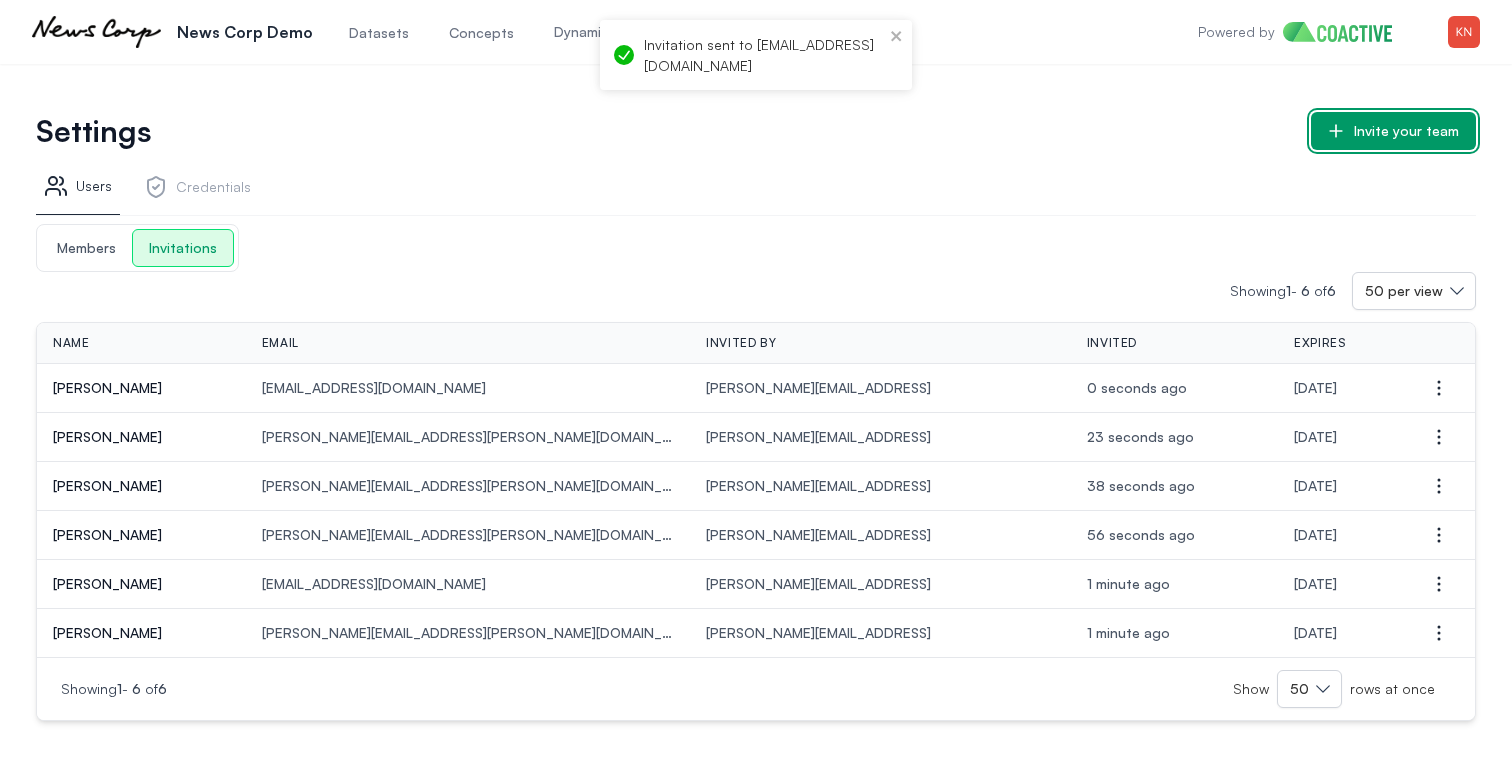 click on "Invite your team" at bounding box center [1406, 131] 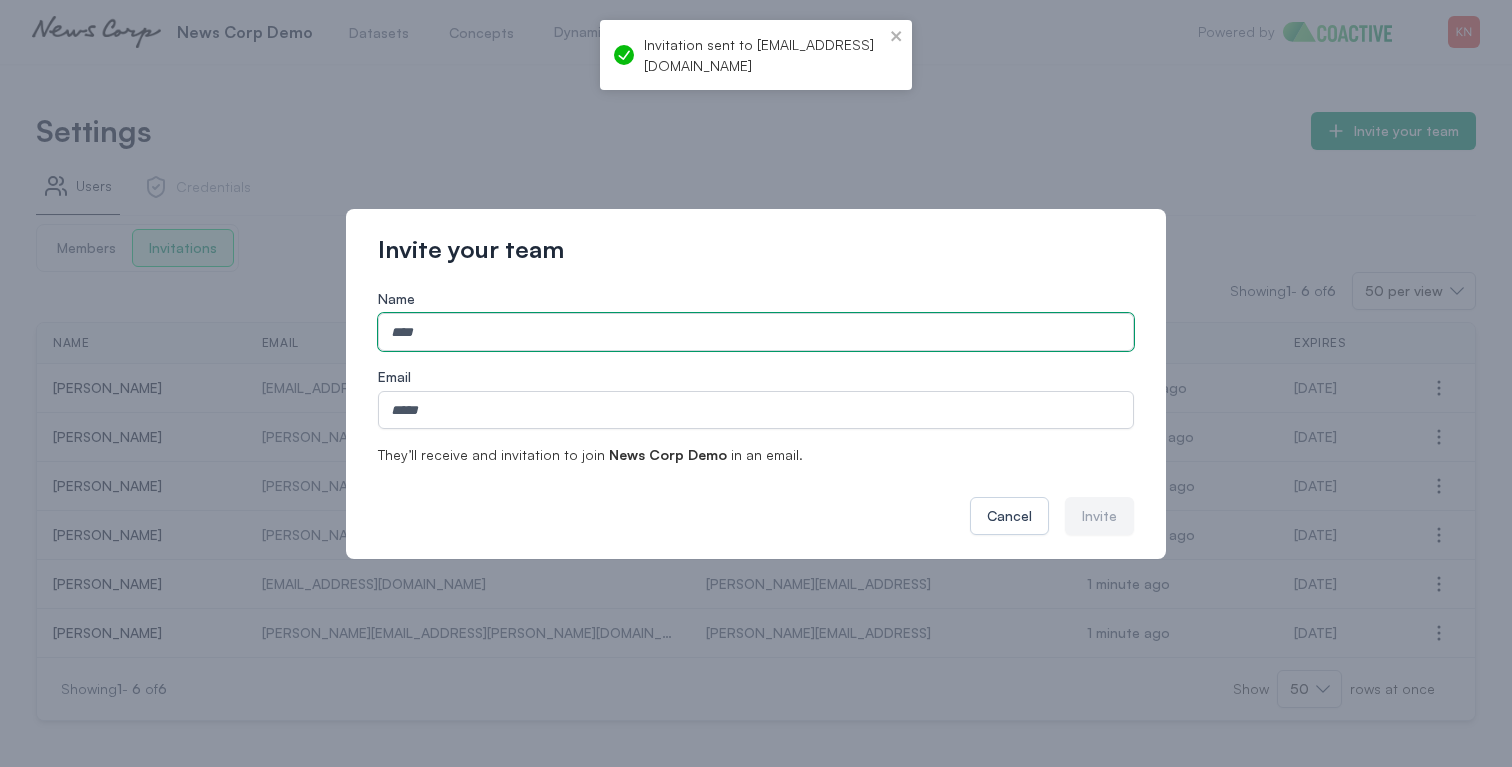 click on "Name" at bounding box center (756, 332) 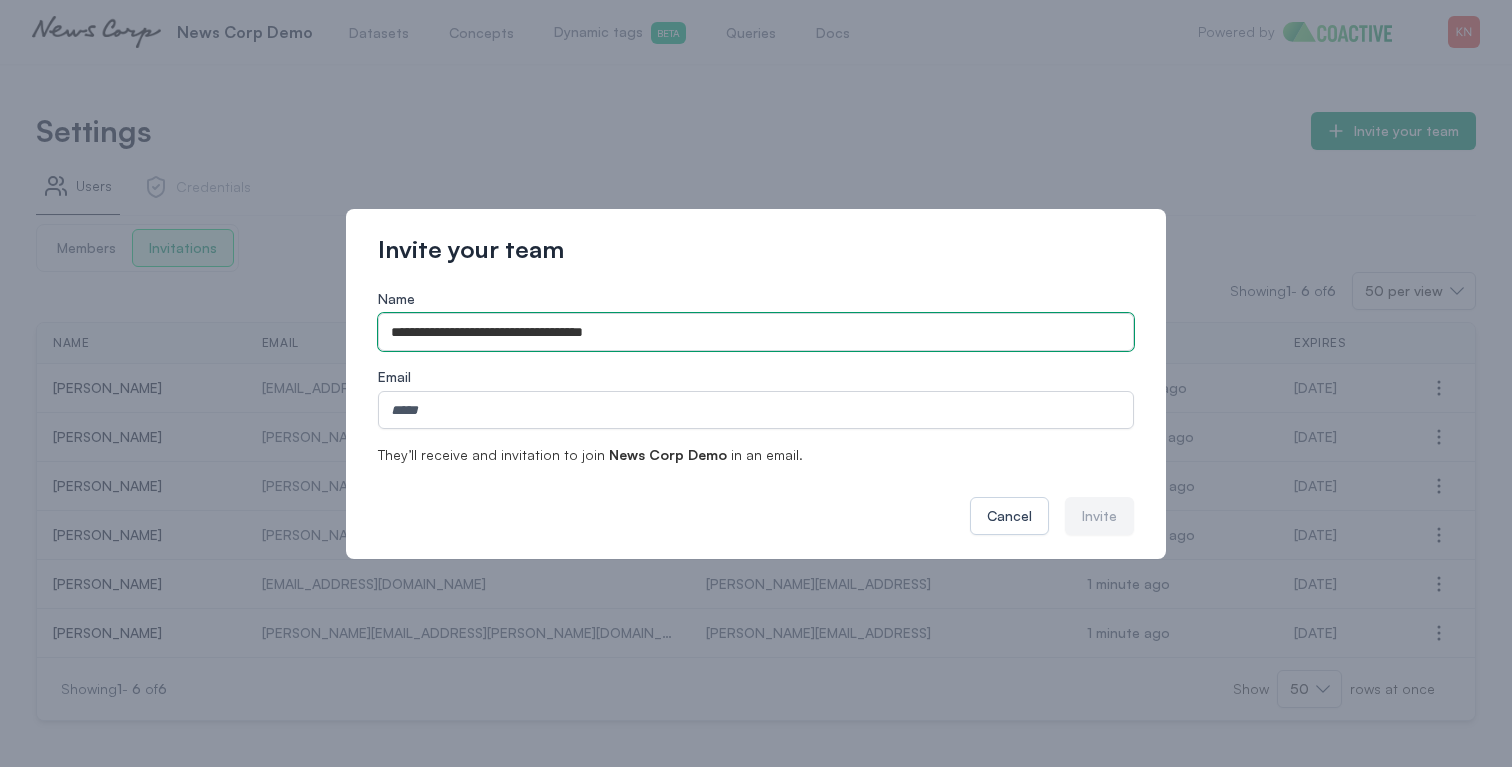drag, startPoint x: 479, startPoint y: 328, endPoint x: 651, endPoint y: 340, distance: 172.41809 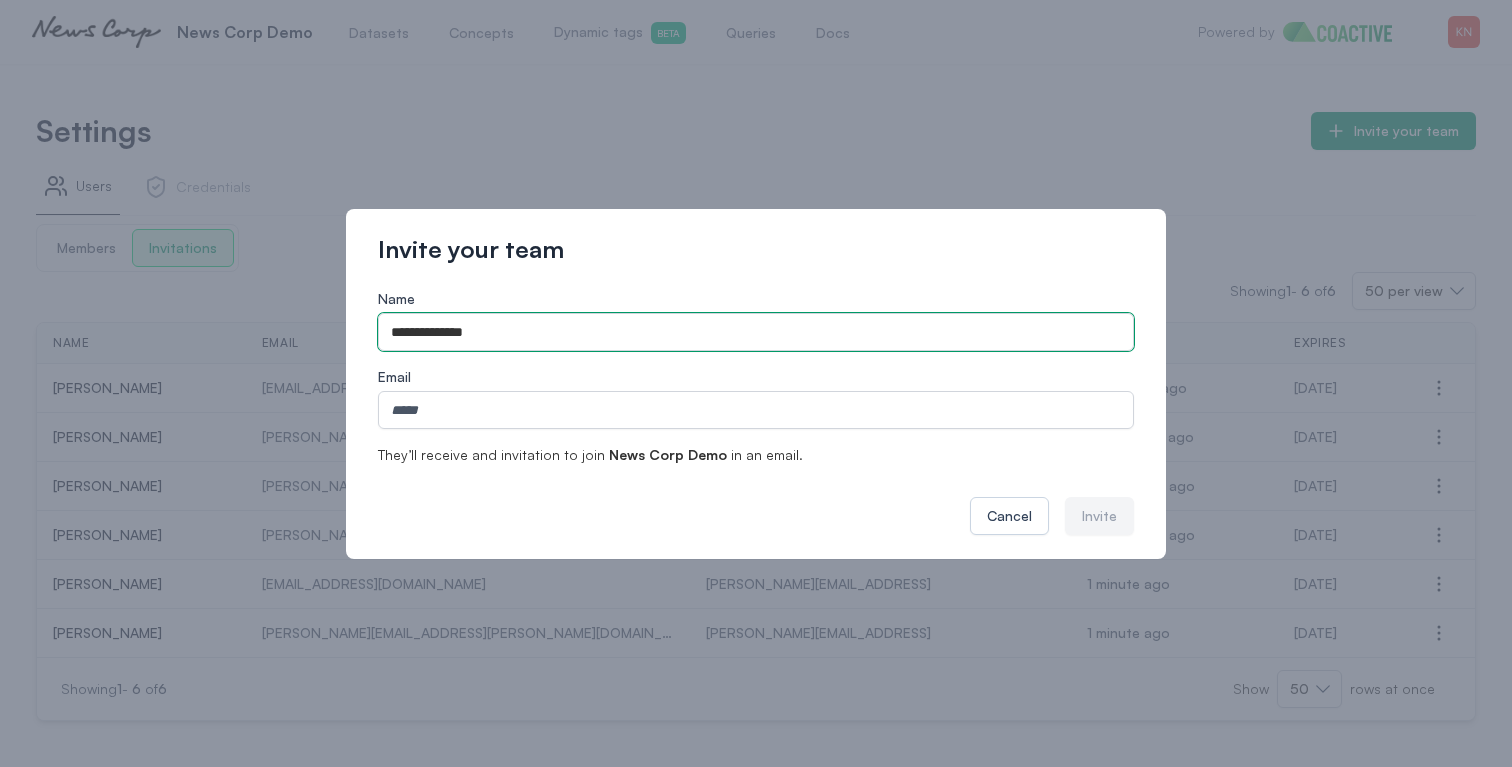click on "**********" at bounding box center (756, 332) 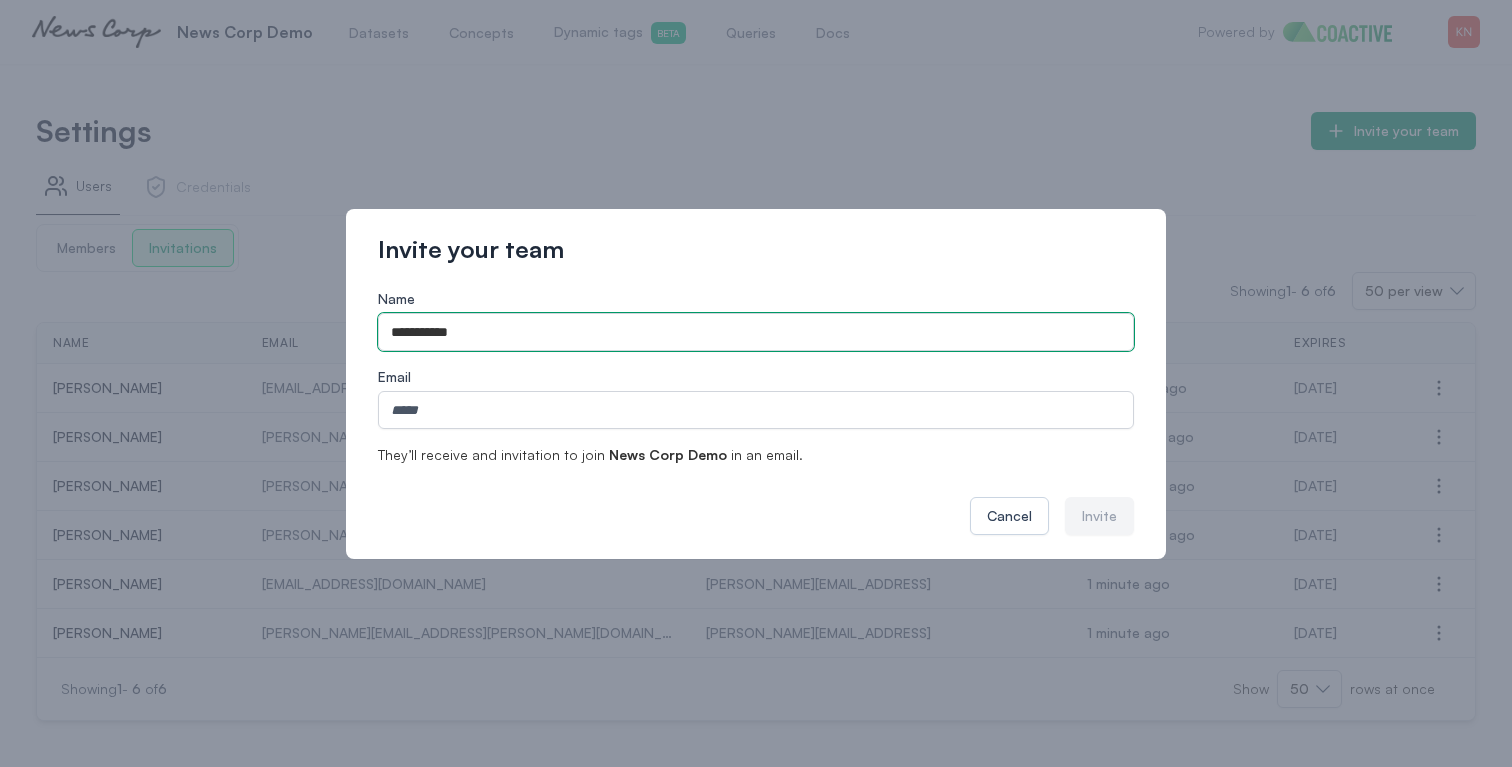 type on "**********" 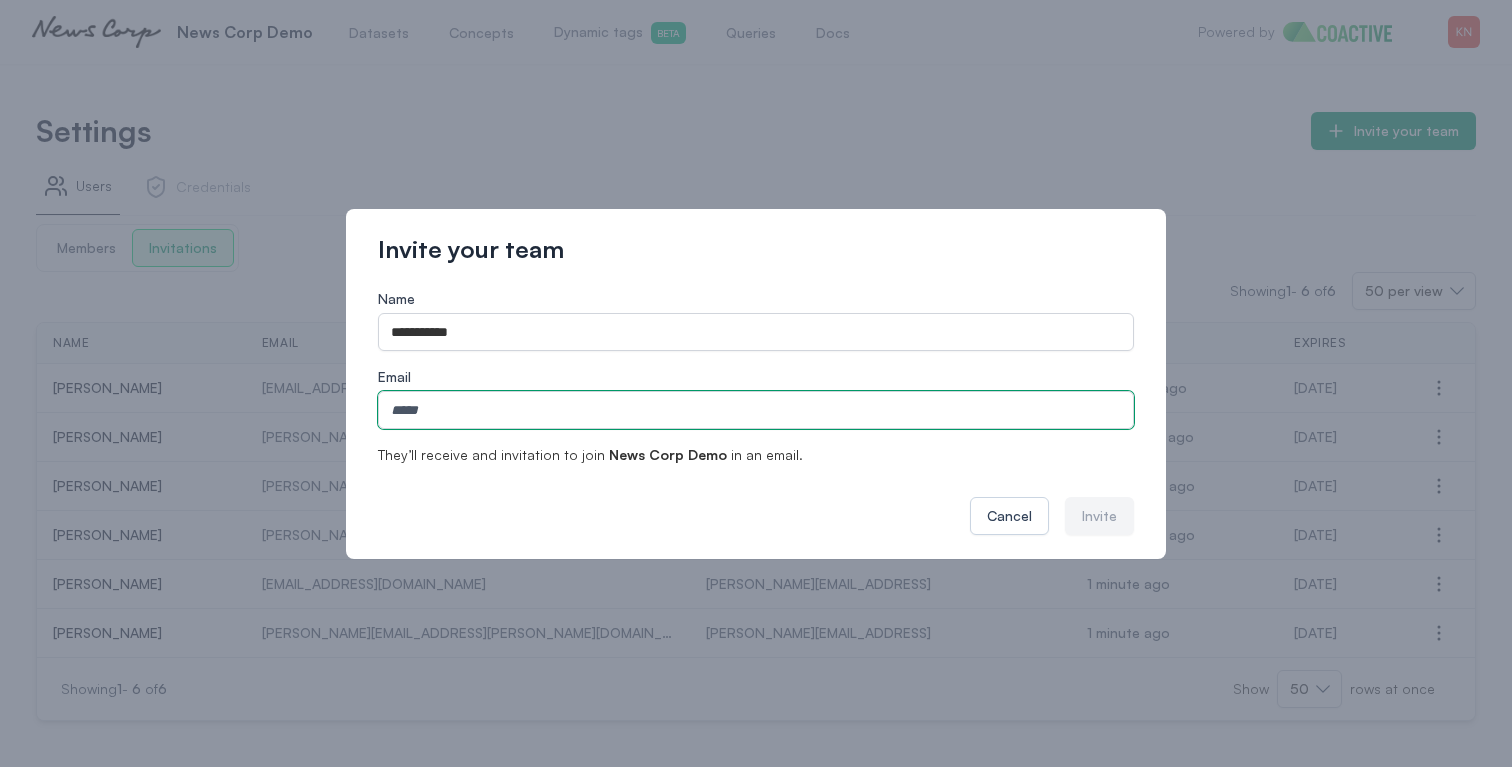 click on "Email" at bounding box center [756, 410] 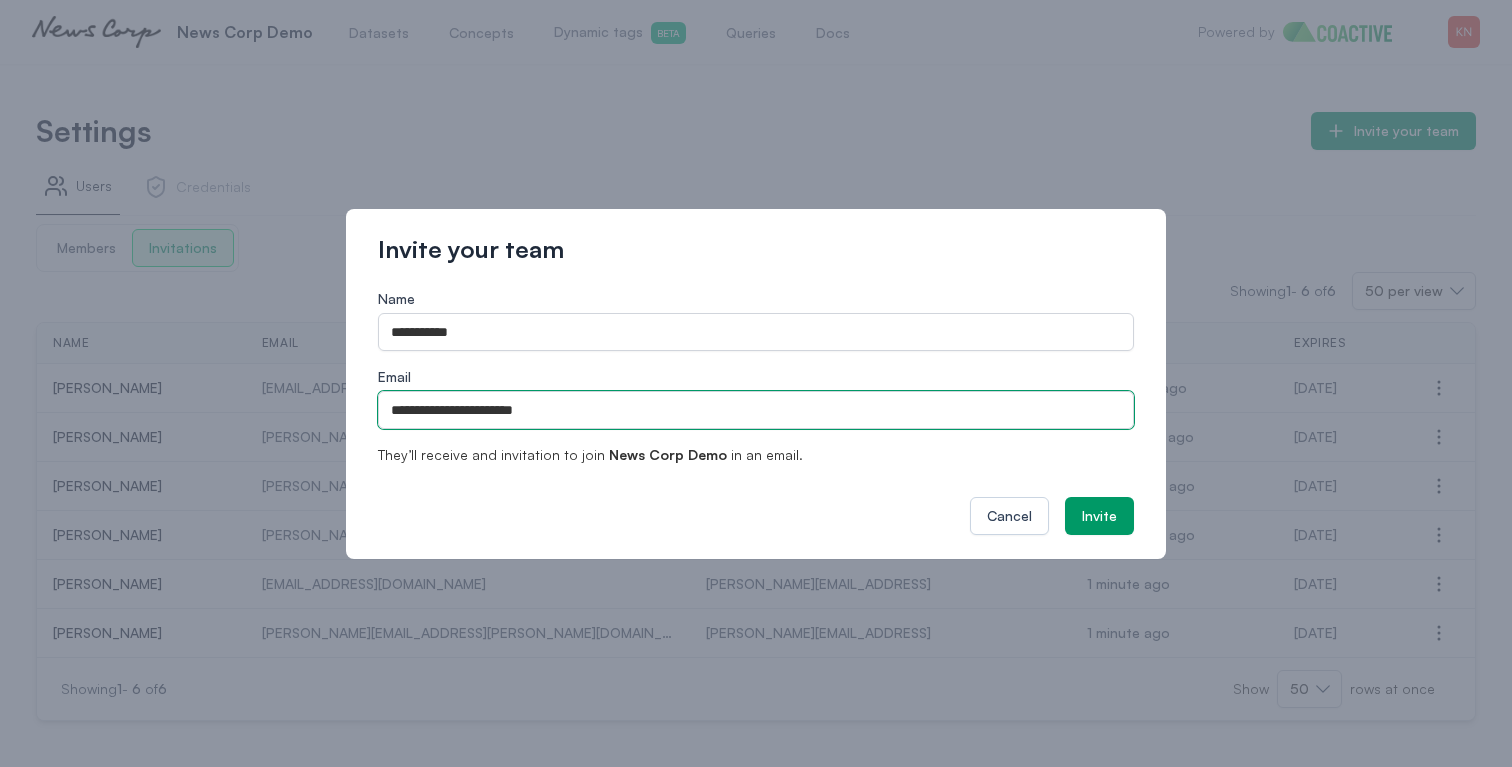 type on "**********" 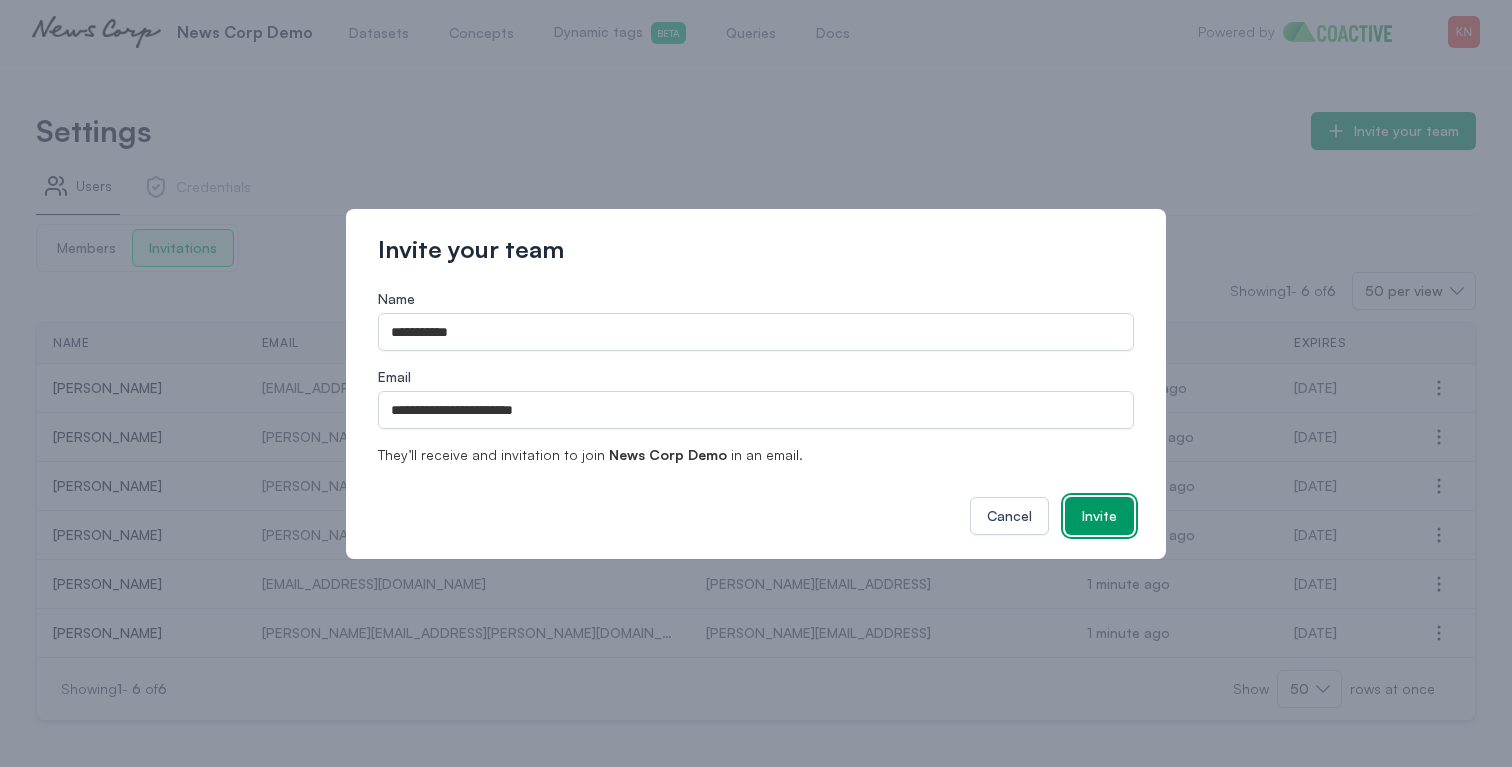 click on "Invite" at bounding box center (1099, 516) 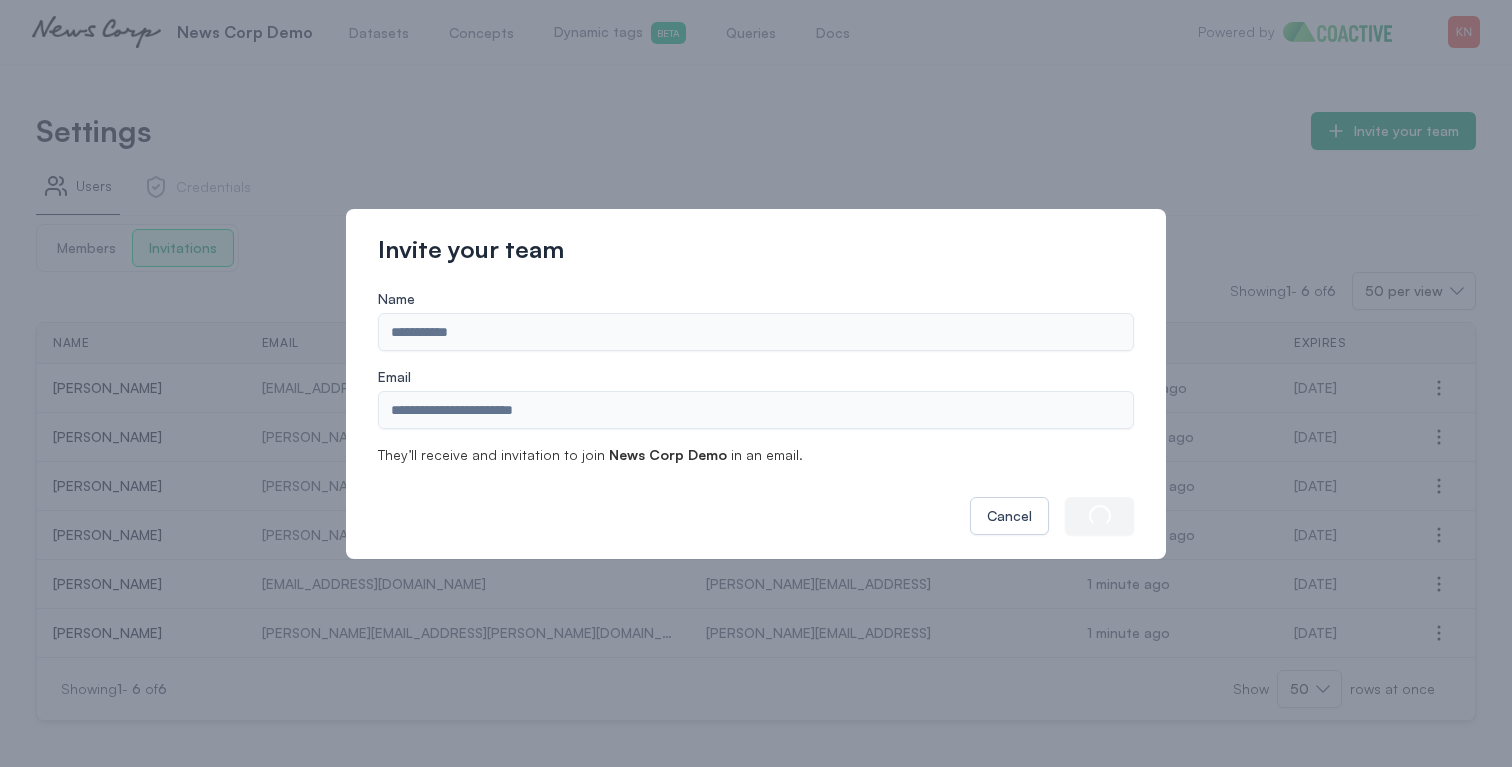 type 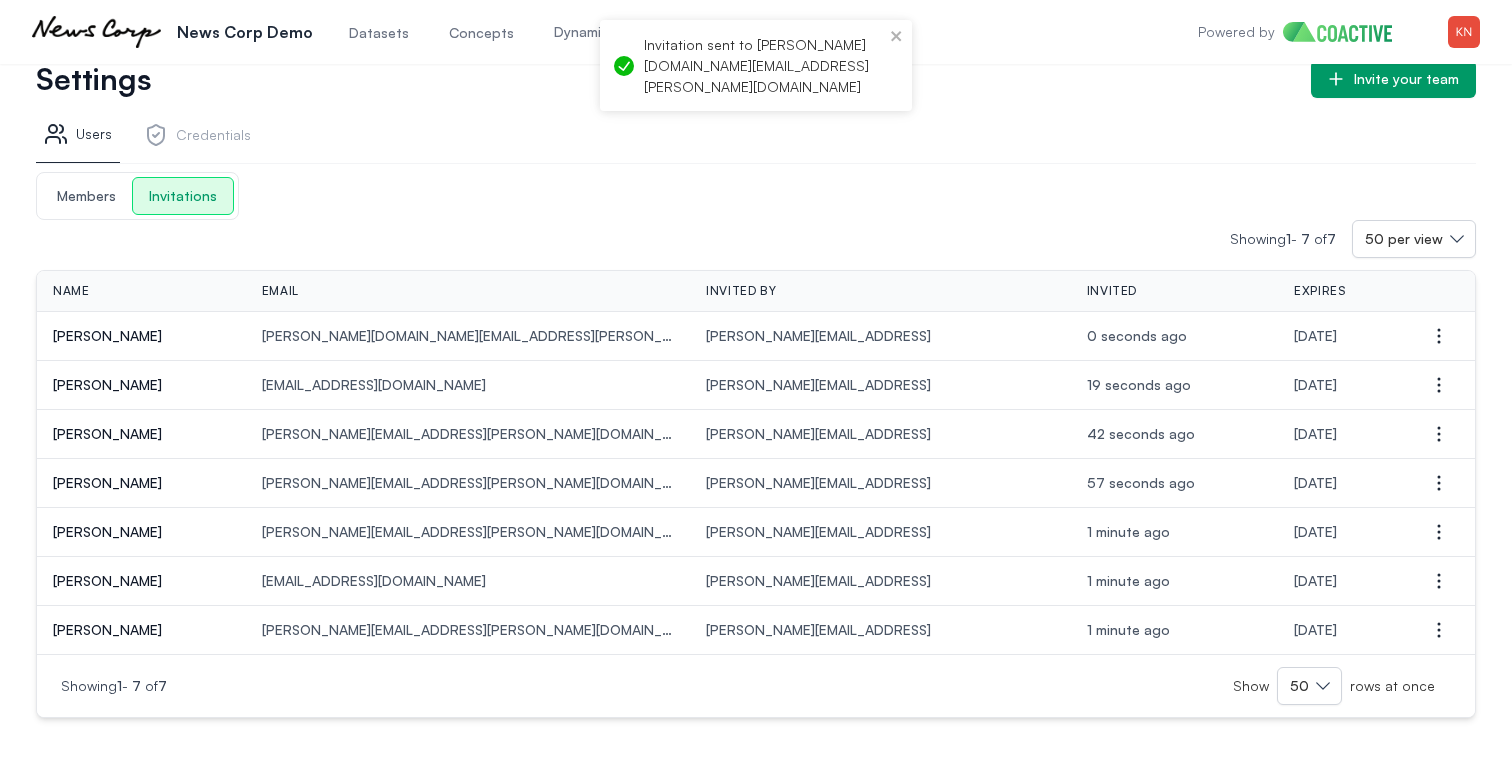 scroll, scrollTop: 176, scrollLeft: 0, axis: vertical 